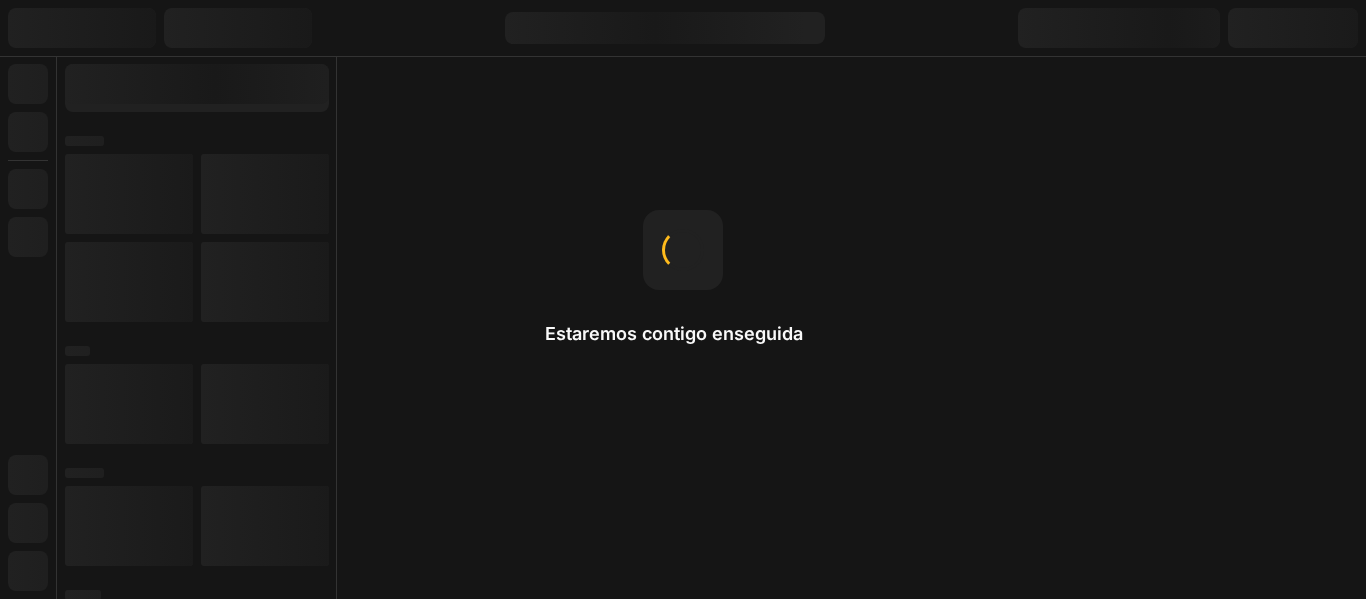 scroll, scrollTop: 0, scrollLeft: 0, axis: both 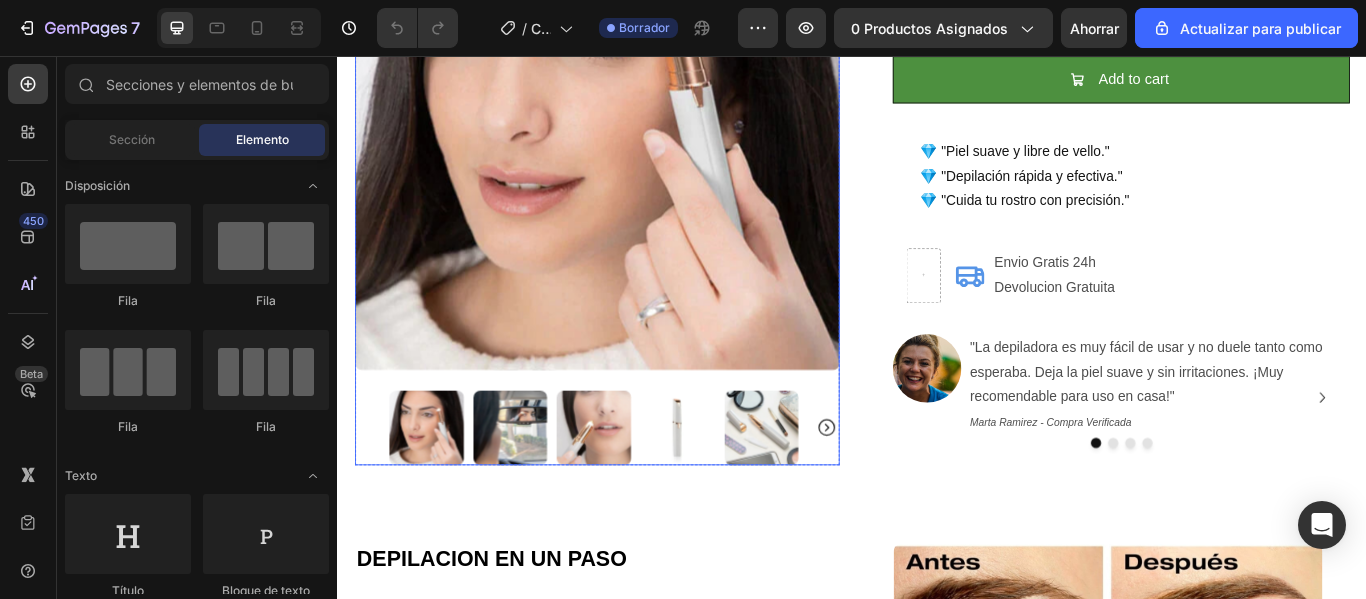 click 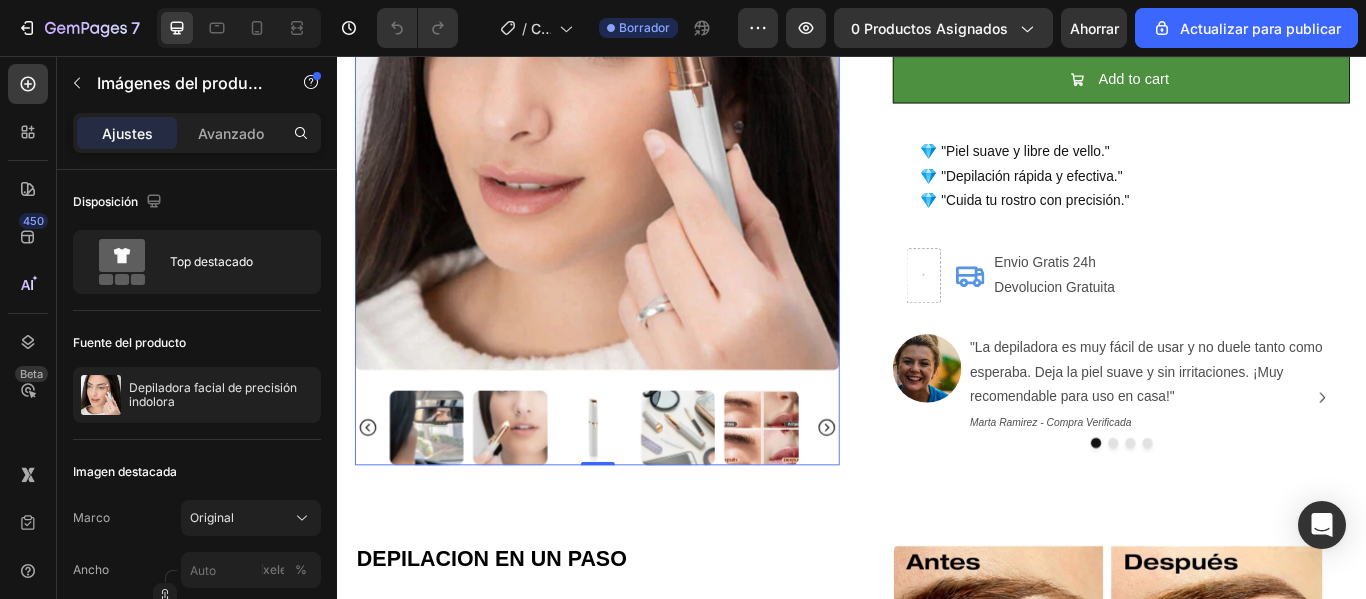 click 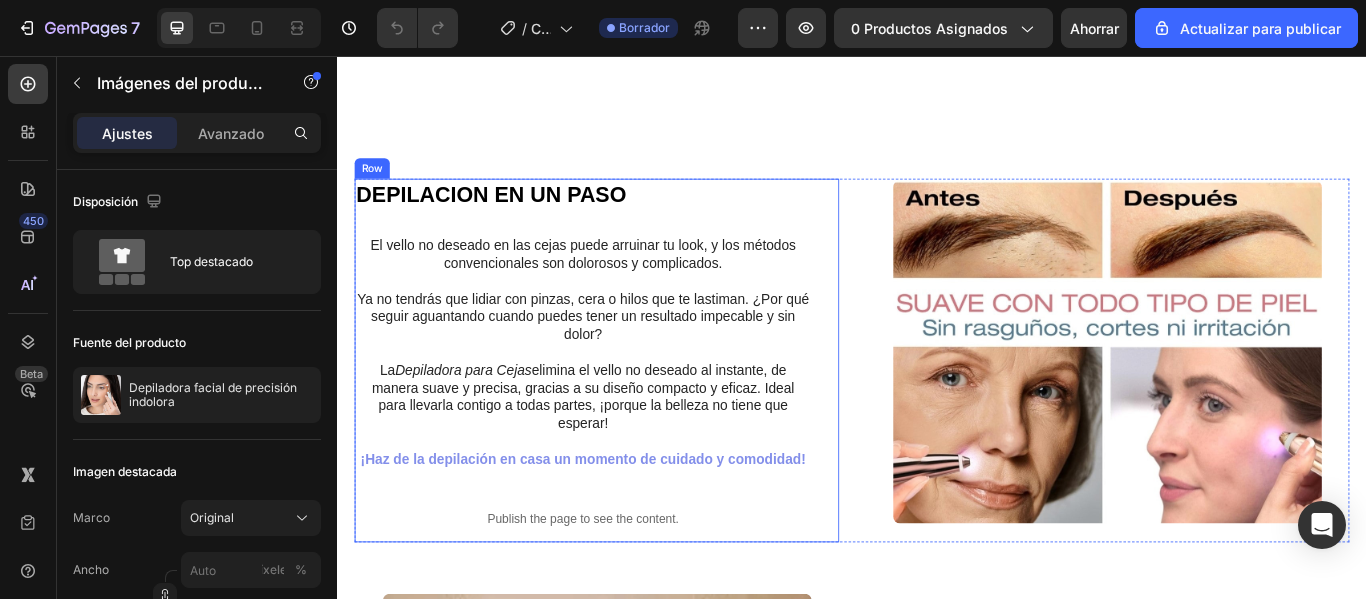 scroll, scrollTop: 900, scrollLeft: 0, axis: vertical 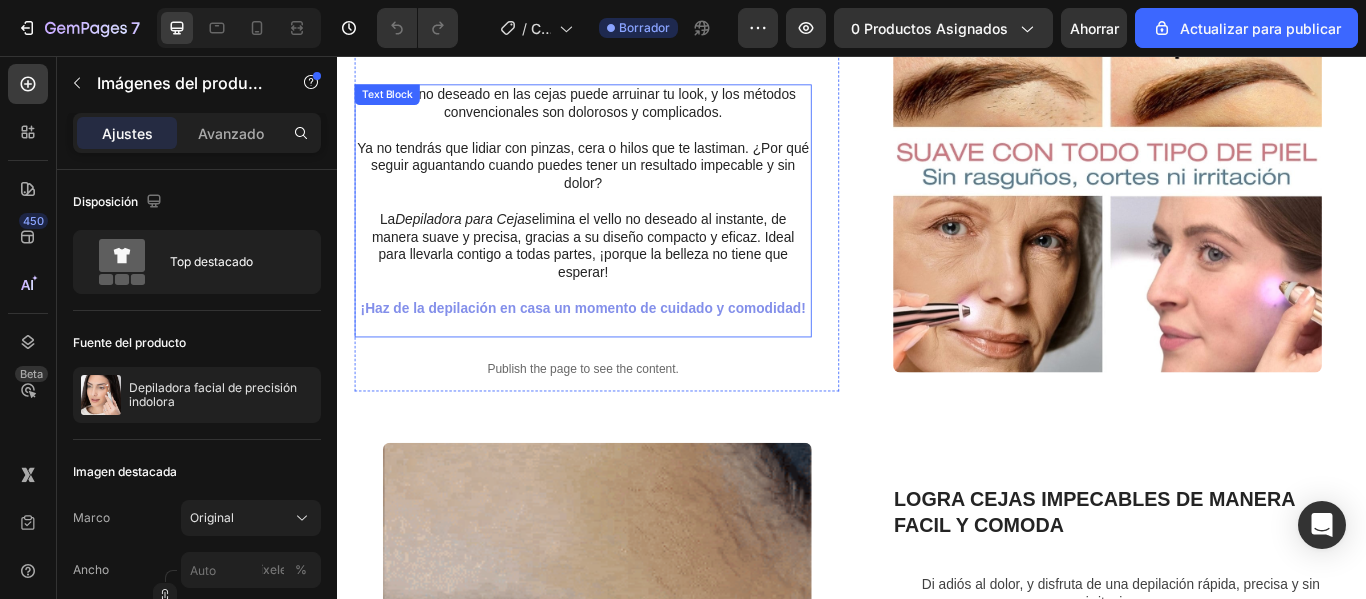 click on "La  Depiladora para Cejas   elimina el vello no deseado al instante, de manera suave y precisa, gracias a su diseño compacto y eficaz. Ideal para llevarla contigo a todas partes, ¡porque la belleza no tiene que esperar!" at bounding box center (623, 278) 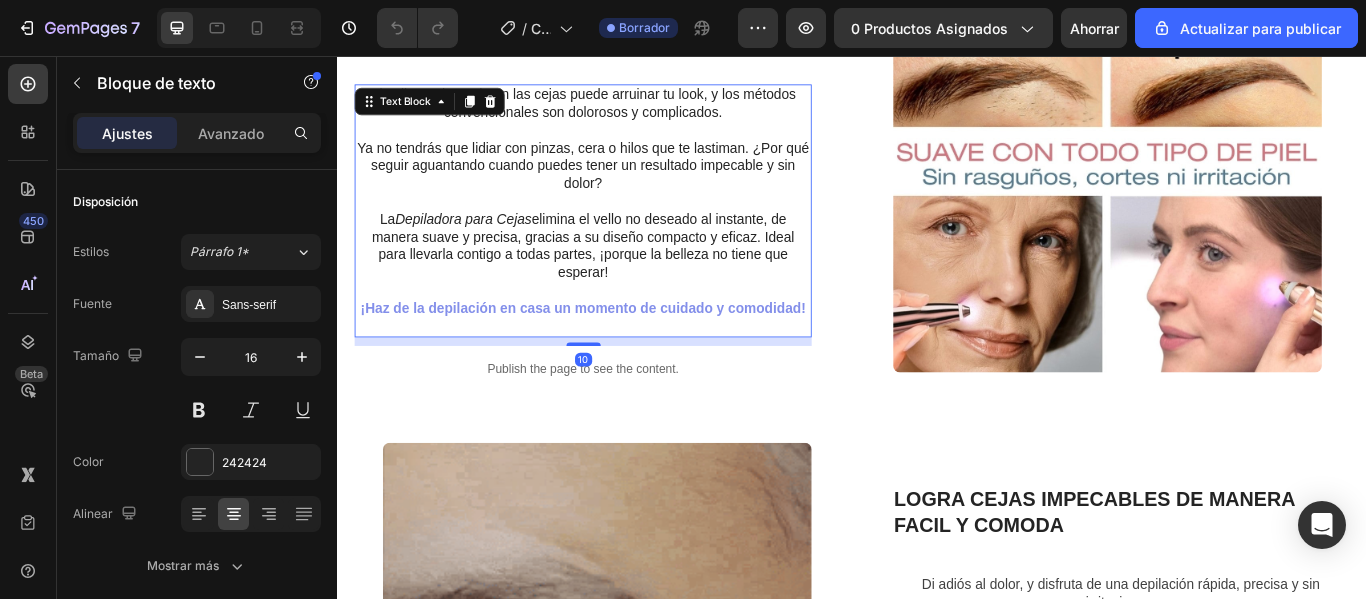 click on "La  Depiladora para Cejas   elimina el vello no deseado al instante, de manera suave y precisa, gracias a su diseño compacto y eficaz. Ideal para llevarla contigo a todas partes, ¡porque la belleza no tiene que esperar!" at bounding box center [623, 278] 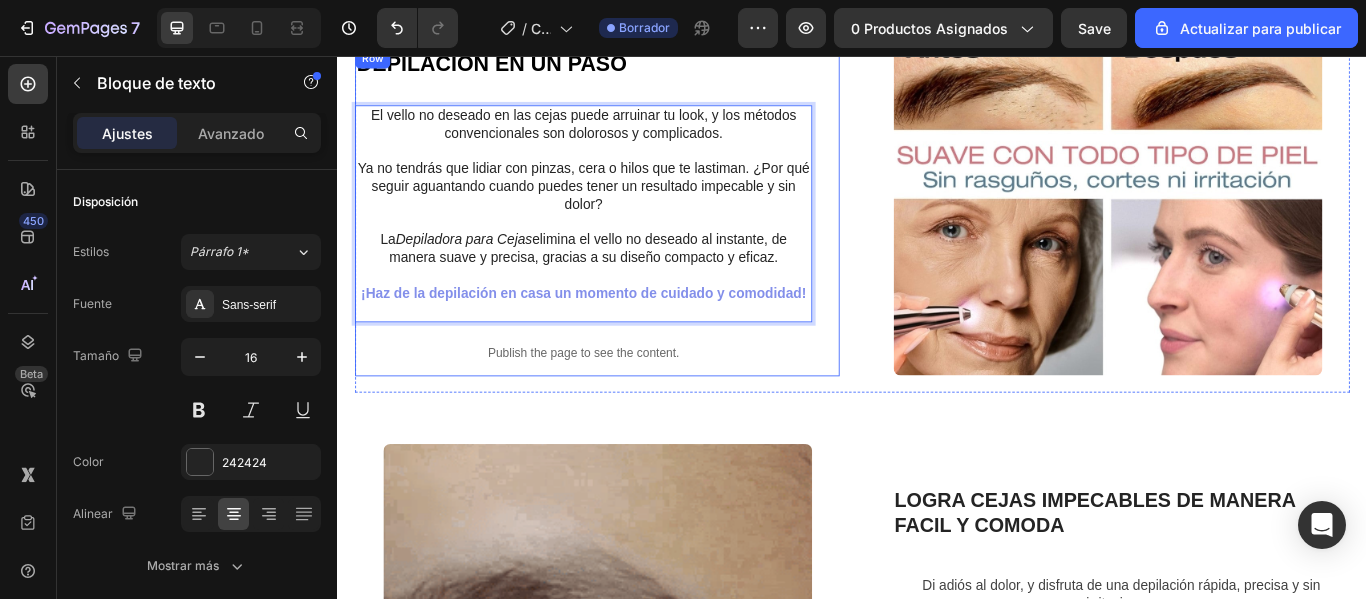 scroll, scrollTop: 719, scrollLeft: 0, axis: vertical 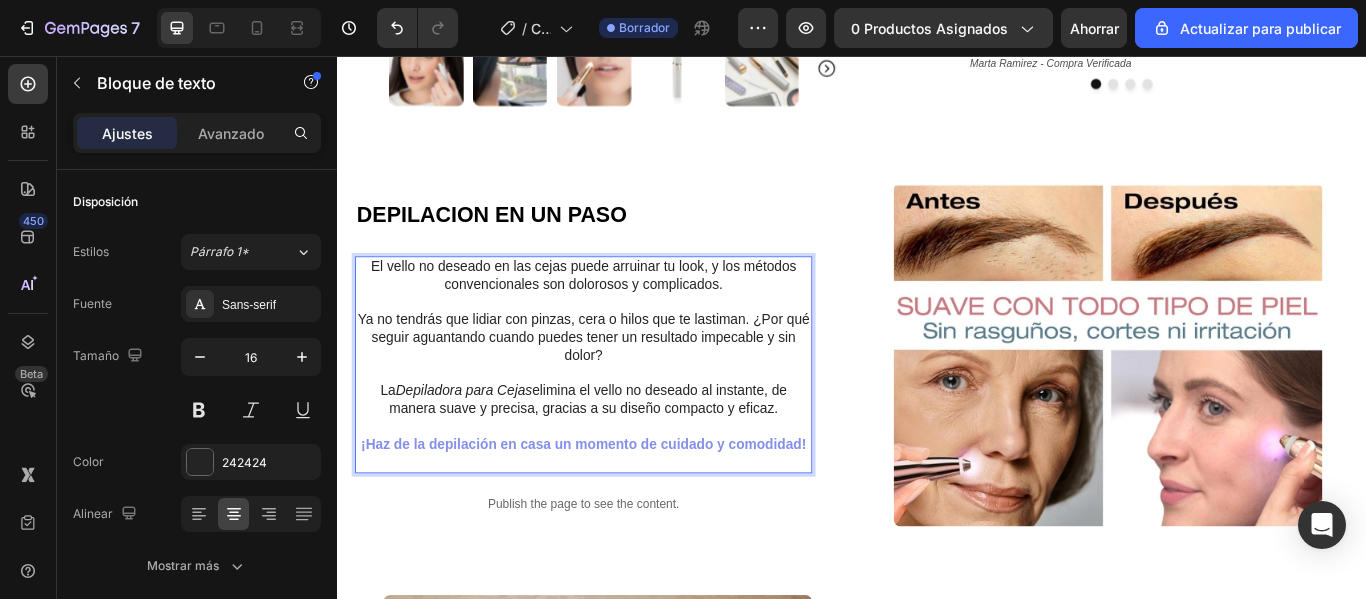 click on "El vello no deseado en las cejas puede arruinar tu look, y los métodos convencionales son dolorosos y complicados. Ya no tendrás que lidiar con pinzas, cera o hilos que te lastiman. ¿Por qué seguir aguantando cuando puedes tener un resultado impecable y sin dolor? La Depiladora para Cejas elimina el vello no deseado al instante, de manera suave y precisa, gracias a su diseño compacto y eficaz. ¡Haz de la depilación en casa un momento de cuidado y comodidad!" at bounding box center (623, 416) 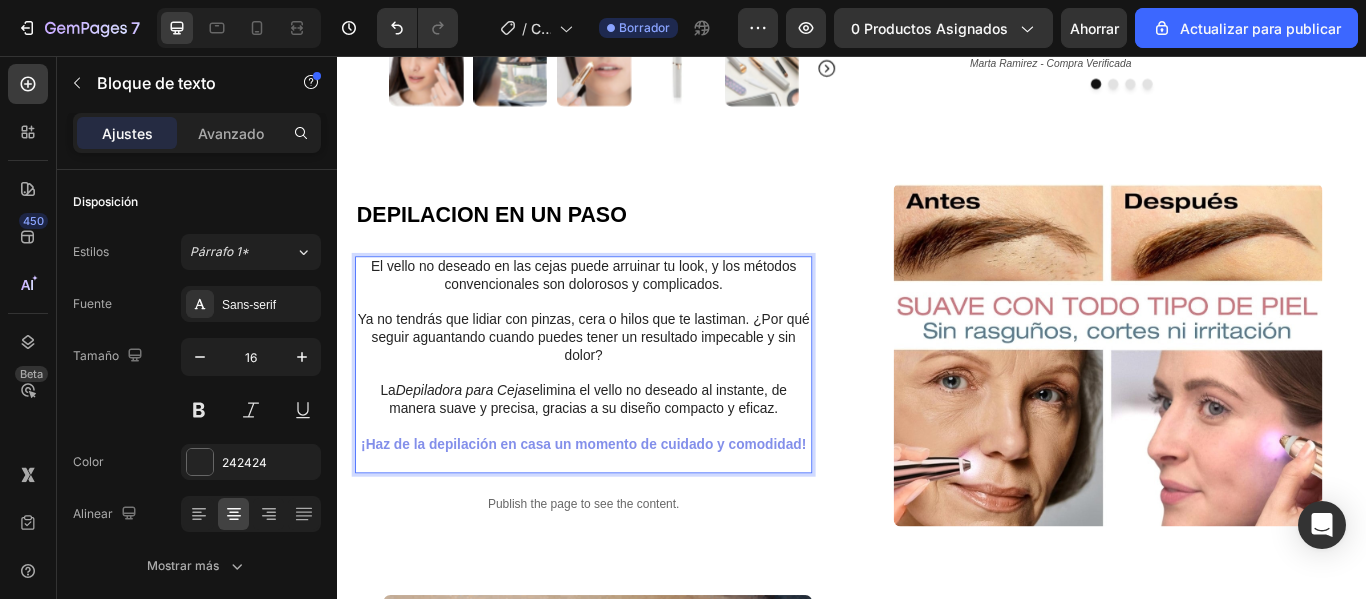 scroll, scrollTop: 708, scrollLeft: 0, axis: vertical 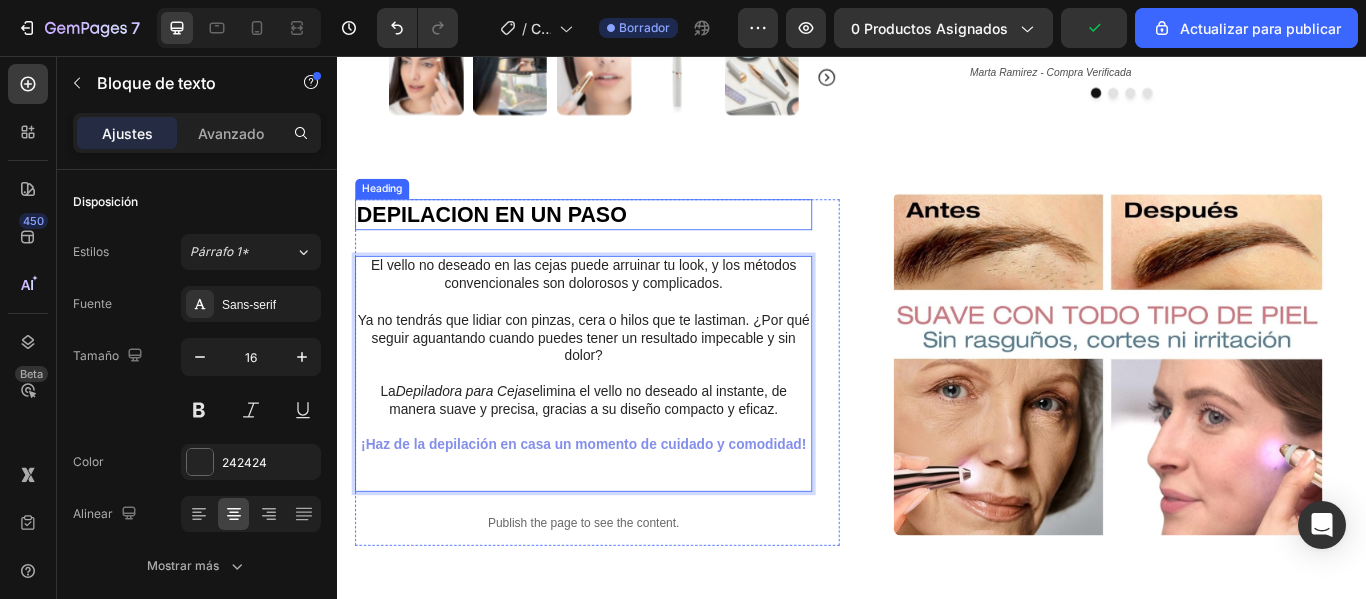 click on "DEPILACION EN UN PASO" at bounding box center [623, 241] 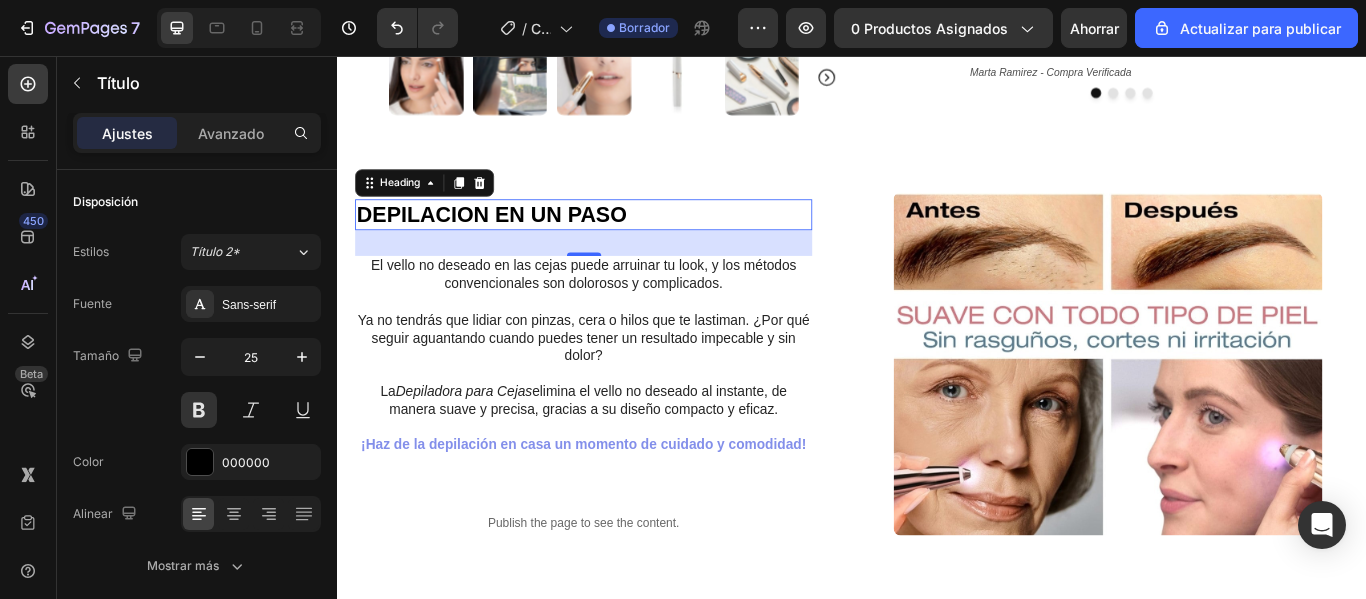click on "30" at bounding box center (623, 274) 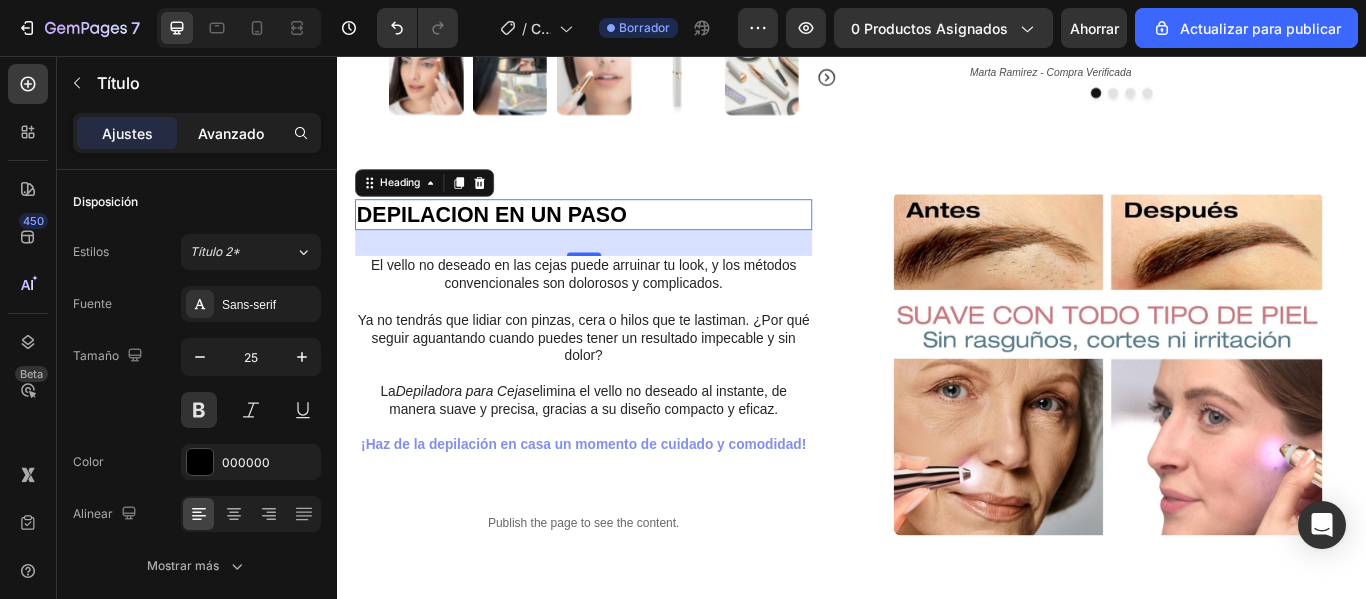 click on "Avanzado" at bounding box center [231, 133] 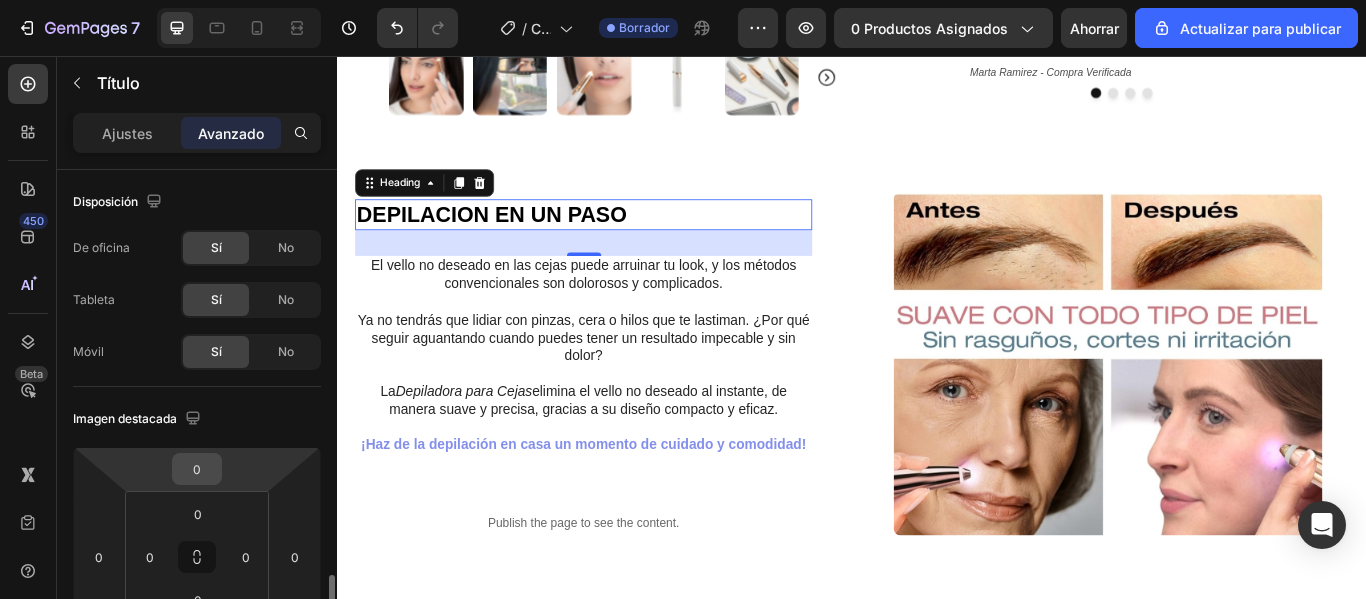 scroll, scrollTop: 300, scrollLeft: 0, axis: vertical 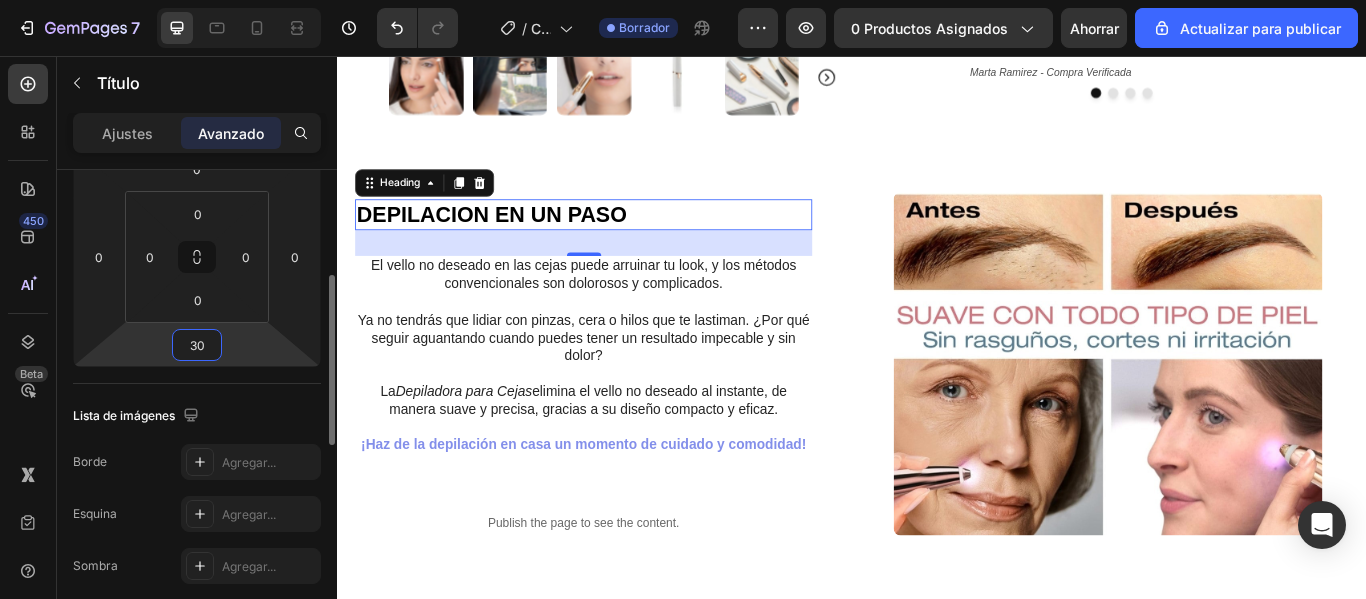 click on "30" at bounding box center (197, 345) 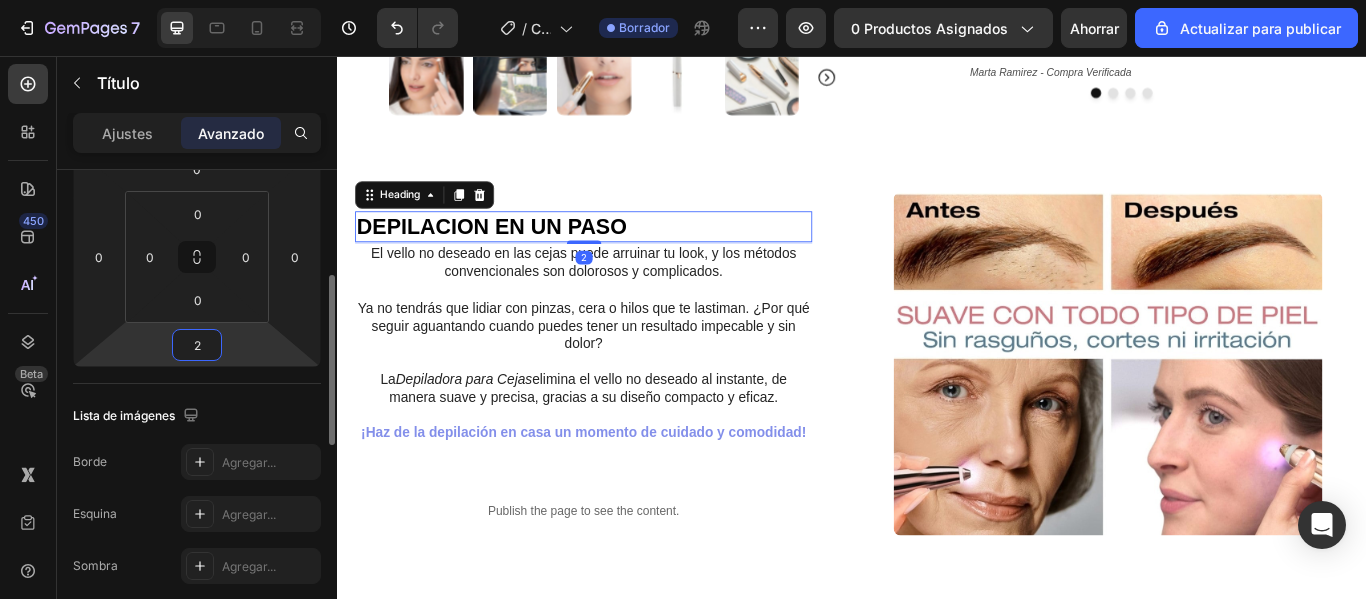 type on "20" 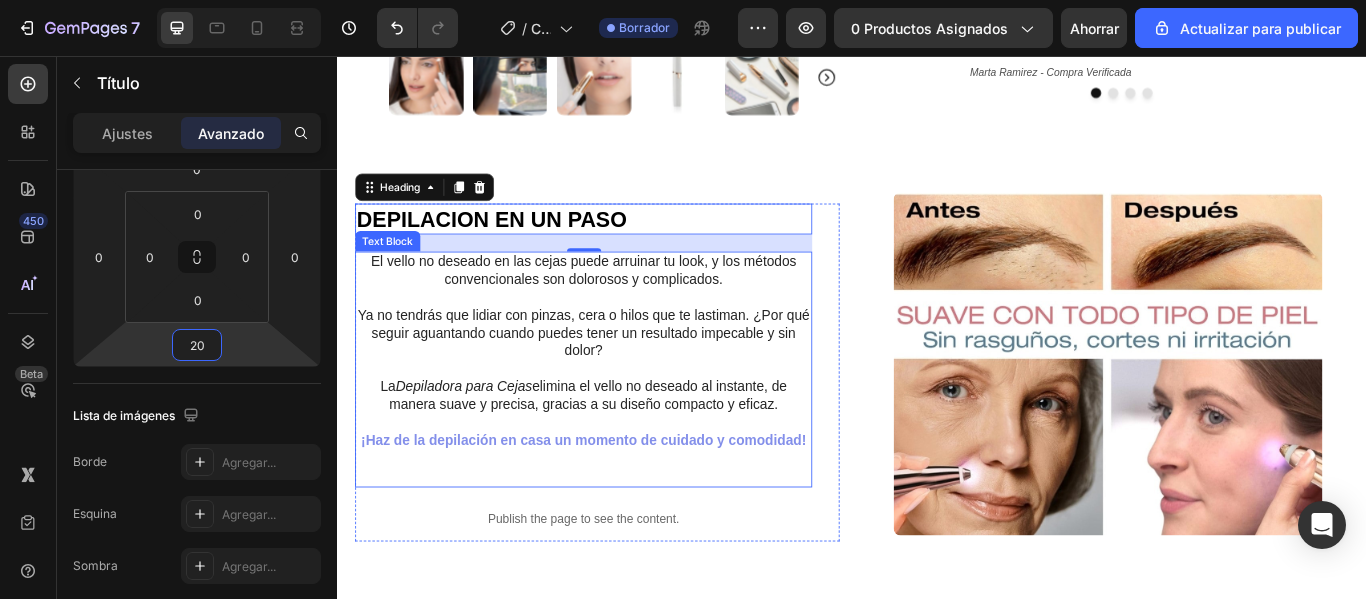 click on "El vello no deseado en las cejas puede arruinar tu look, y los métodos convencionales son dolorosos y complicados." at bounding box center (623, 307) 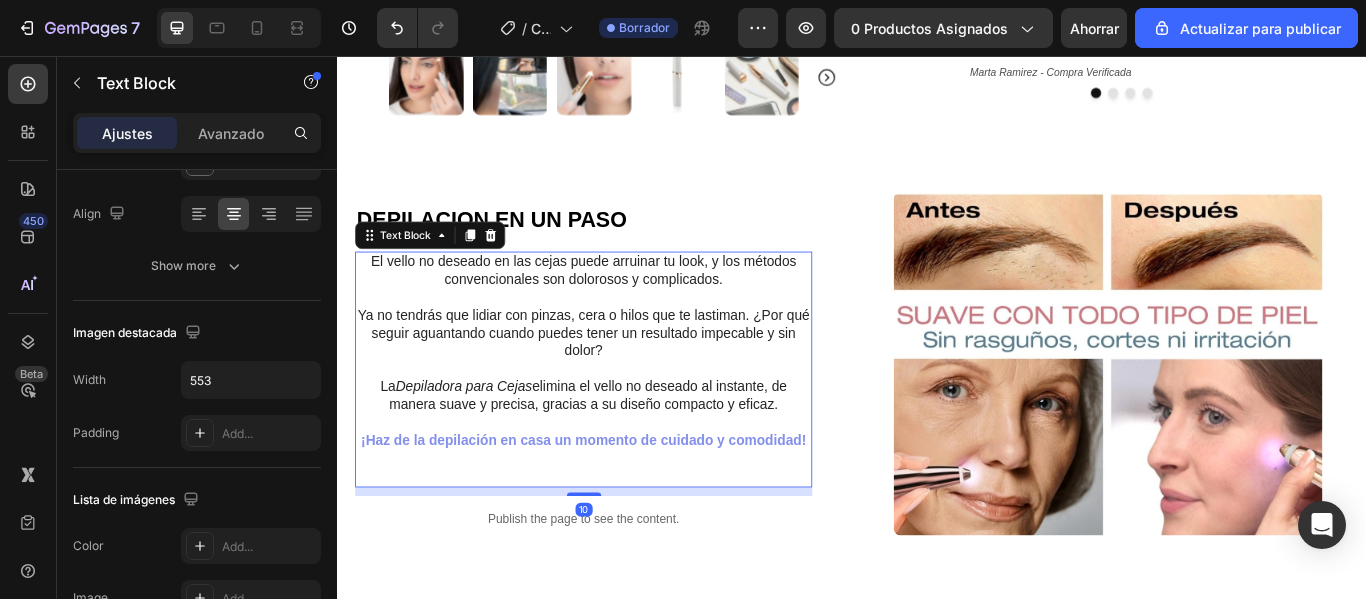 scroll, scrollTop: 0, scrollLeft: 0, axis: both 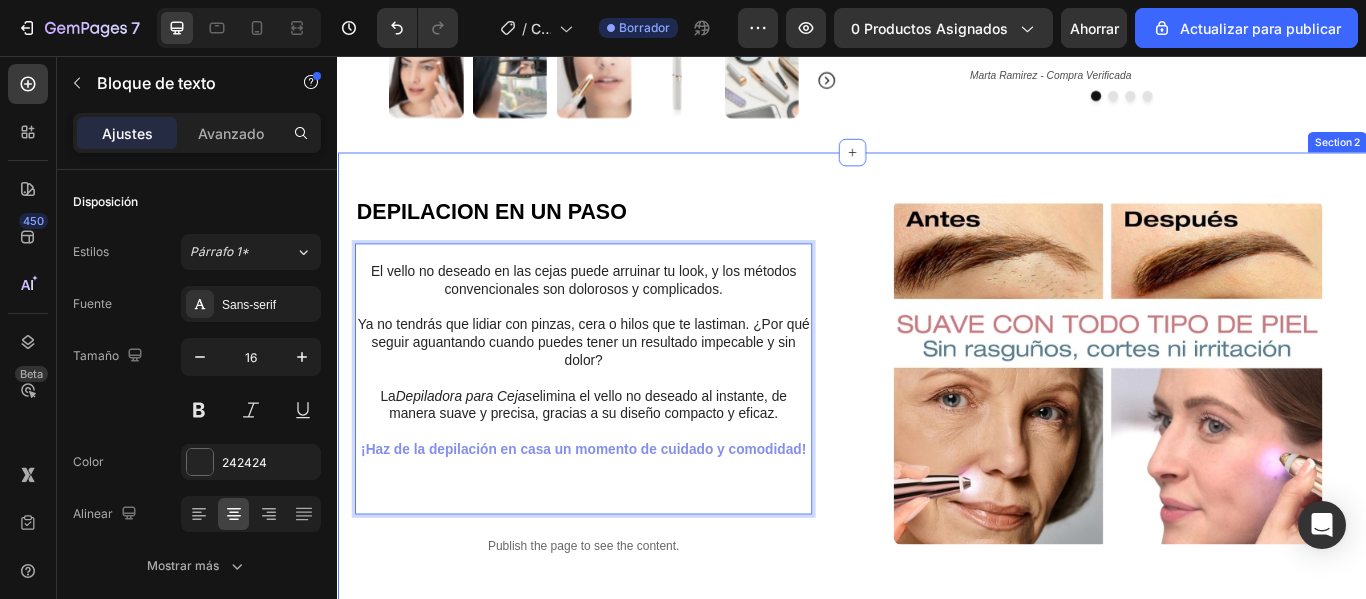 click on "DEPILACION EN UN PASO Heading El vello no deseado en las cejas puede arruinar tu look, y los métodos convencionales son dolorosos y complicados. Ya no tendrás que lidiar con pinzas, cera o hilos que te lastiman. ¿Por qué seguir aguantando cuando puedes tener un resultado impecable y sin dolor? La  Depiladora para Cejas   elimina el vello no deseado al instante, de manera suave y precisa, gracias a su diseño compacto y eficaz.  ¡Haz de la depilación en casa un momento de cuidado y comodidad! Text Block   10
Publish the page to see the content.
Custom Code Row Image Row LOGRA CEJAS IMPECABLES DE MANERA FACIL Y COMODA Heading Di adiós al dolor, y disfruta de una depilación rápida, precisa y sin irritaciones.   Perfecta para la piel más sensible, garantizando seguridad y confort. Lo suficientemente suave como para usarla cada día sin preocupaciones.     Disfruta de una experiencia cómoda y segura cada vez que la utilices." at bounding box center (937, 928) 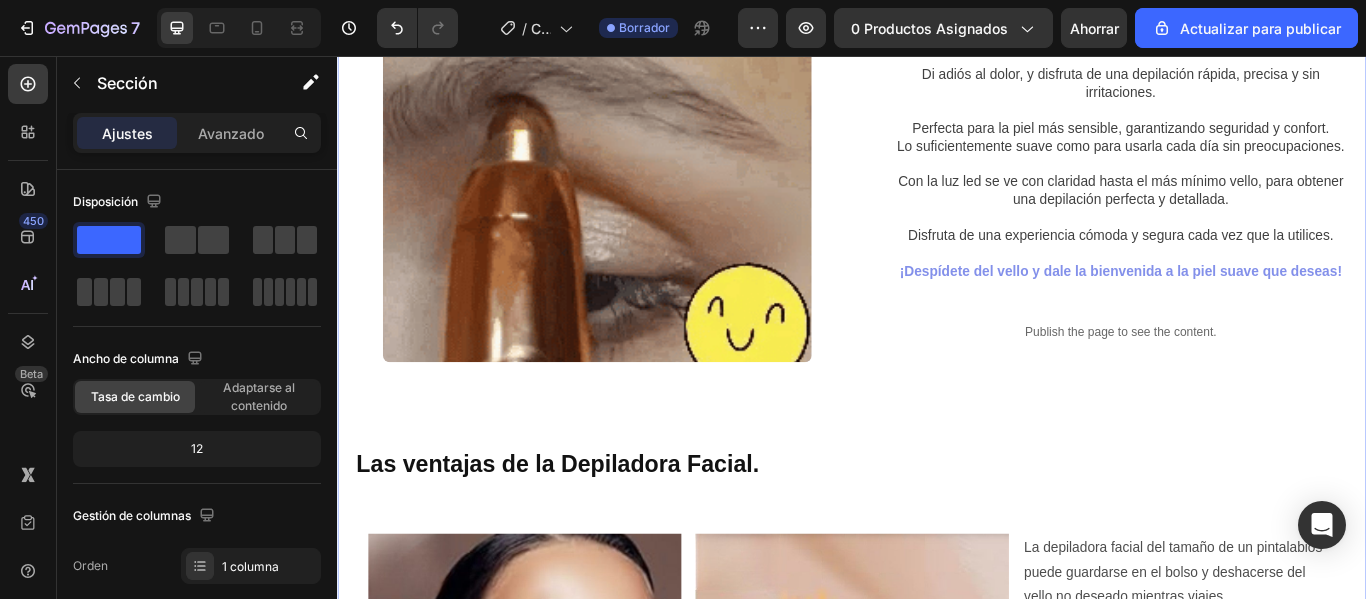 scroll, scrollTop: 1305, scrollLeft: 0, axis: vertical 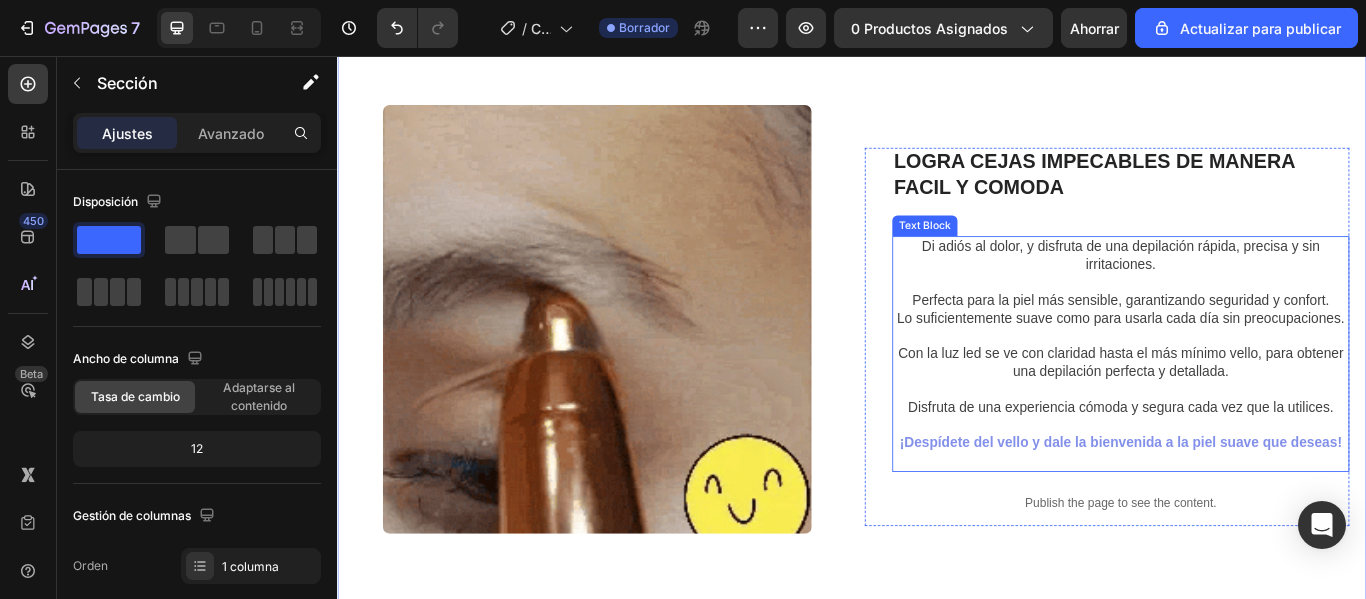 click on "Di adiós al dolor, y disfruta de una depilación rápida, precisa y sin irritaciones." at bounding box center (1250, 289) 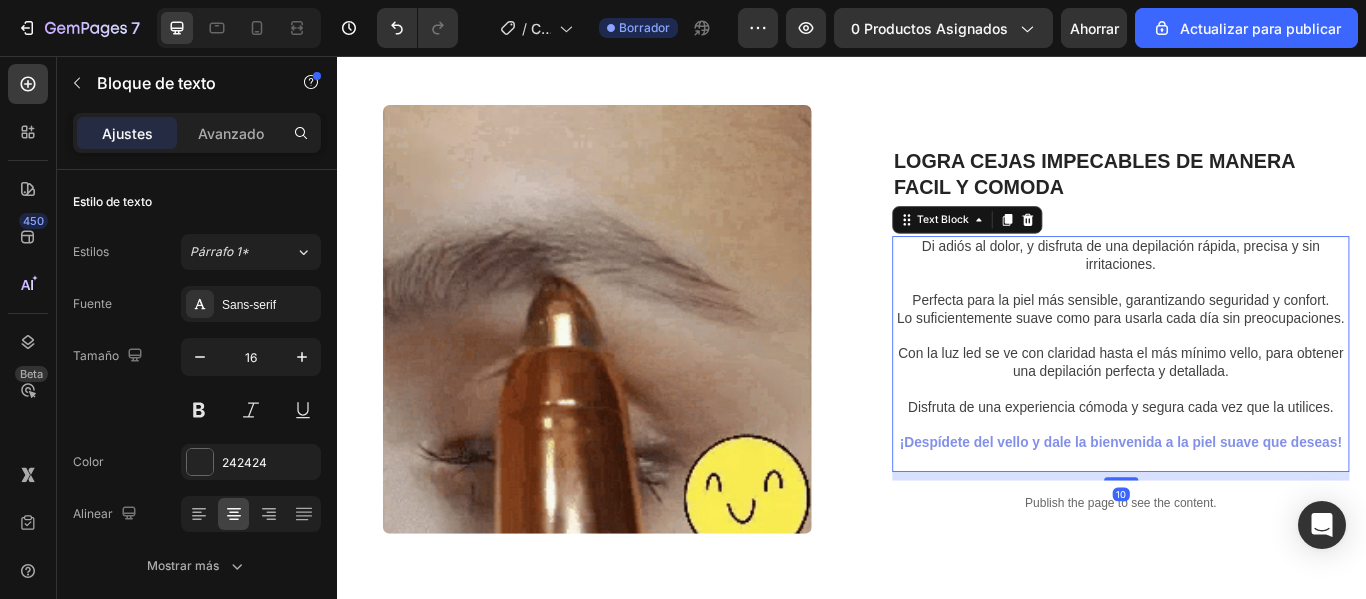 click on "Di adiós al dolor, y disfruta de una depilación rápida, precisa y sin irritaciones." at bounding box center [1250, 289] 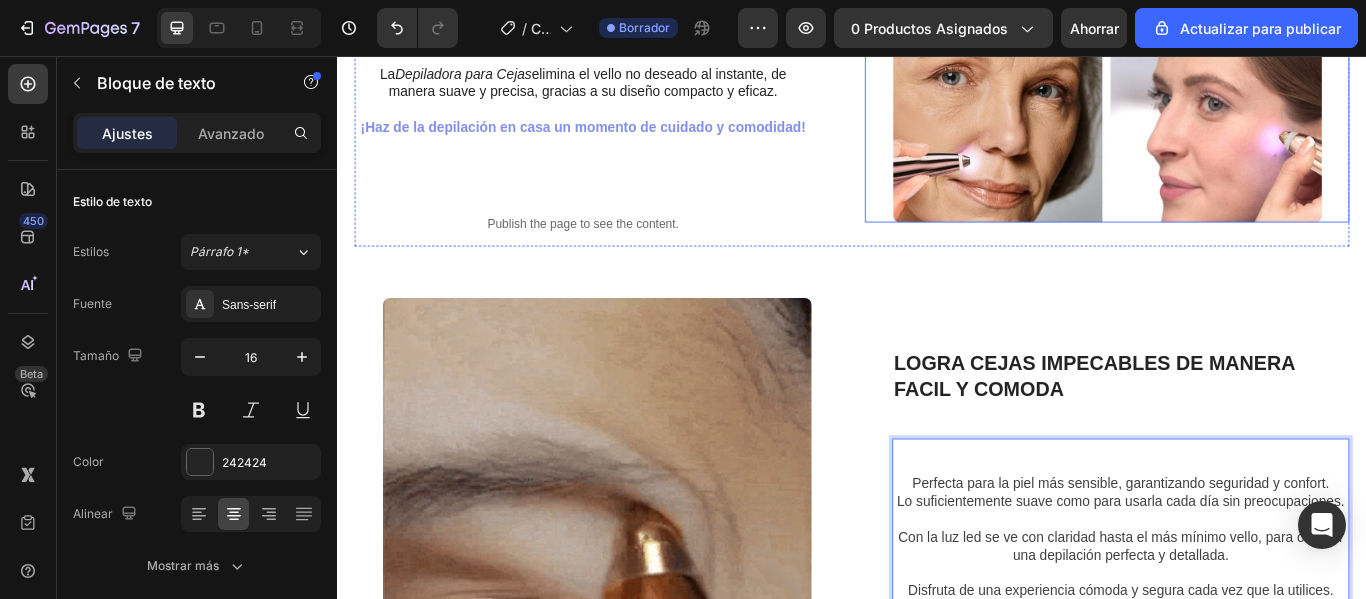 scroll, scrollTop: 1315, scrollLeft: 0, axis: vertical 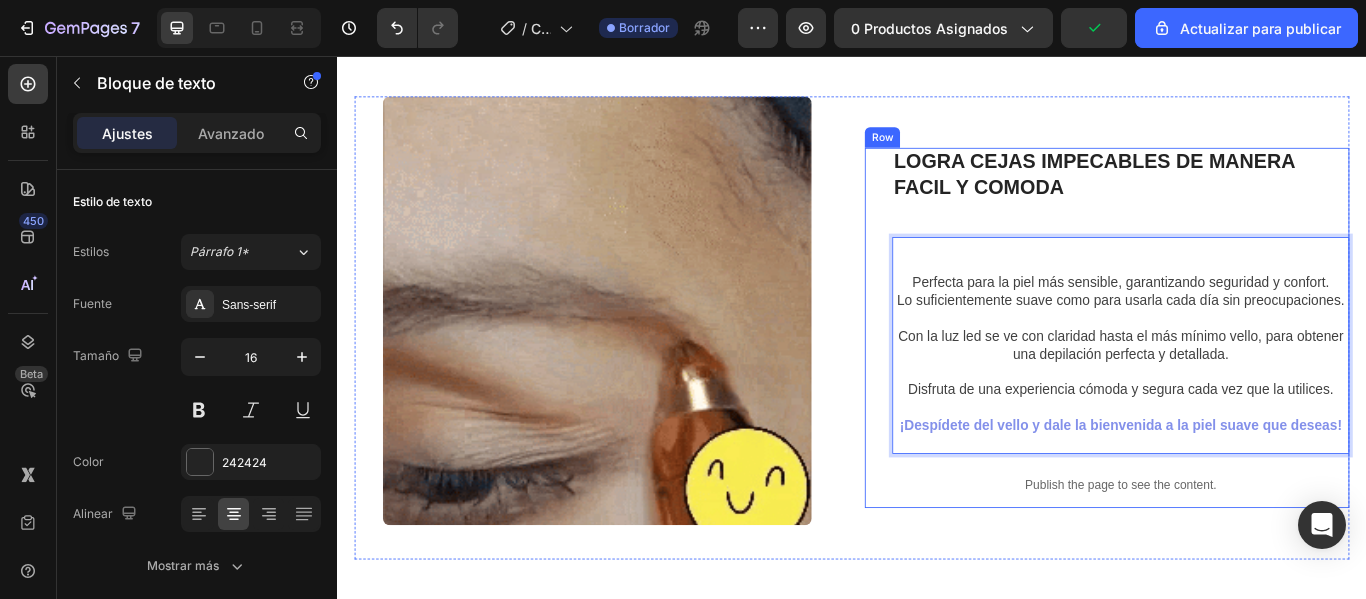 click on "LOGRA CEJAS IMPECABLES DE MANERA FACIL Y COMODA Heading Perfecta para la piel más sensible, garantizando seguridad y confort. Lo suficientemente suave como para usarla cada día sin preocupaciones. Con la luz led se ve con claridad hasta el más mínimo vello, para obtener una depilación perfecta y detallada. Disfruta de una experiencia cómoda y segura cada vez que la utilices. ¡Despídete del vello y dale la bienvenida a la piel suave que deseas! Text Block   10
Publish the page to see the content.
Custom Code" at bounding box center [1250, 373] 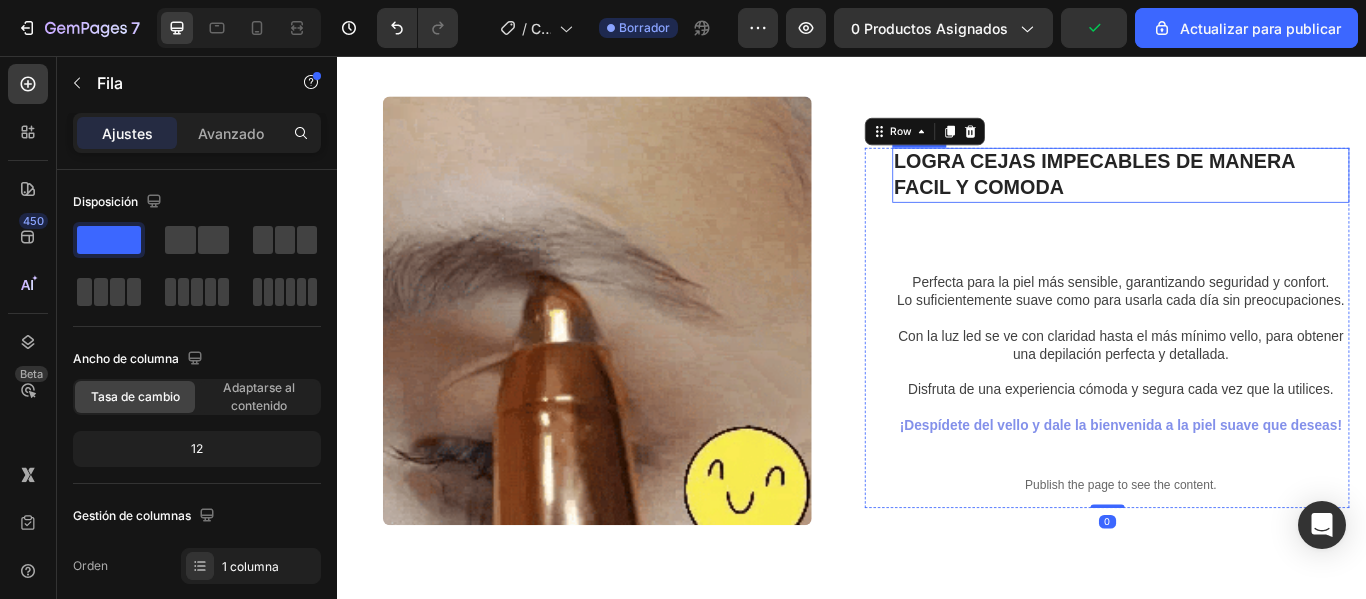 click on "LOGRA CEJAS IMPECABLES DE MANERA FACIL Y COMODA" at bounding box center (1250, 195) 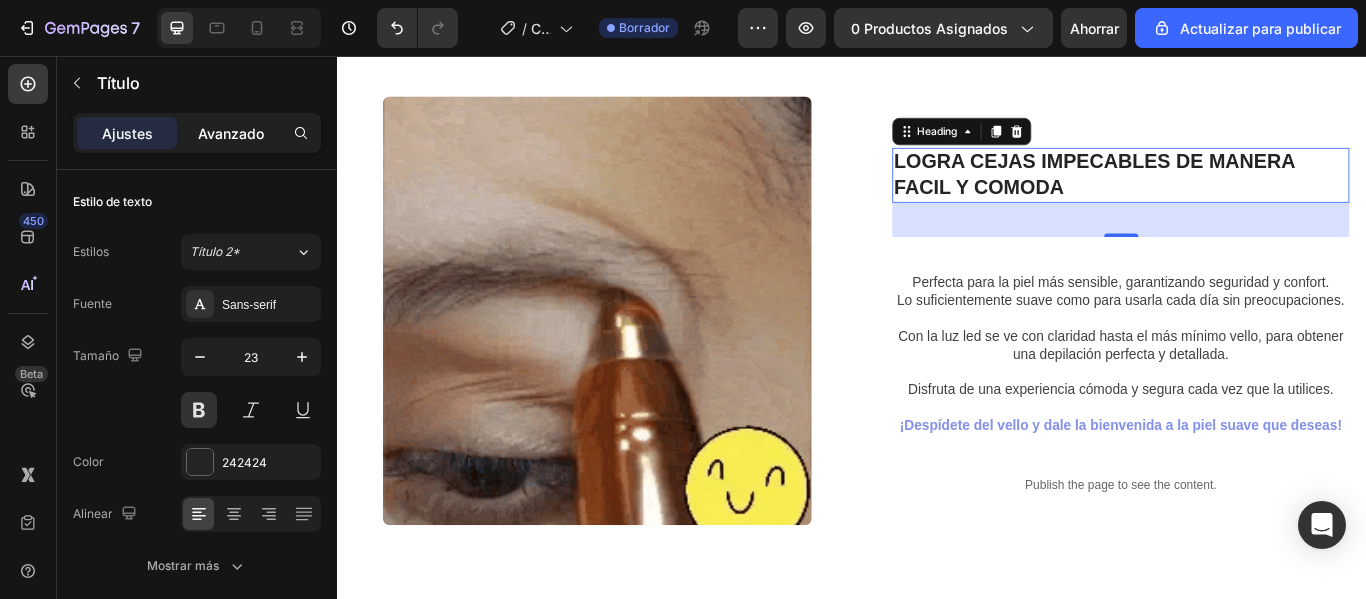 click on "Avanzado" at bounding box center [231, 133] 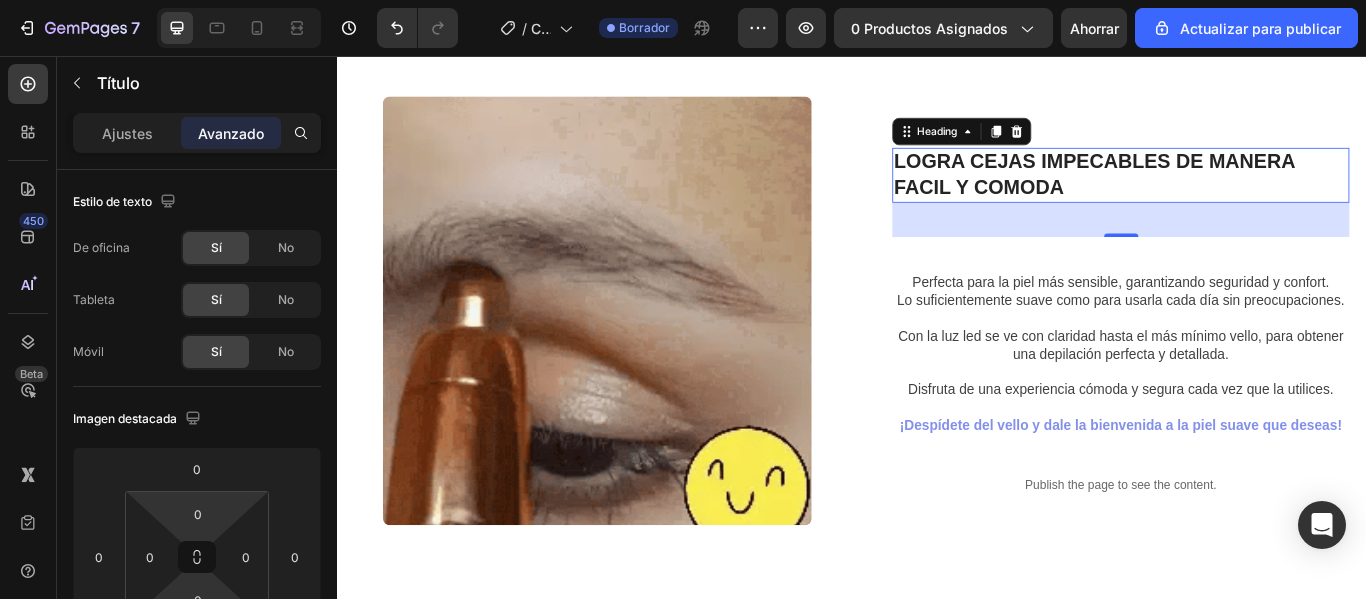 scroll, scrollTop: 400, scrollLeft: 0, axis: vertical 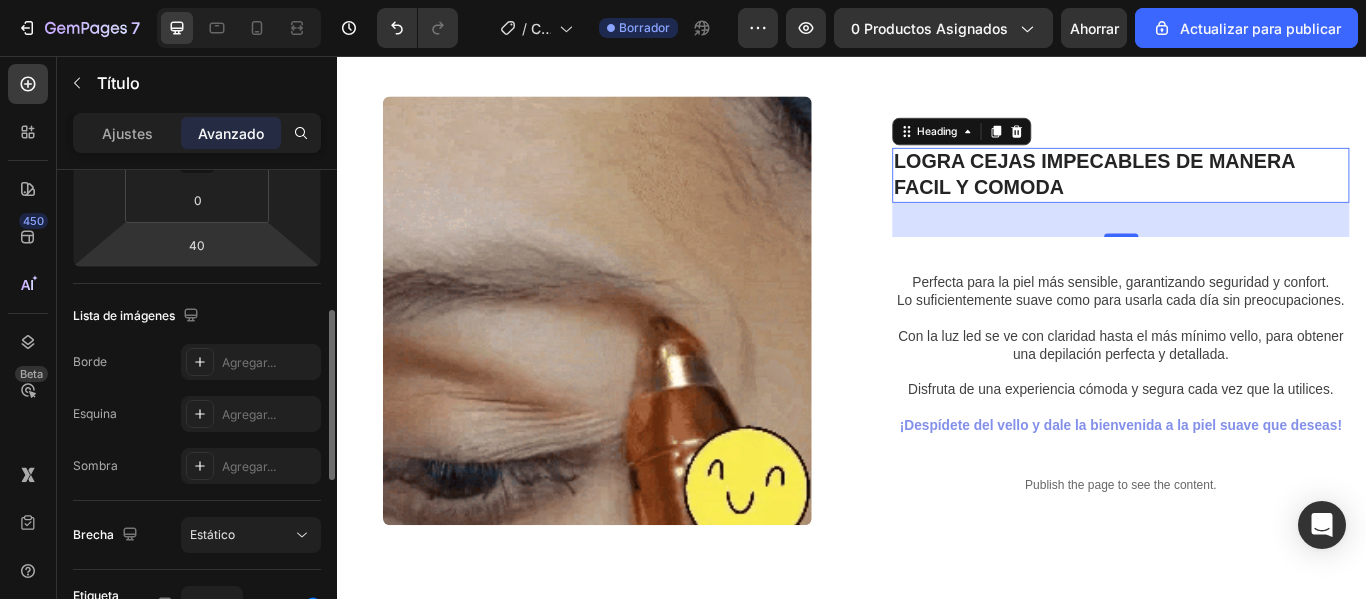 click on "7 / Copia de la página del producto - 3 de julio, 12:00:49 Borrador Avance 0 productos asignados Ahorrar Actualizar para publicar 450 Beta Secciones(18) Elementos(84) Sección Elemento Hero Section Product Detail Brands Trusted Badges Guarantee Product Breakdown How to use Testimonials Compare Bundle FAQs Social Proof Brand Story Product List Collection Blog List Contact Sticky Add to Cart Custom Footer Explorar la biblioteca 450 Disposición
Fila
Fila
Fila
Fila Texto
Título
Bloque de texto Botón
Botón
Botón Medios de comunicación
Imagen Imagen" at bounding box center (683, 0) 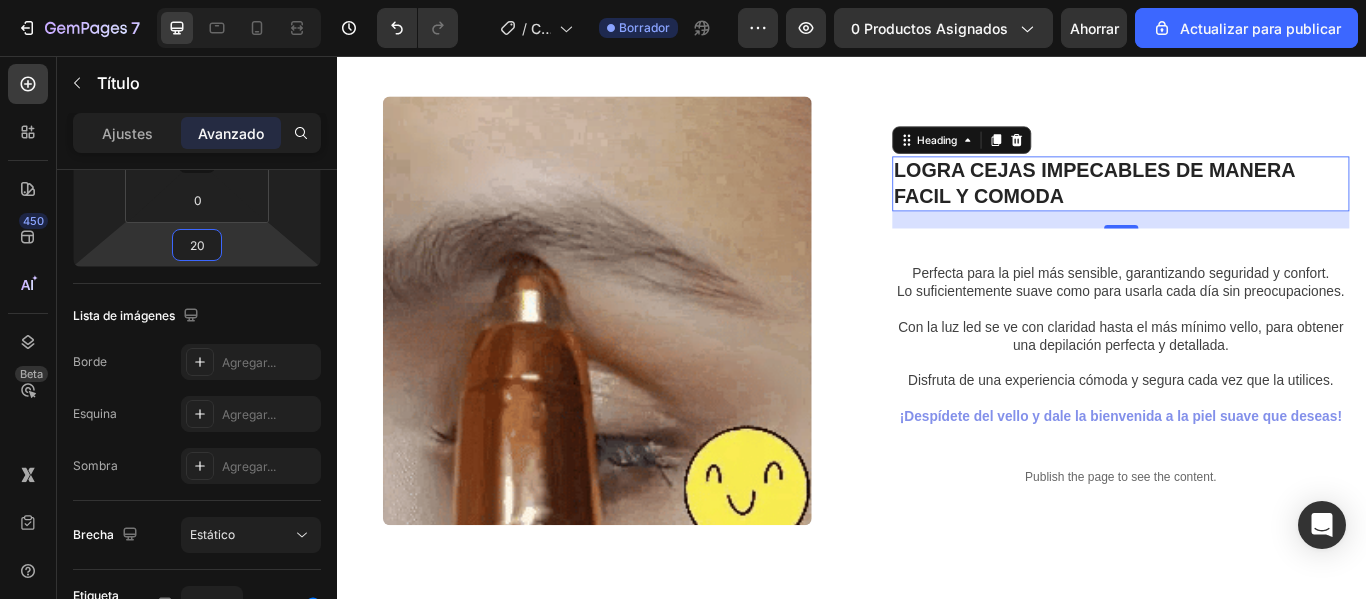 type on "20" 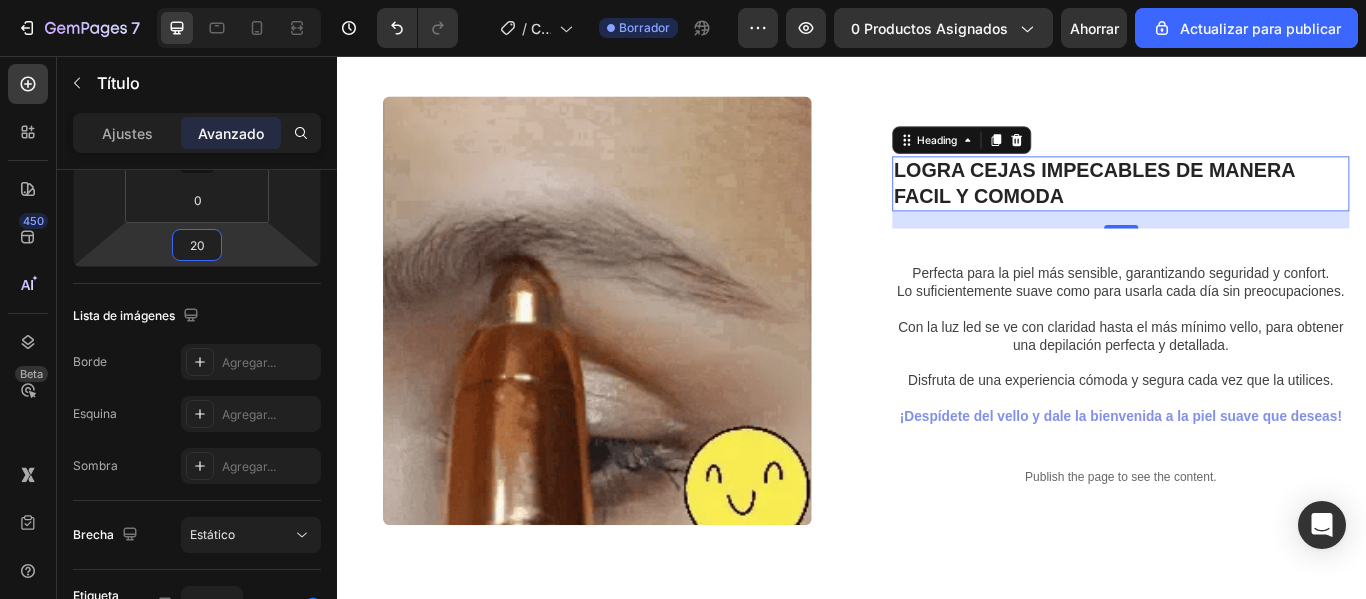 click on "LOGRA CEJAS IMPECABLES DE MANERA FACIL Y COMODA" at bounding box center (1250, 205) 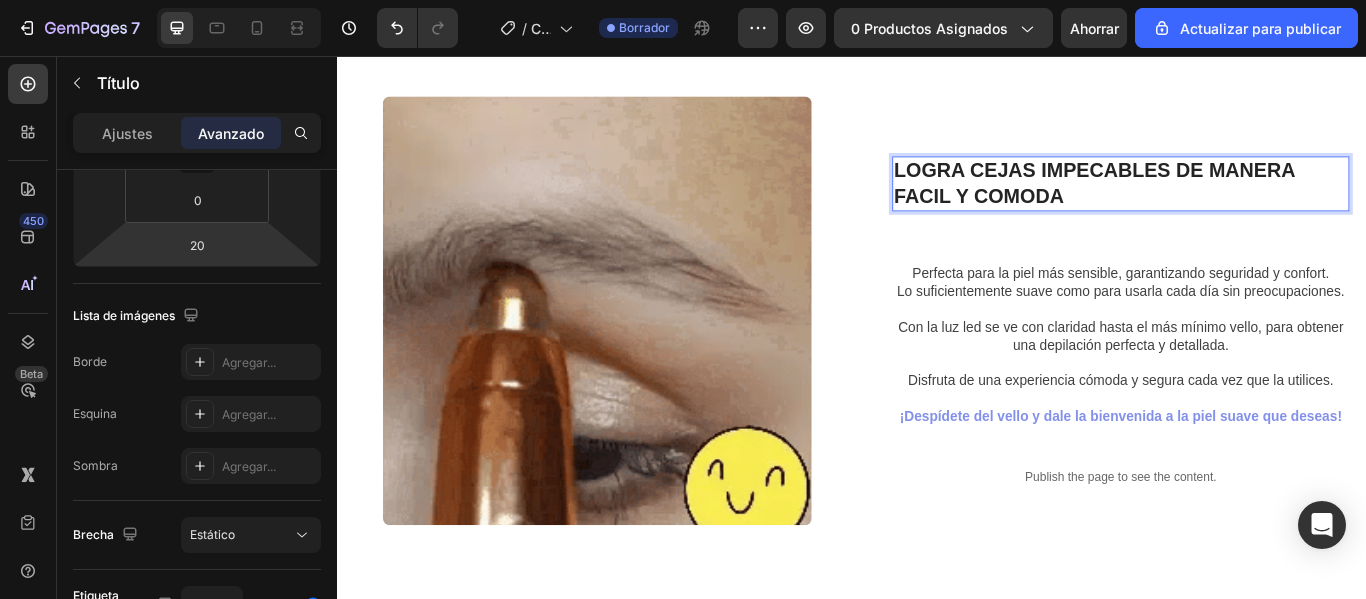 click on "LOGRA CEJAS IMPECABLES DE MANERA FACIL Y COMODA" at bounding box center [1250, 205] 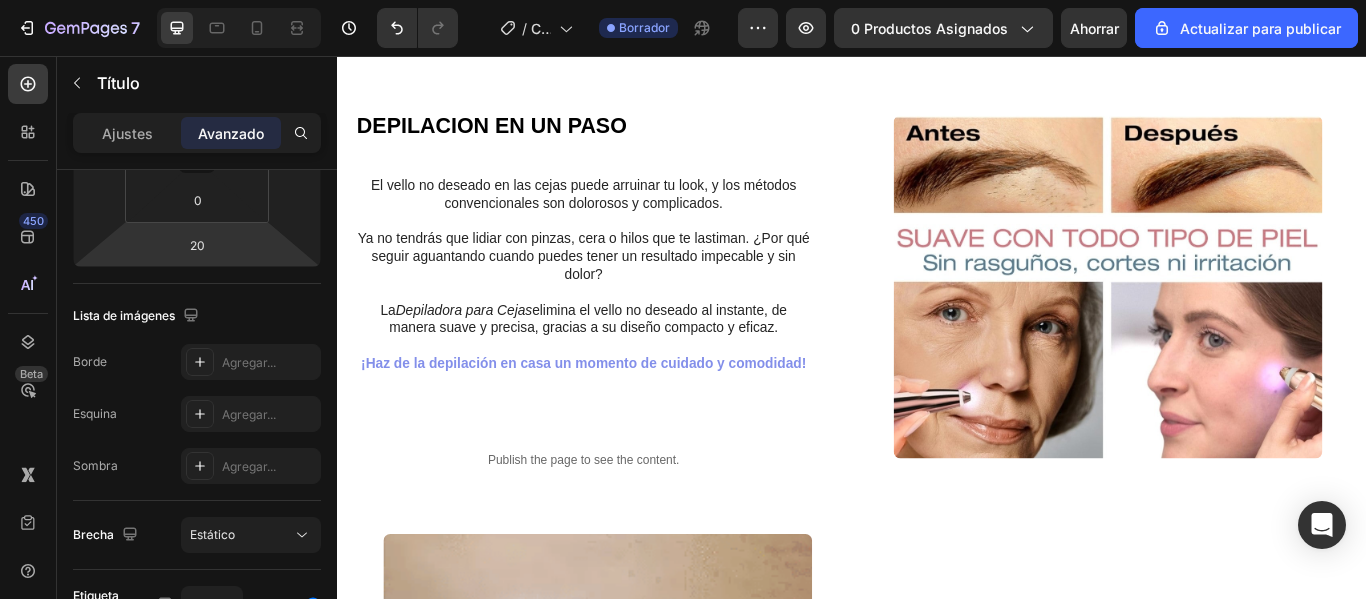 scroll, scrollTop: 0, scrollLeft: 0, axis: both 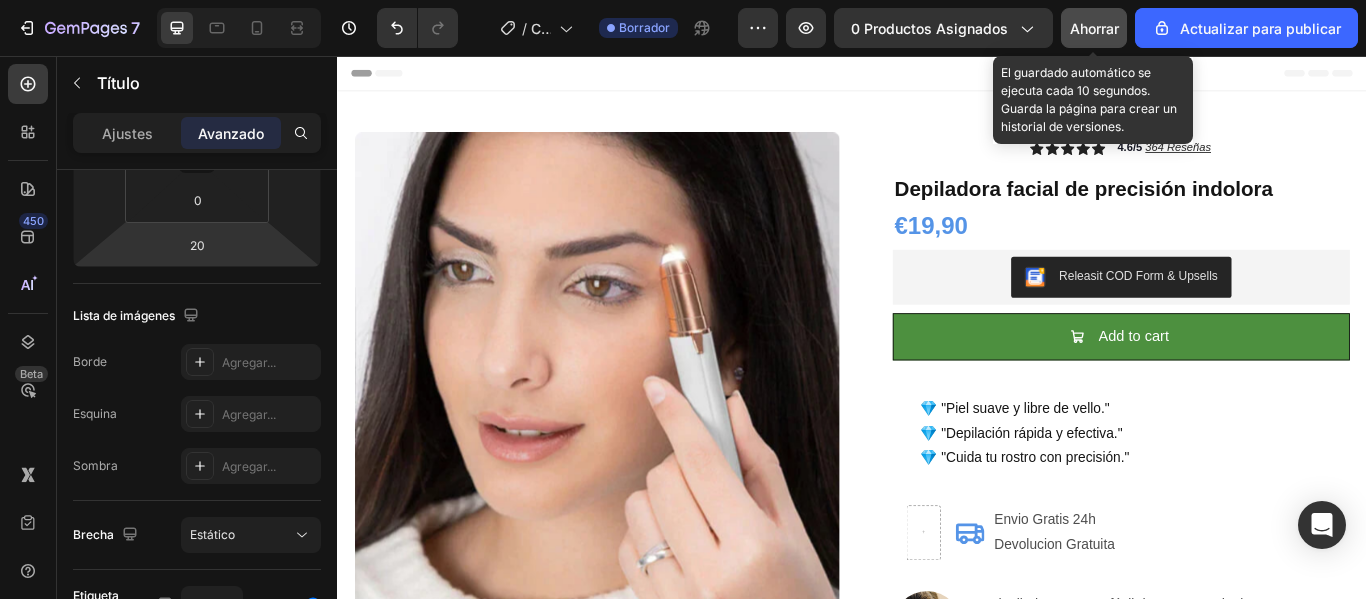 click on "Ahorrar" at bounding box center (1094, 28) 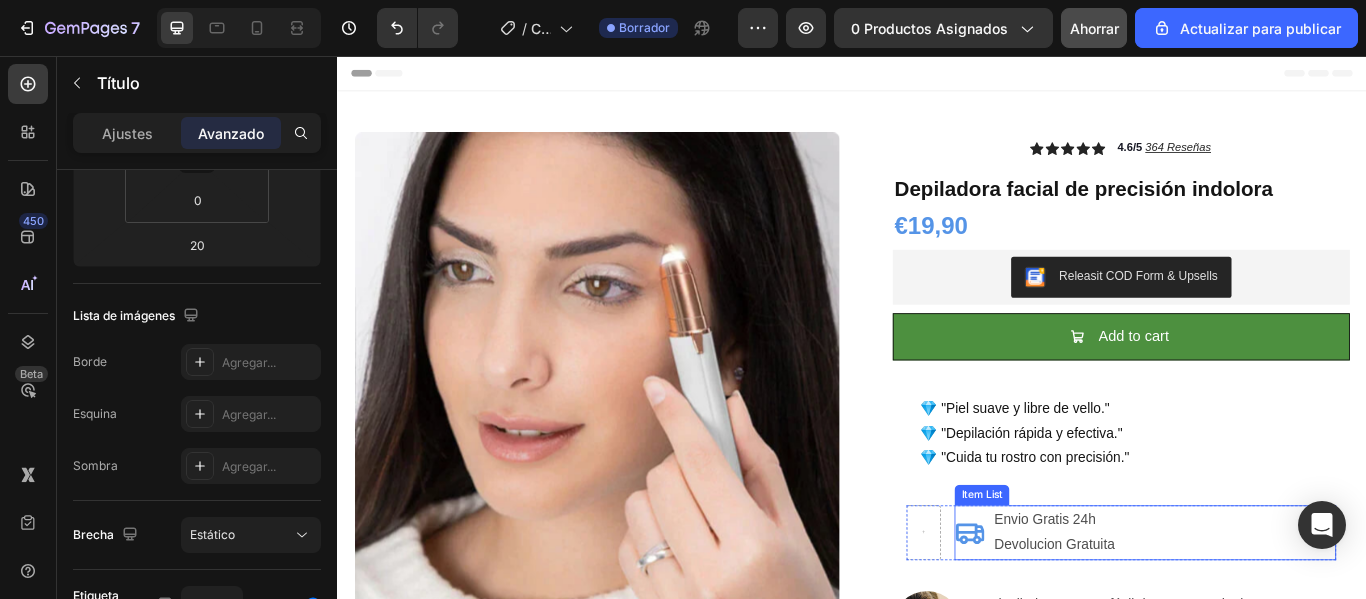 click on "Envio Gratis 24h Devolucion Gratuita" at bounding box center (1278, 612) 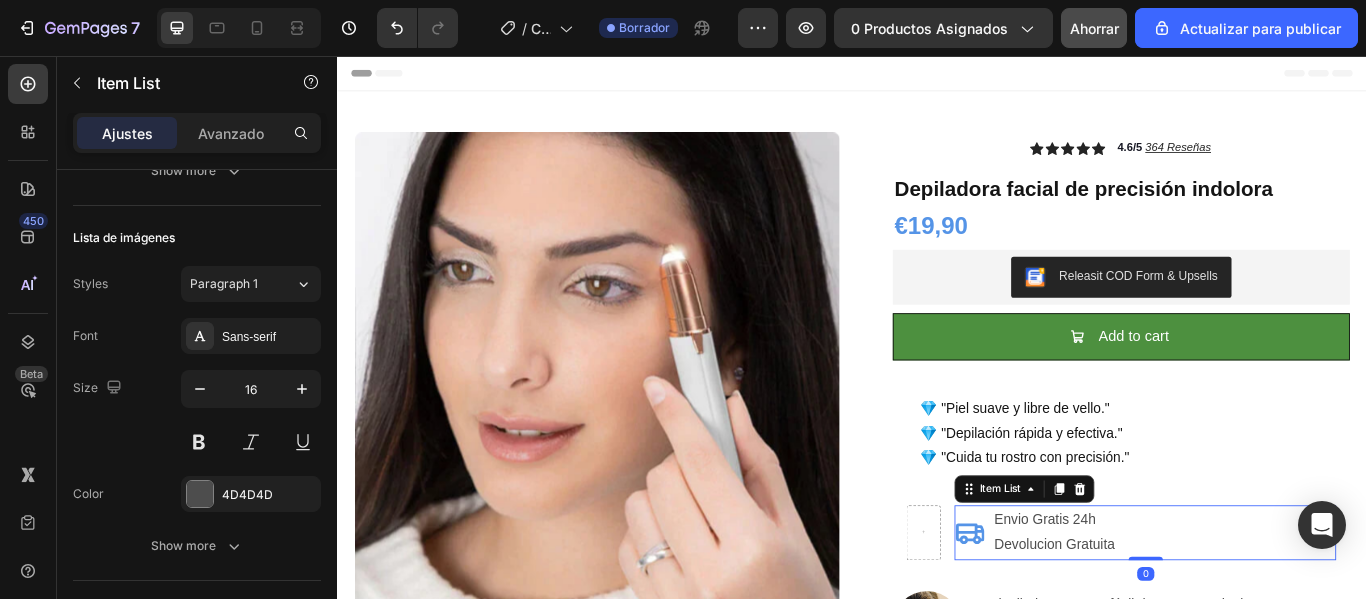 scroll, scrollTop: 0, scrollLeft: 0, axis: both 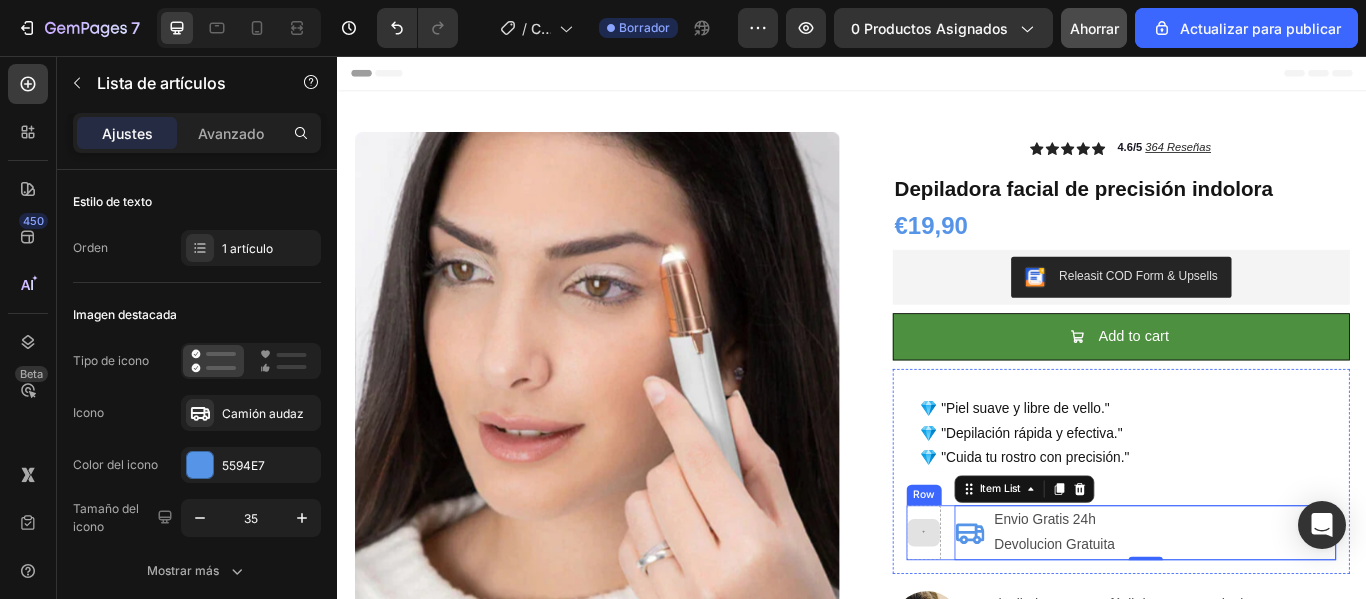 click at bounding box center [1020, 612] 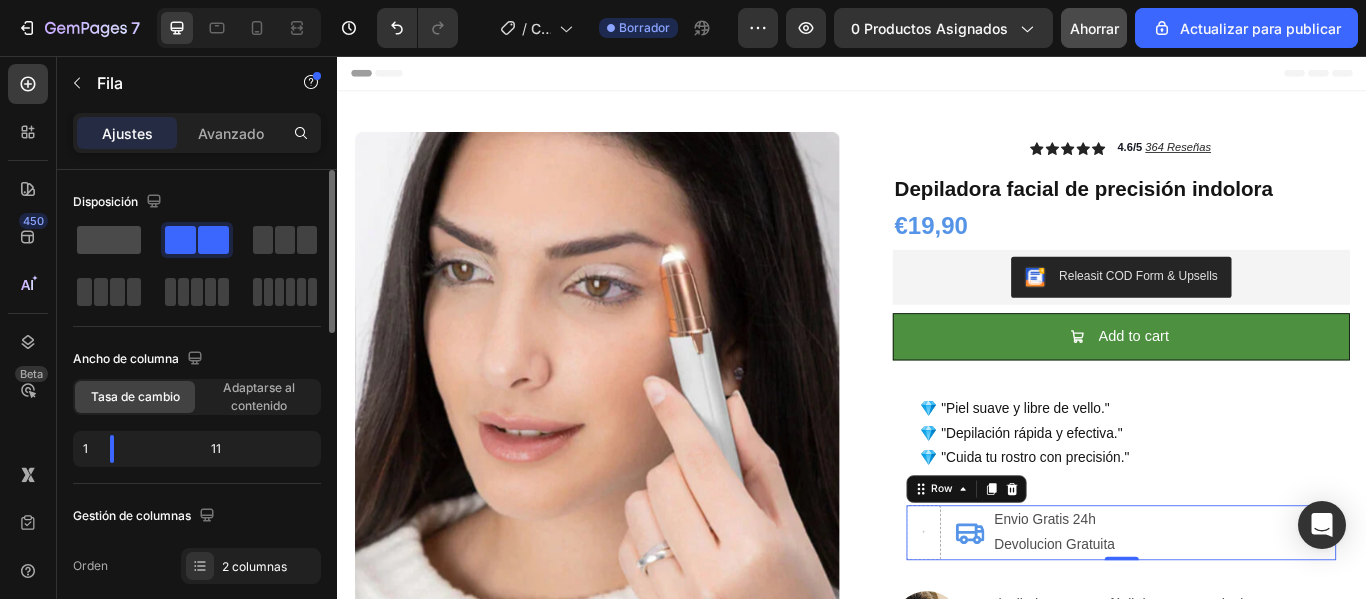 click 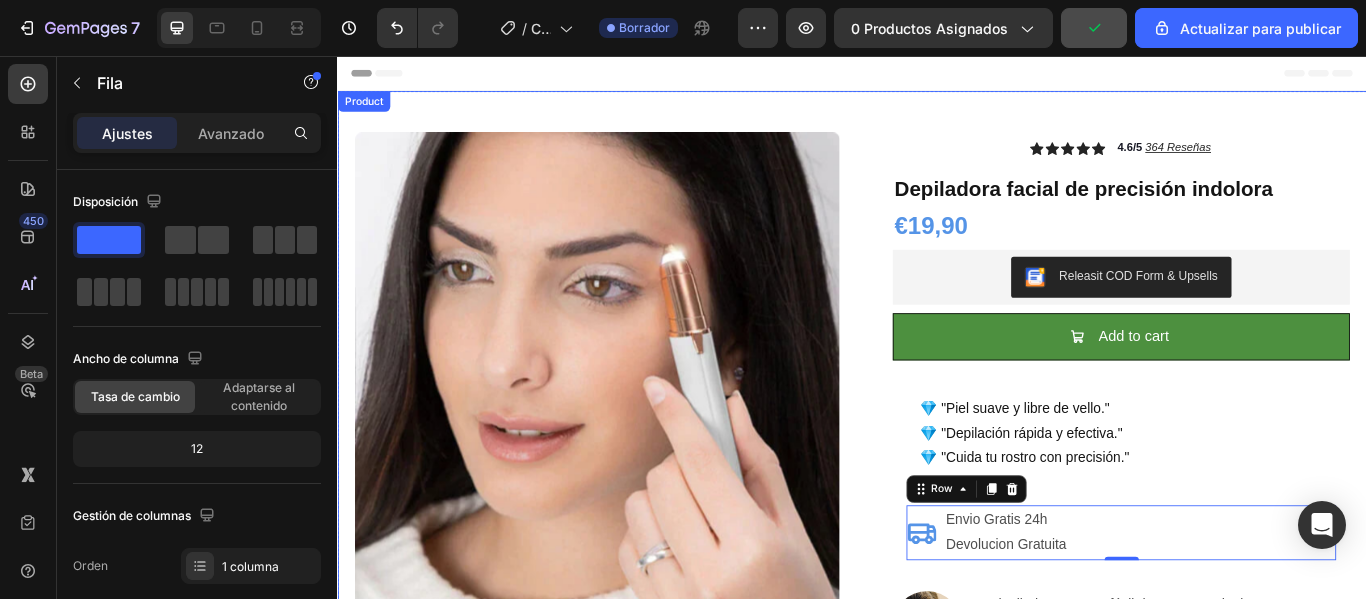 click on "Product Images Row Icon Icon Icon Icon Icon Icon List 4.6/5   364 Reseñas Text Block Row Depiladora facial de precisión indolora Product Title €19,90 Product Price Product Price Row Releasit COD Form & Upsells Releasit COD Form & Upsells
Add to cart Add to Cart       💎 "Piel suave y libre de vello."       💎 "Depilación rápida y efectiva."       💎 "Cuida tu rostro con precisión." Text Block
Envio Gratis 24h Devolucion Gratuita Item List Row   0 Row Row
Image "La depiladora es muy fácil de usar y no duele tanto como esperaba. Deja la piel suave y sin irritaciones. ¡Muy recomendable para uso en casa!" Marta Ramirez - Compra Verificada Text Block Row Image "Me sorprendió lo rápida que fue la depilación y lo efectiva que es. La piel queda limpia y sin vello por semanas. Es una inversión que vale la pena." Marta Ramirez - Compra Verificada Text Block Row Image Text Block Row" at bounding box center (937, 465) 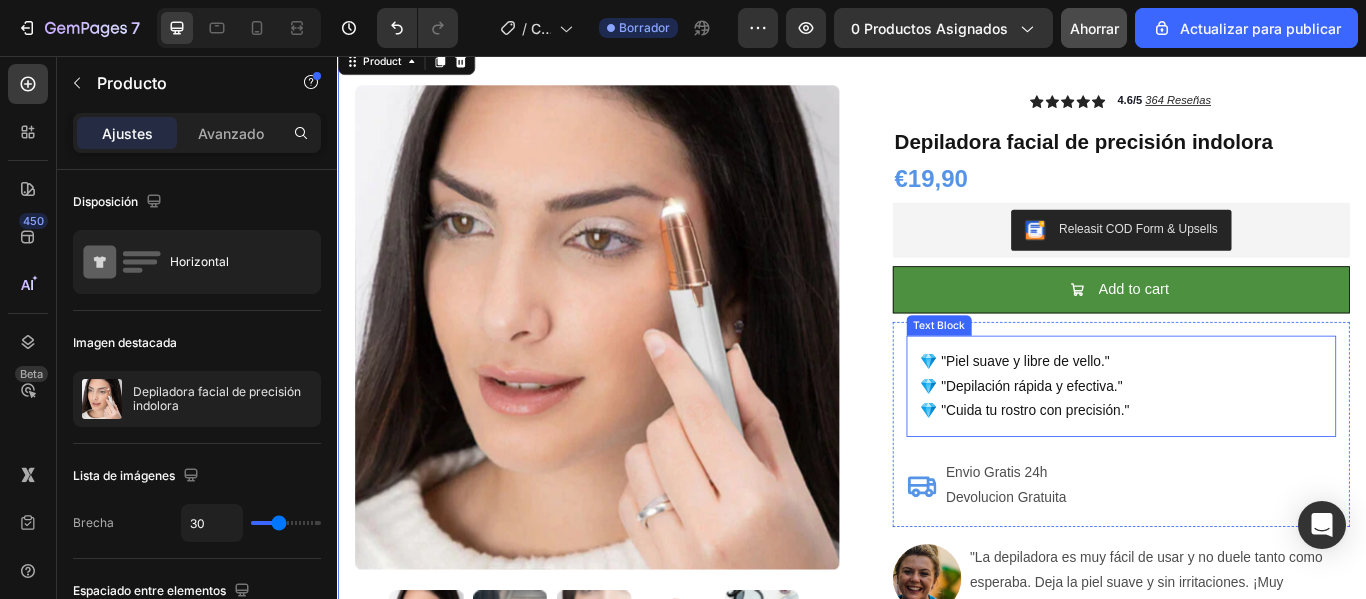 scroll, scrollTop: 200, scrollLeft: 0, axis: vertical 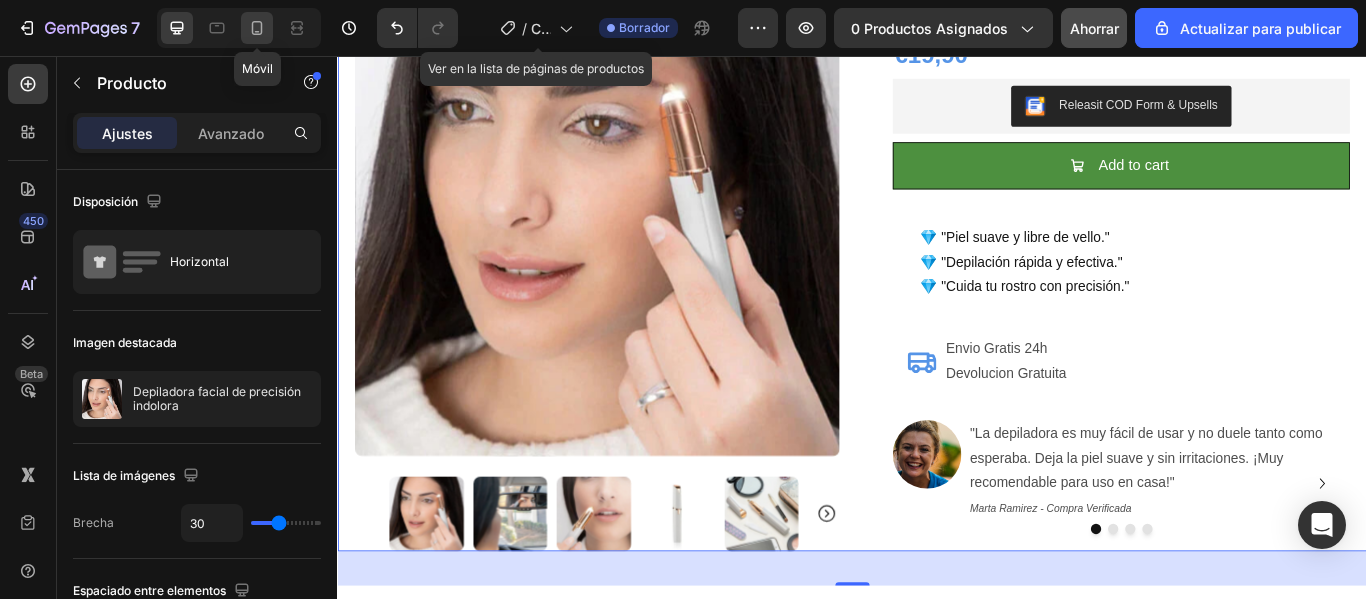 click 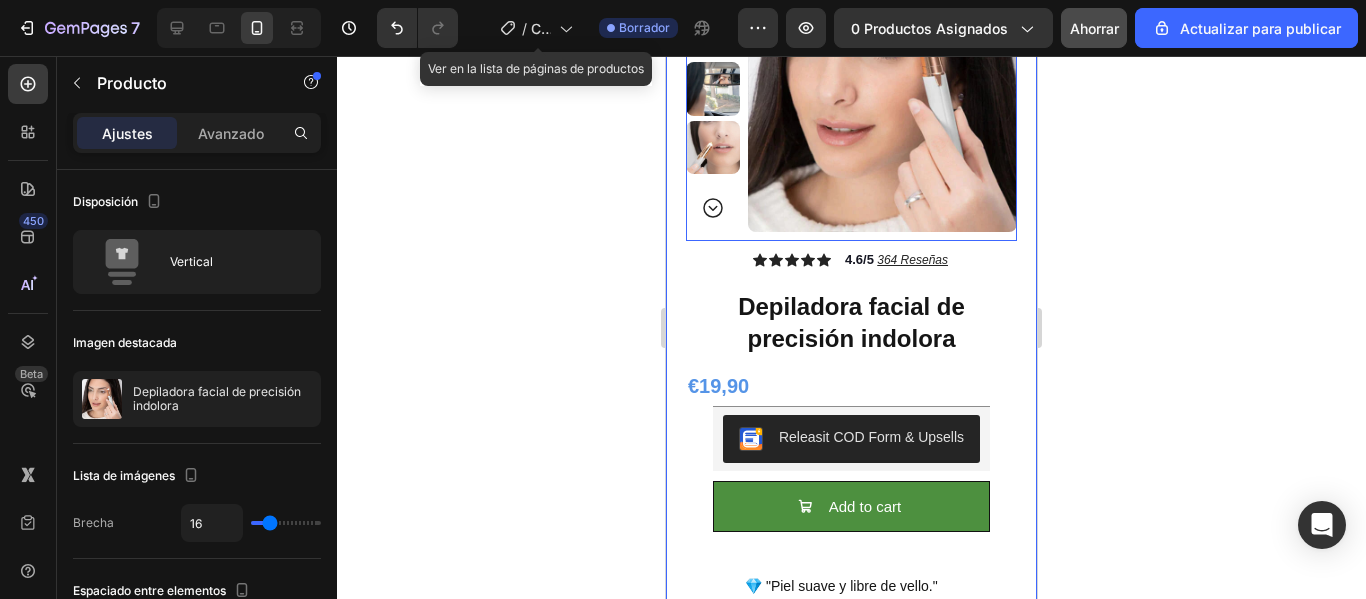 scroll, scrollTop: 200, scrollLeft: 0, axis: vertical 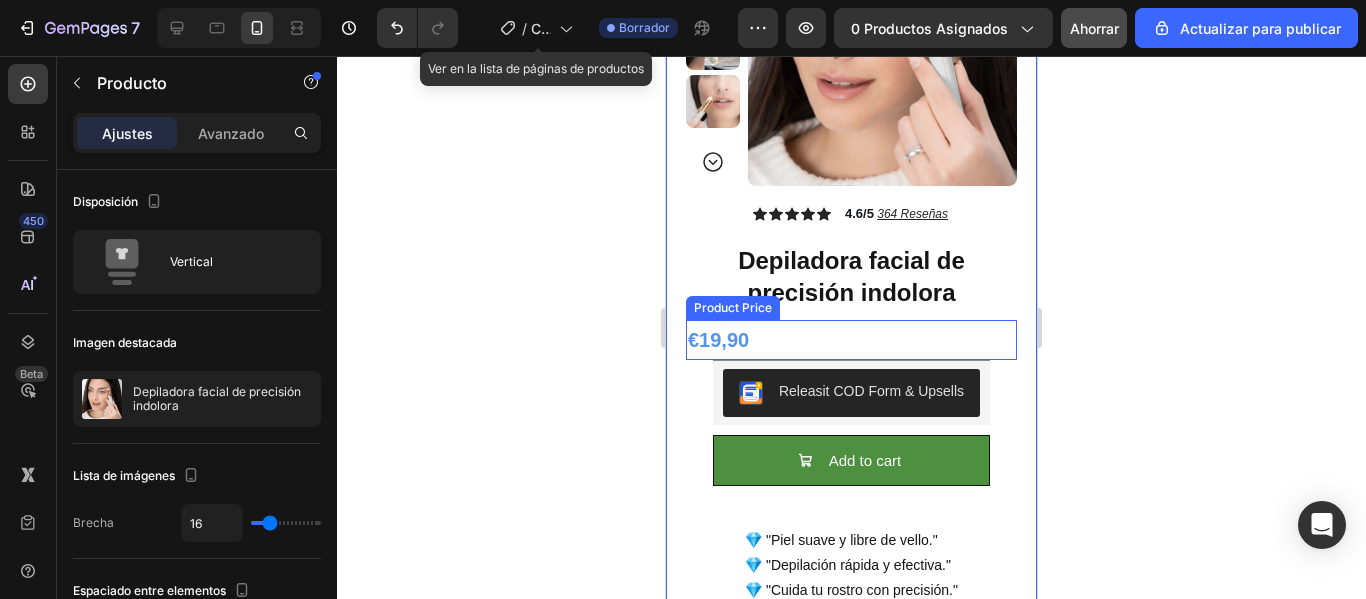 click on "€19,90" at bounding box center [851, 340] 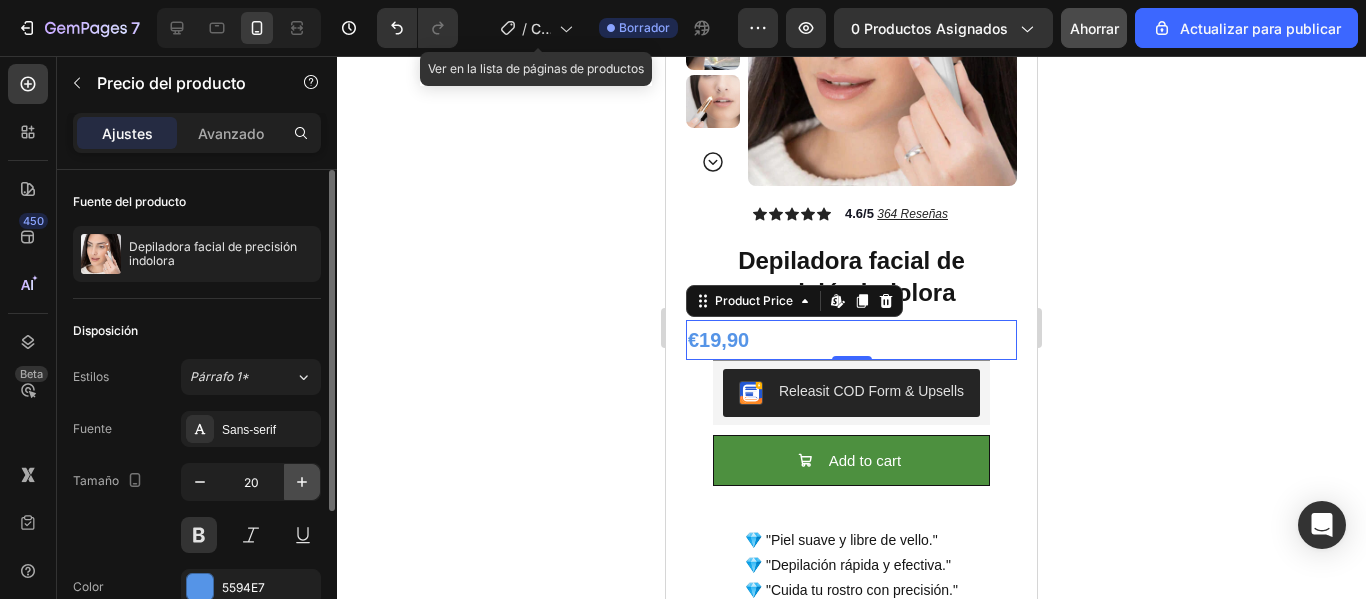 click 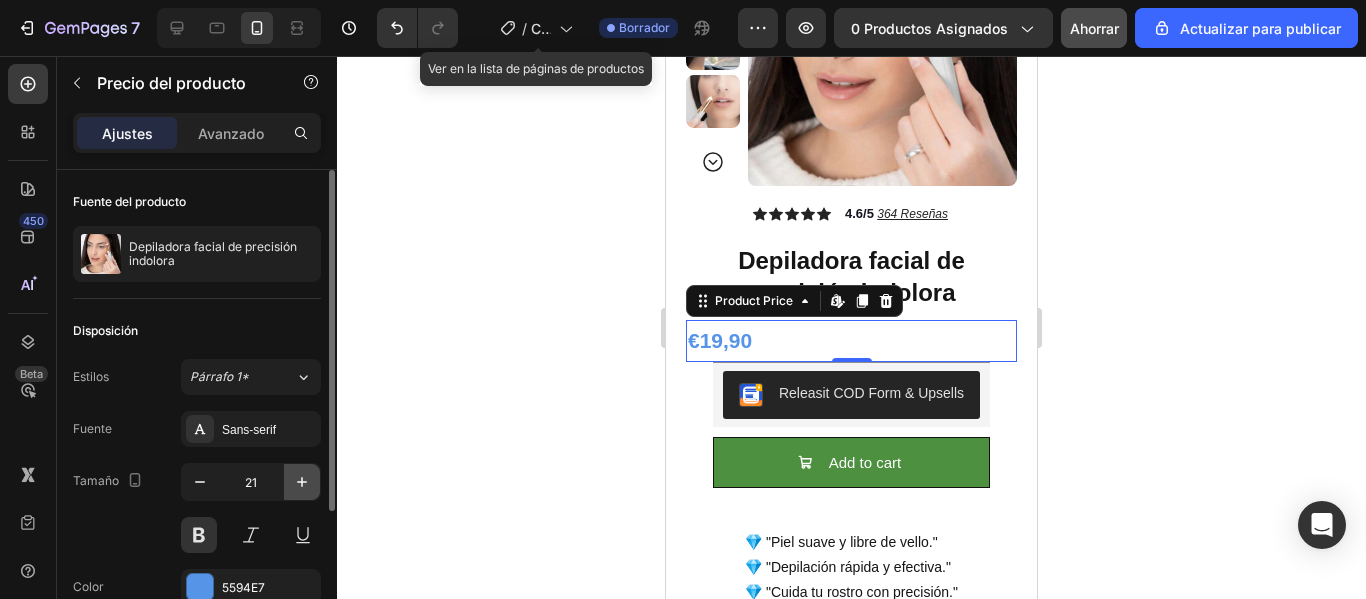 click 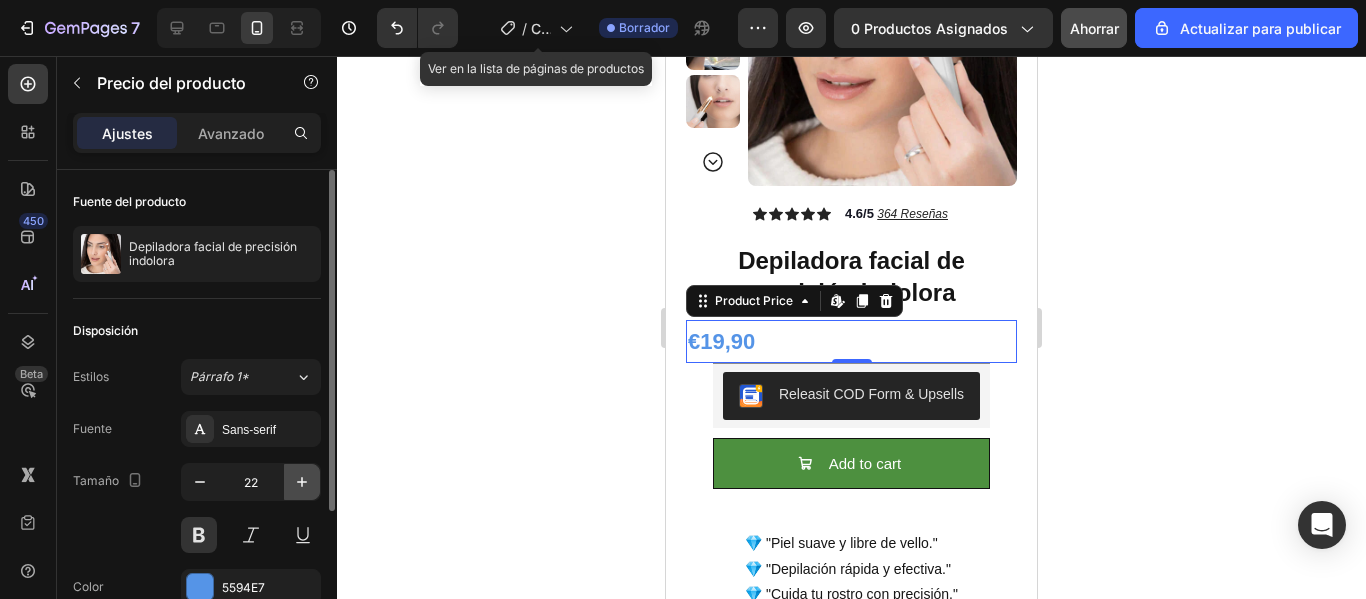 click 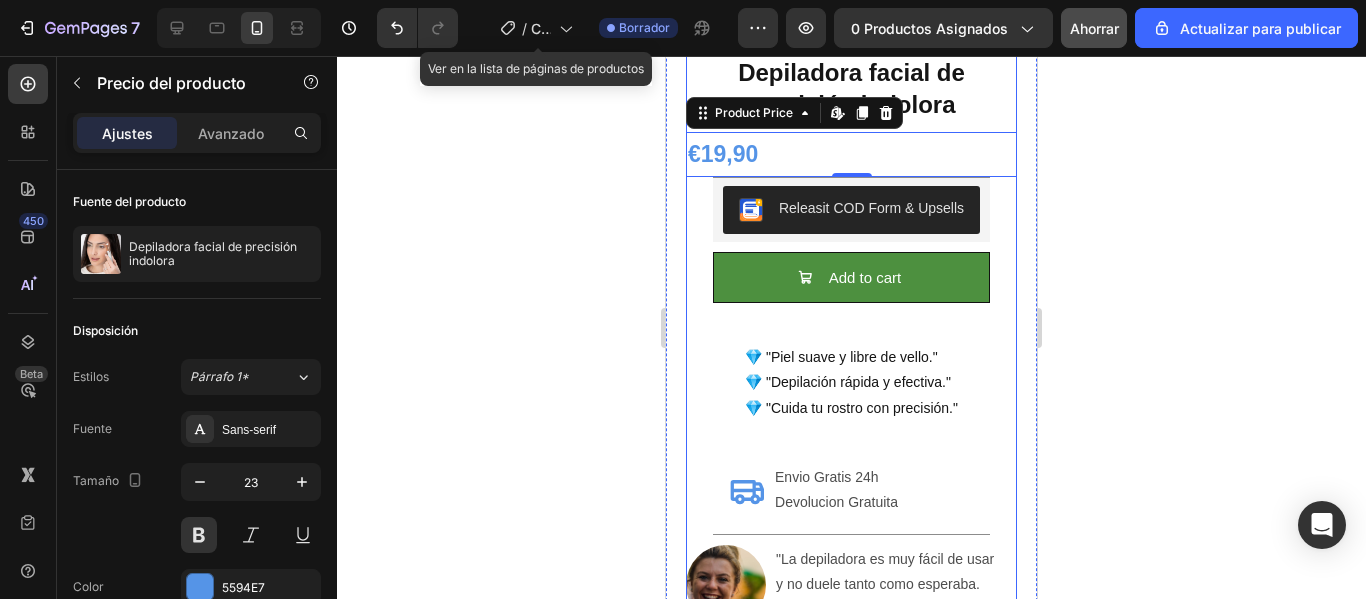 scroll, scrollTop: 400, scrollLeft: 0, axis: vertical 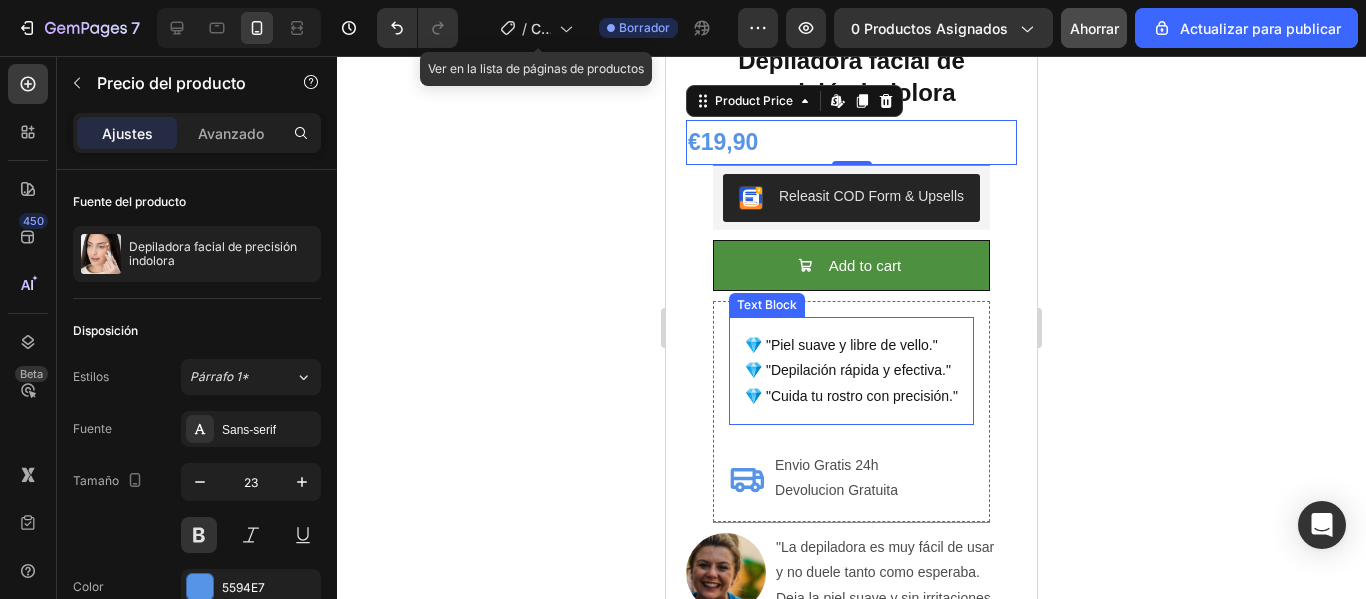 click on "💎 "Piel suave y libre de vello."" at bounding box center [851, 345] 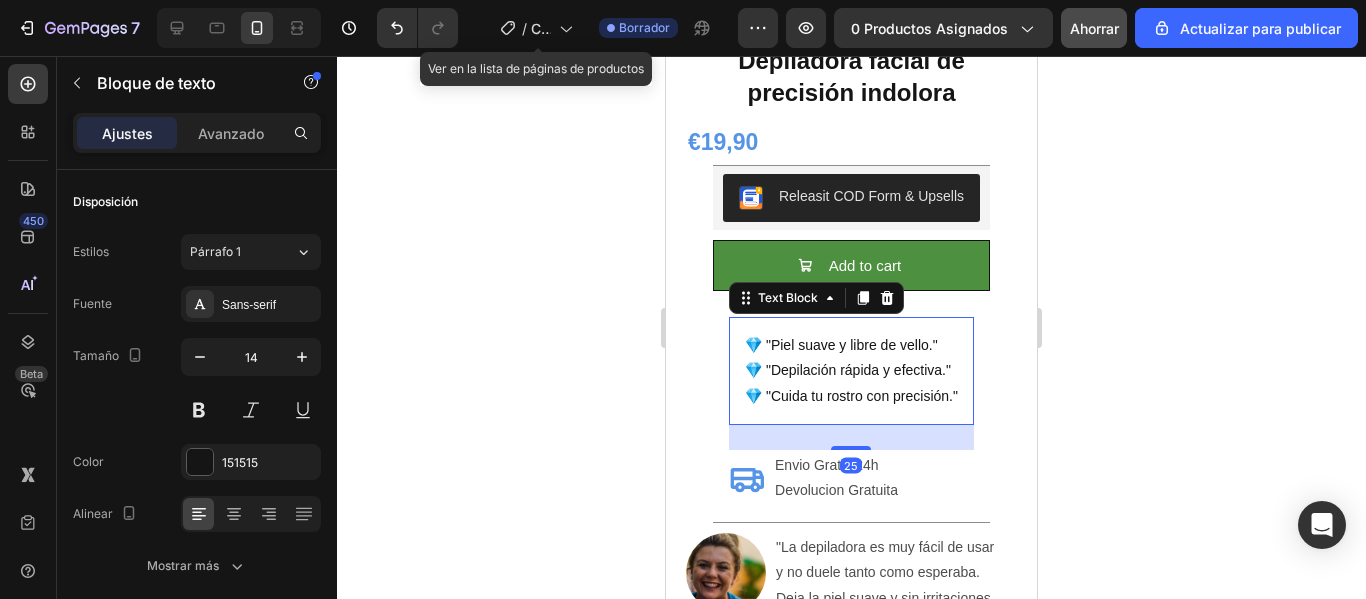 click on "💎 "Piel suave y libre de vello."" at bounding box center [851, 345] 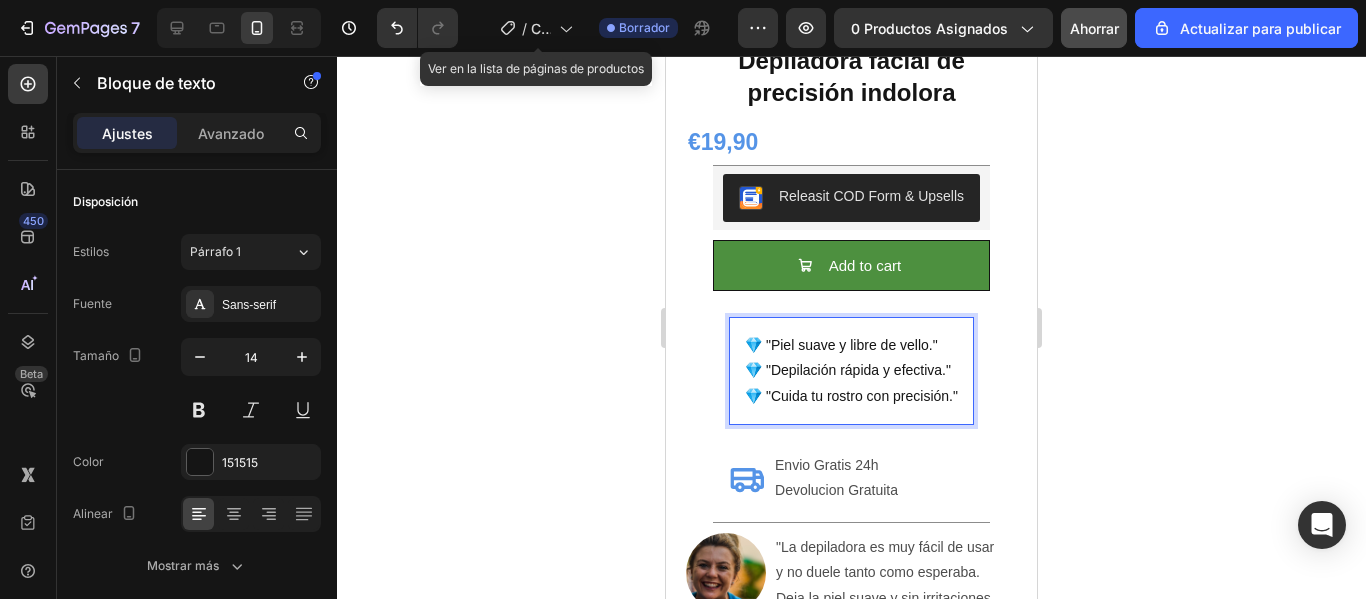 click on "💎 "Depilación rápida y efectiva."" at bounding box center (851, 370) 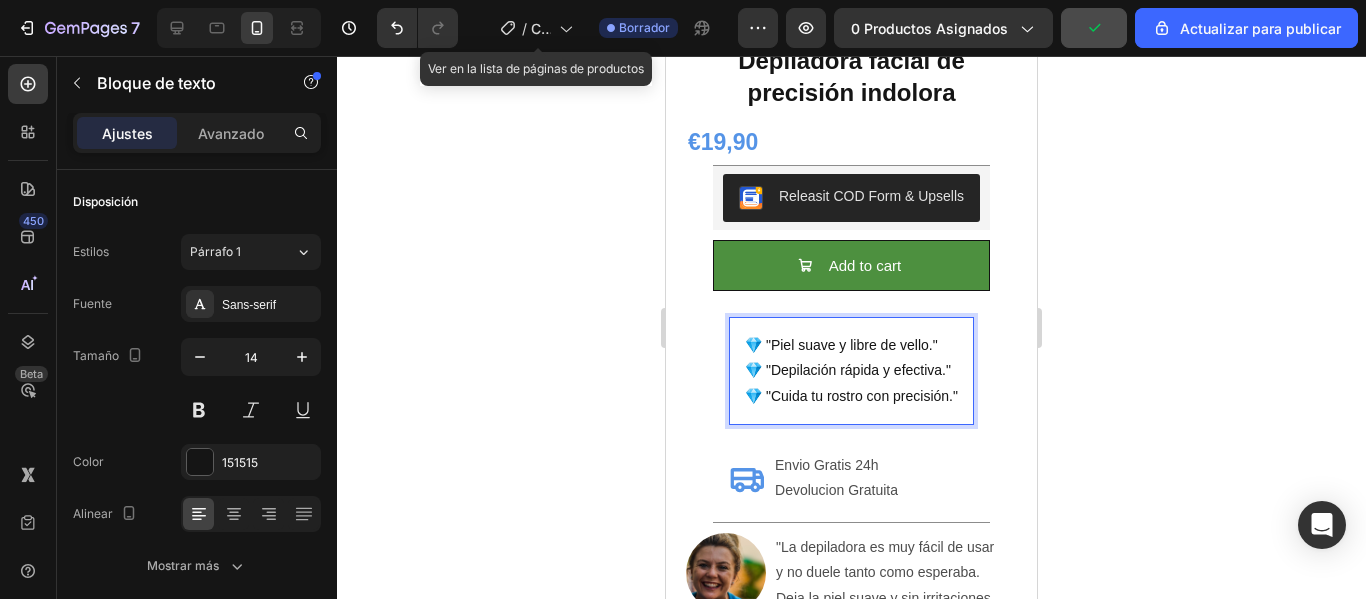 click on "💎 "Cuida tu rostro con precisión."" at bounding box center [851, 396] 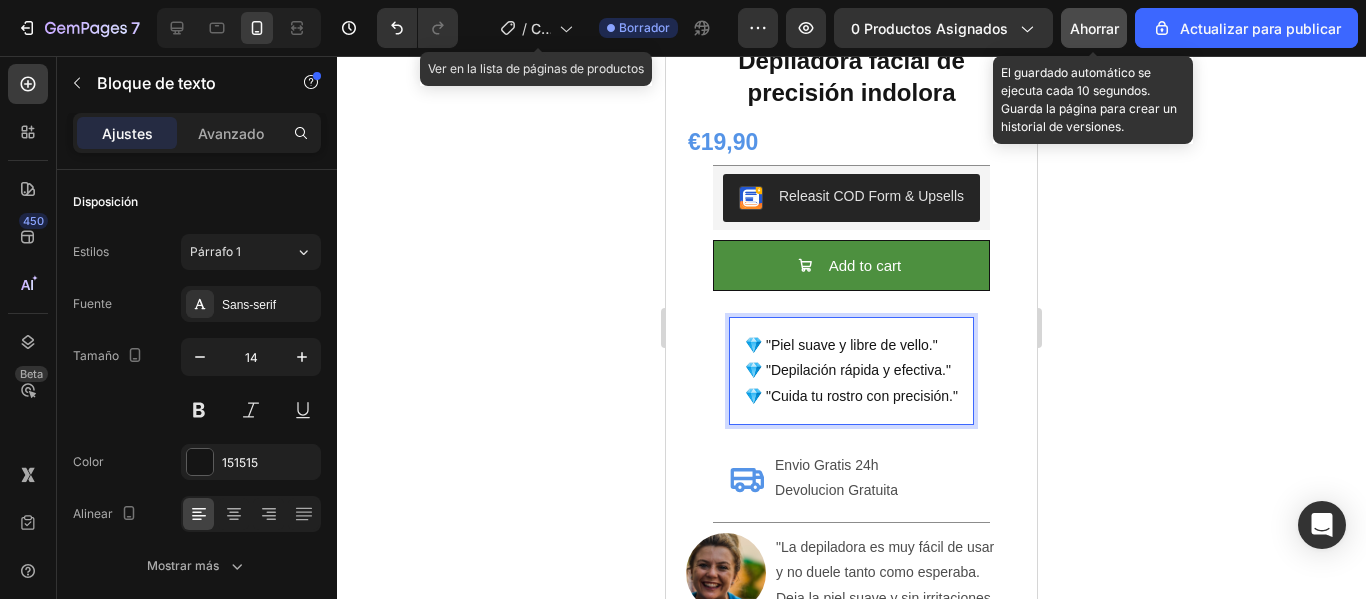 click on "Ahorrar" at bounding box center [1094, 28] 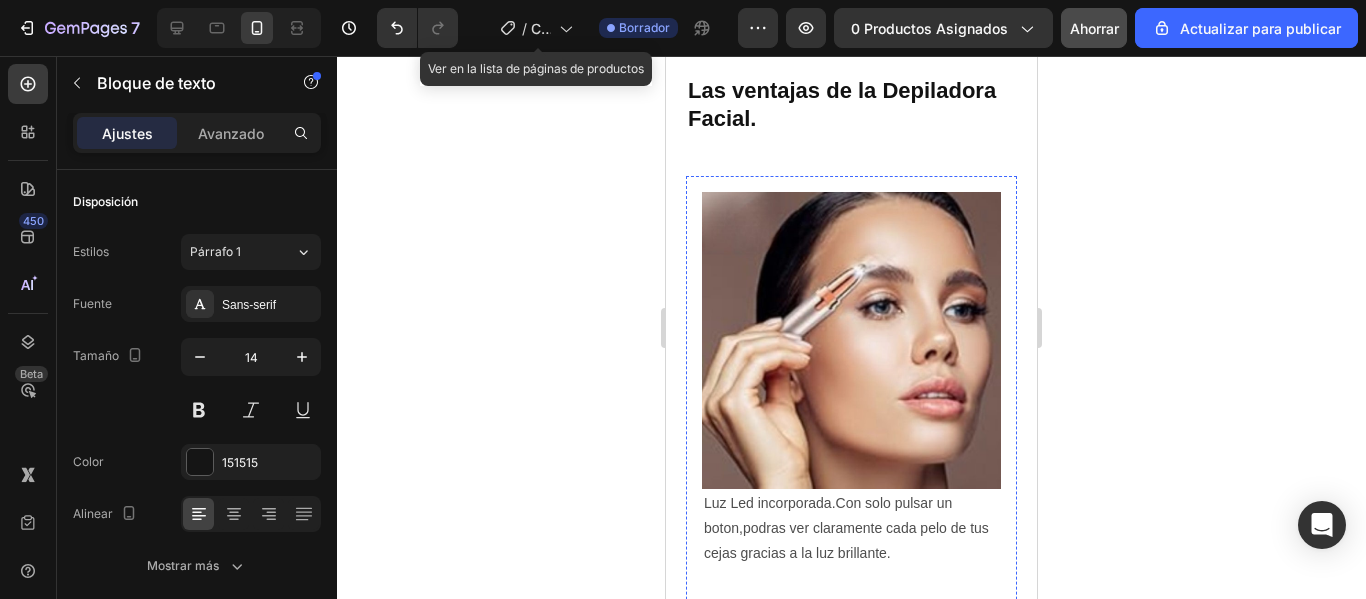 scroll, scrollTop: 3000, scrollLeft: 0, axis: vertical 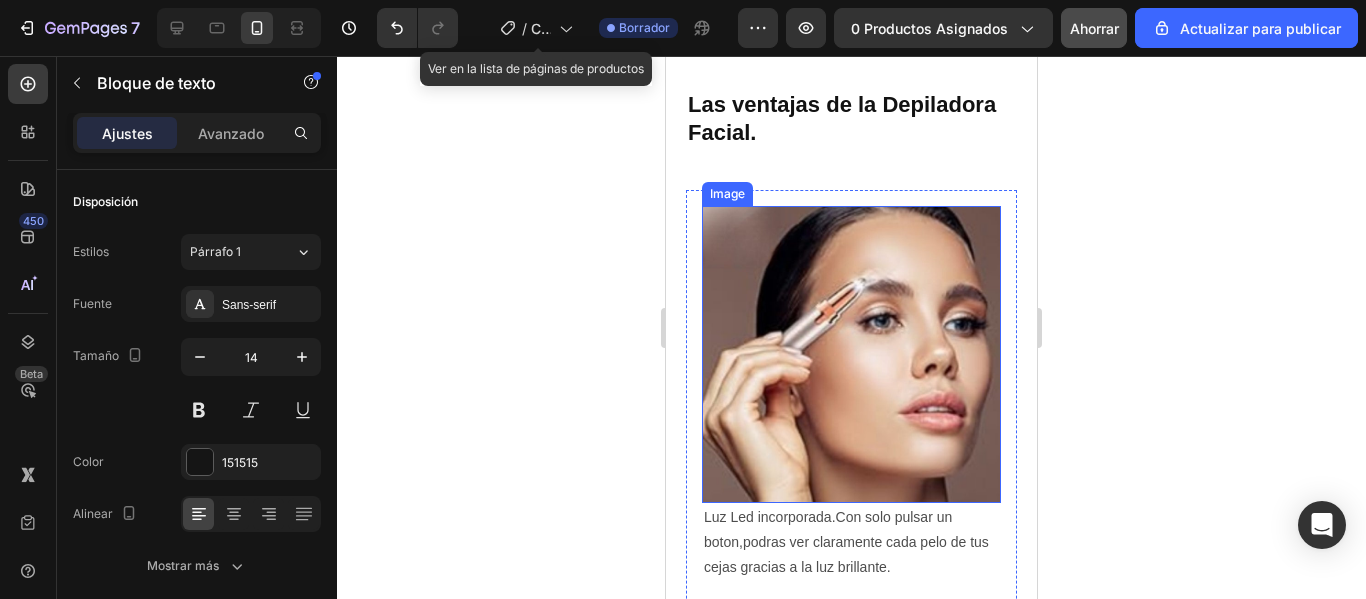 click at bounding box center (851, 354) 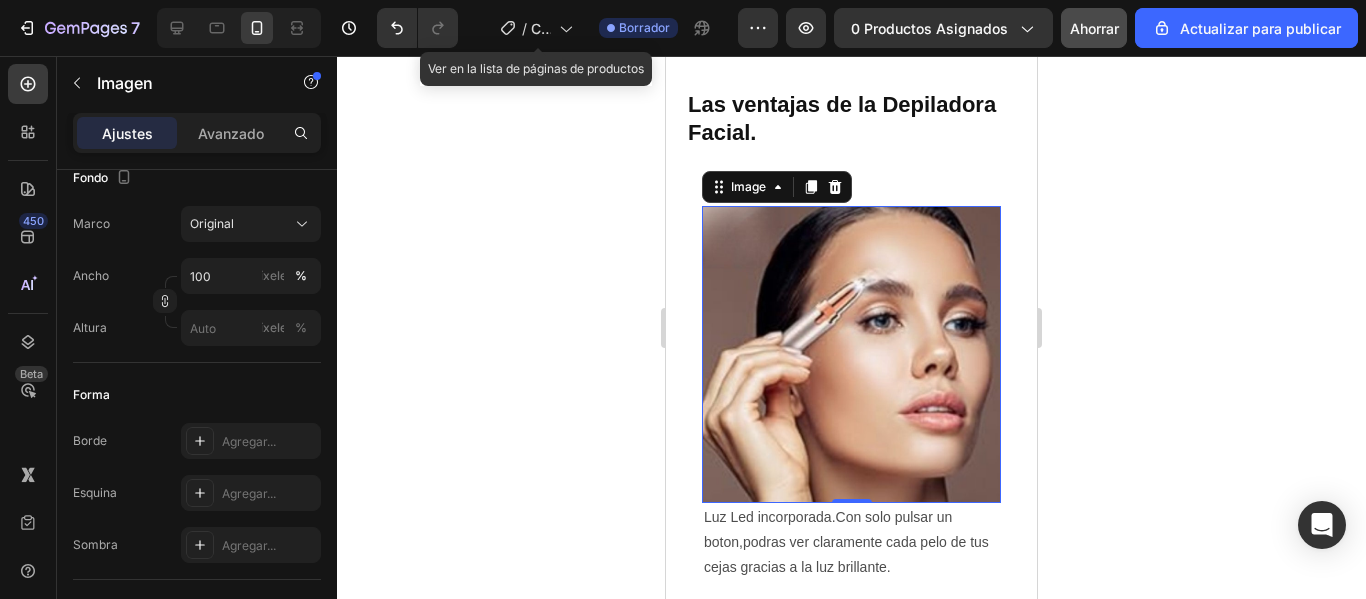 scroll, scrollTop: 0, scrollLeft: 0, axis: both 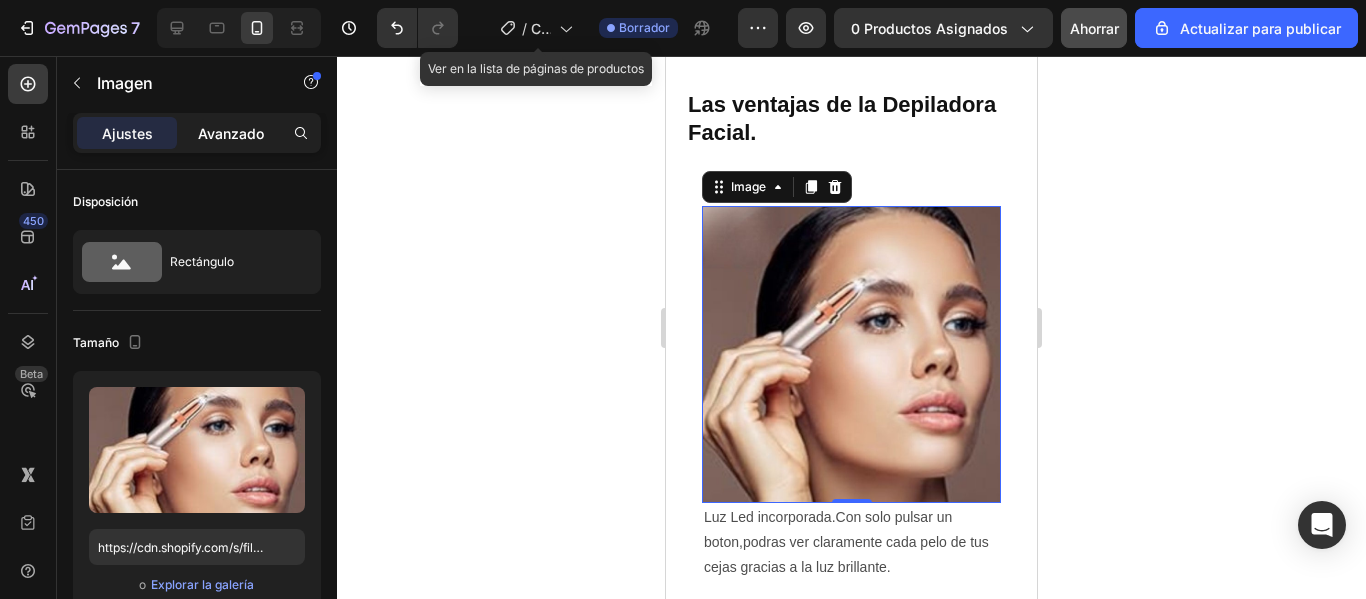 click on "Avanzado" at bounding box center (231, 133) 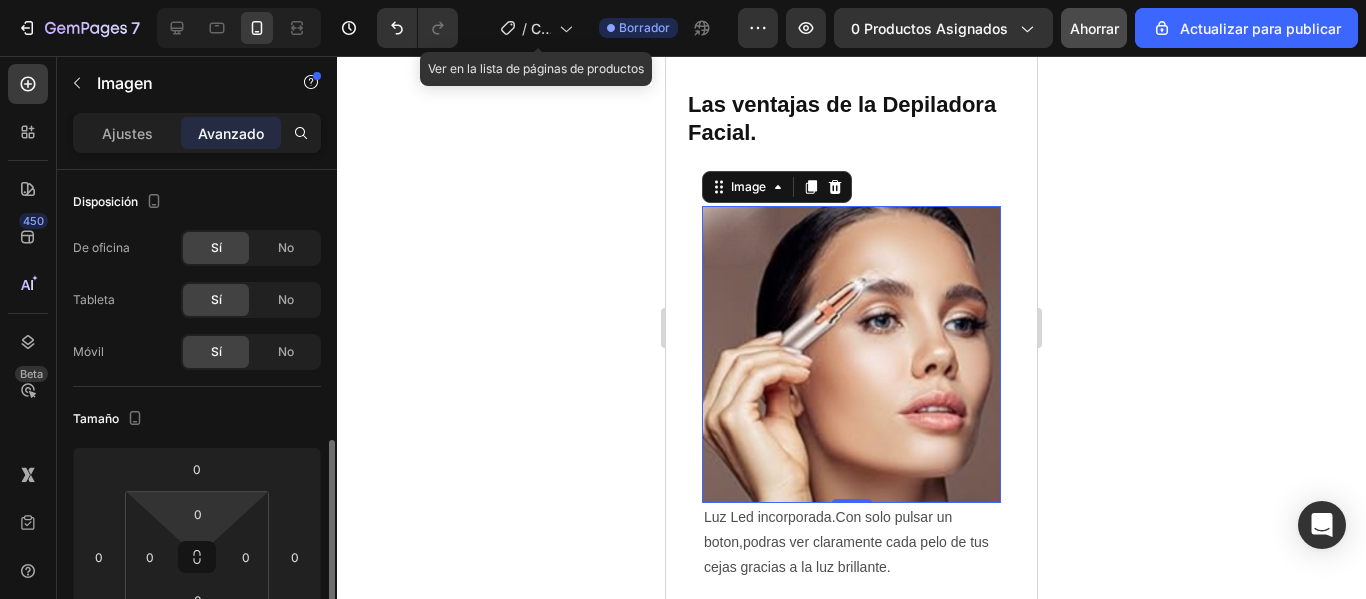 scroll, scrollTop: 200, scrollLeft: 0, axis: vertical 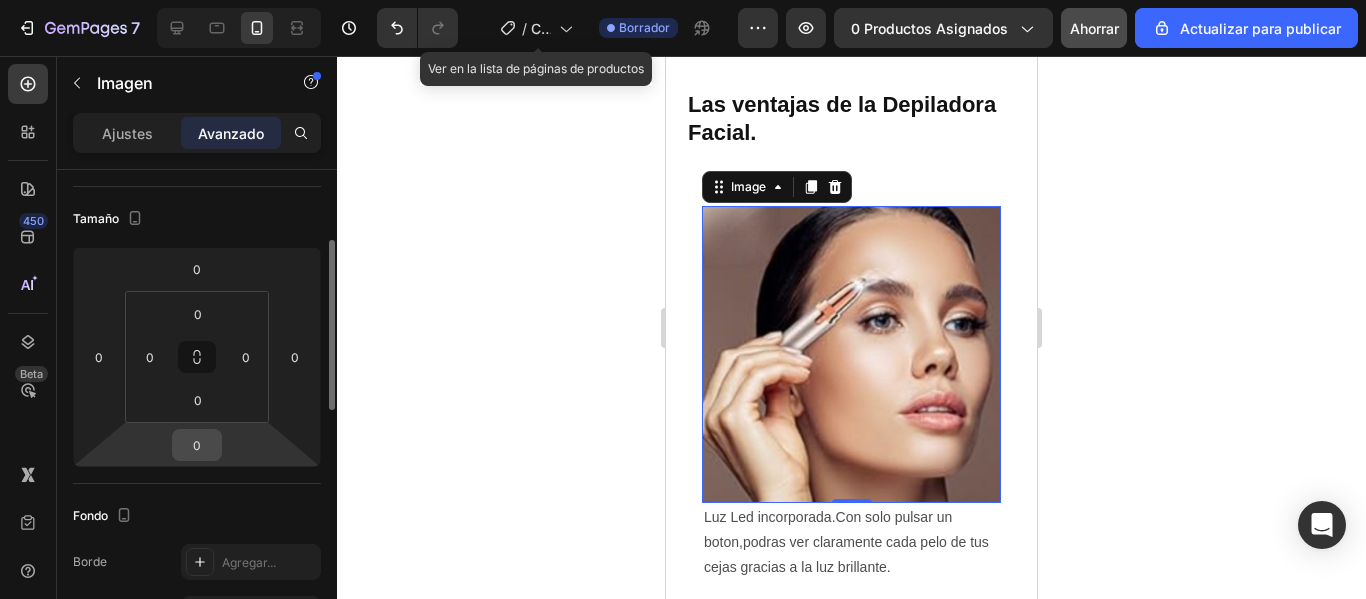 click on "0" at bounding box center [197, 445] 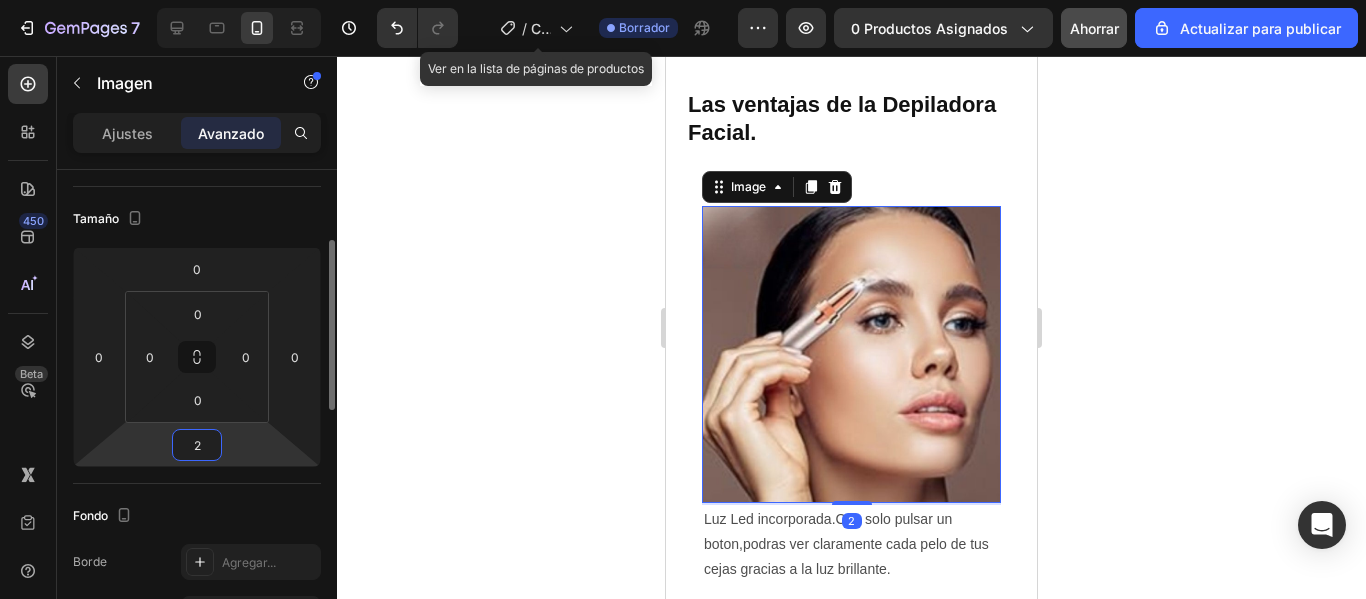 type on "20" 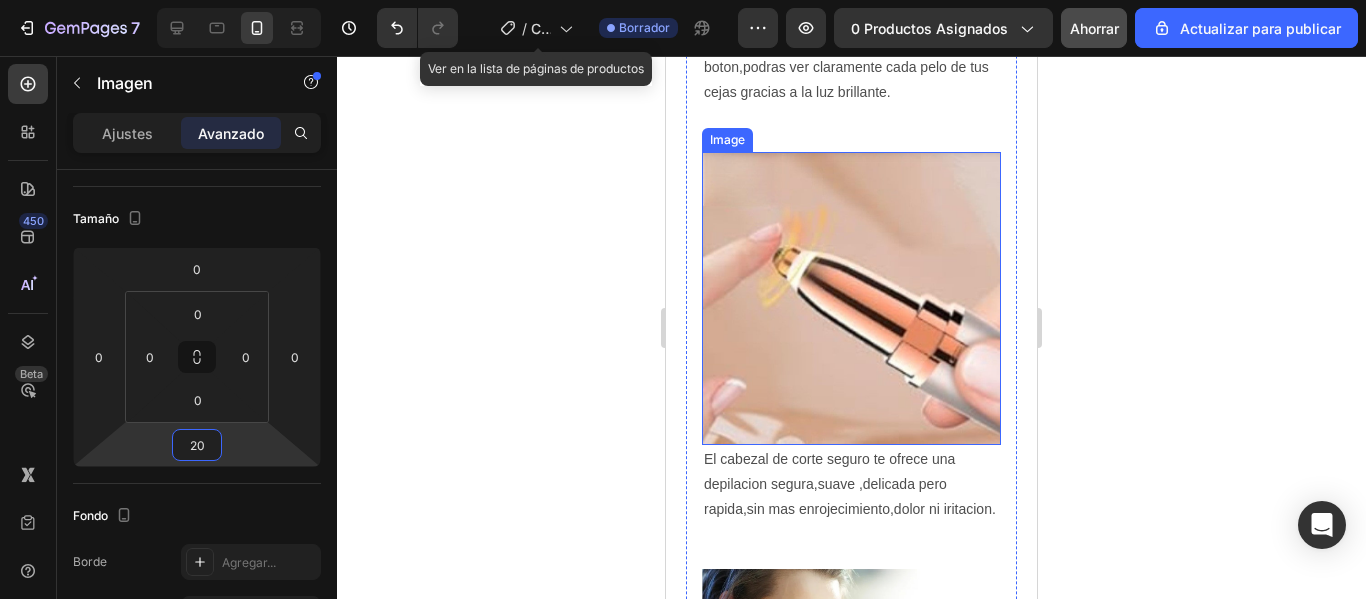 scroll, scrollTop: 3500, scrollLeft: 0, axis: vertical 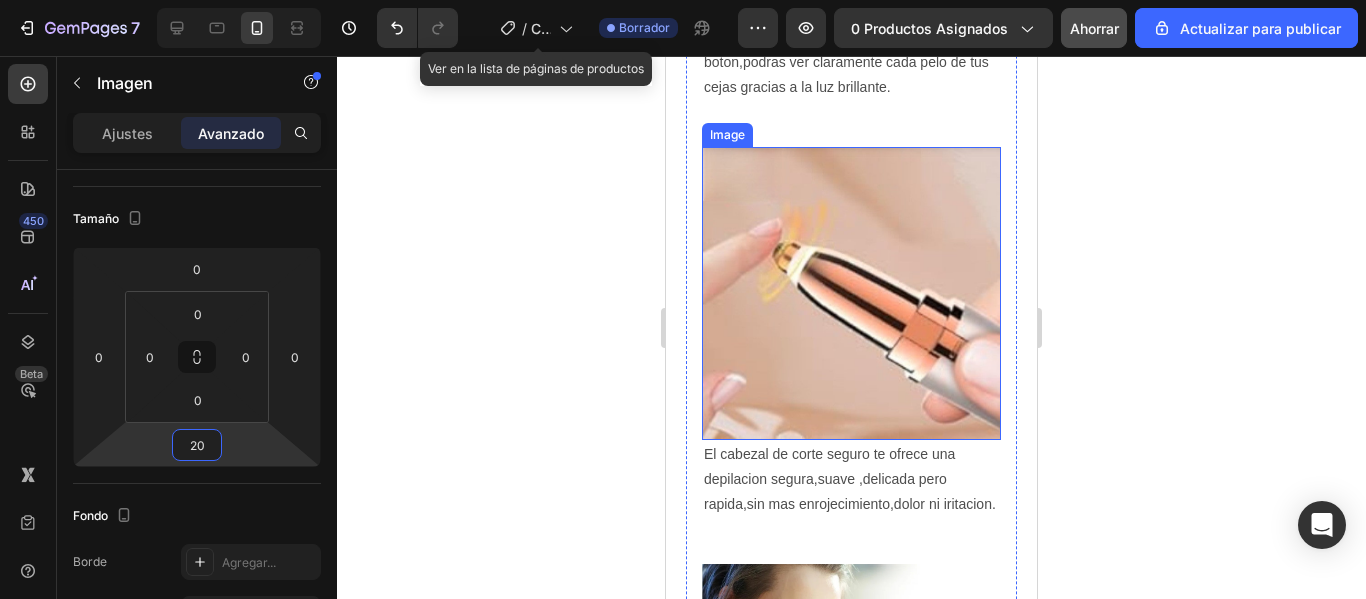 click at bounding box center (851, 293) 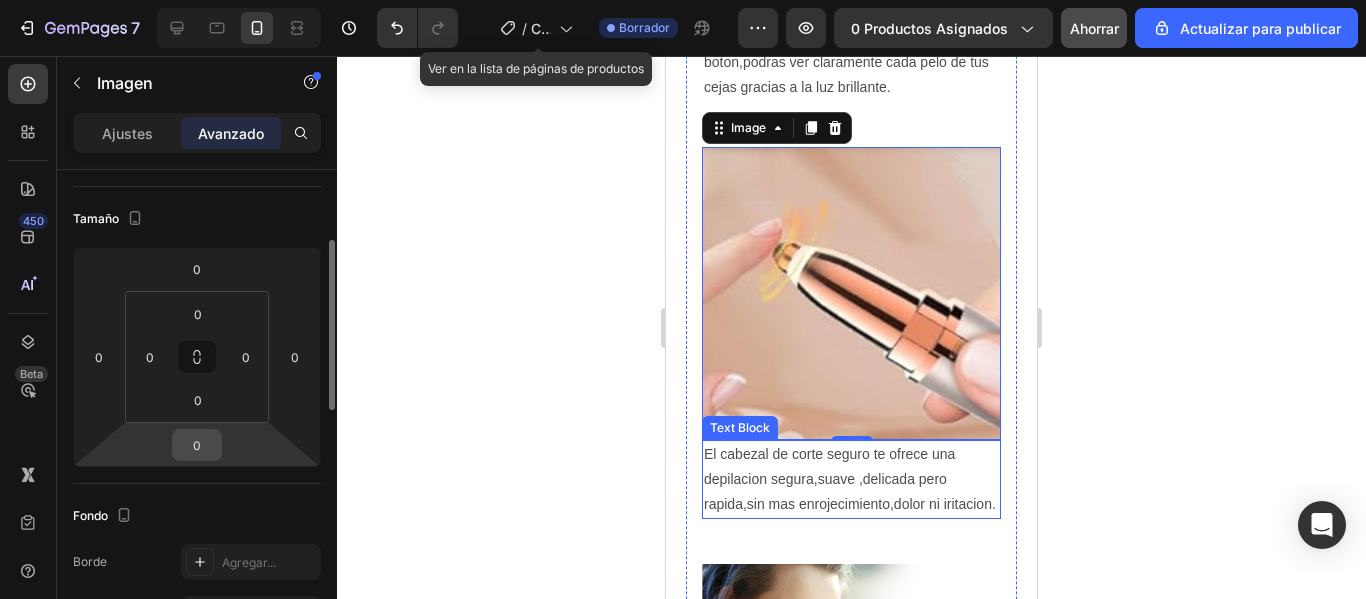 click on "0" at bounding box center (197, 445) 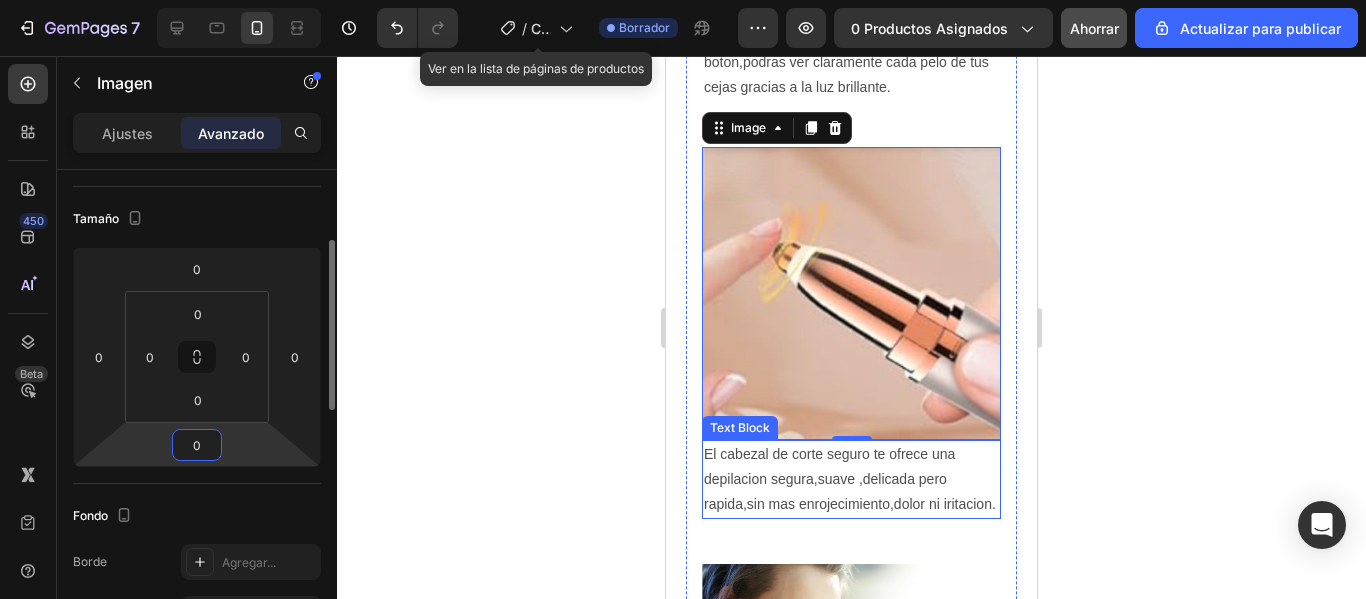 click on "0" at bounding box center [197, 445] 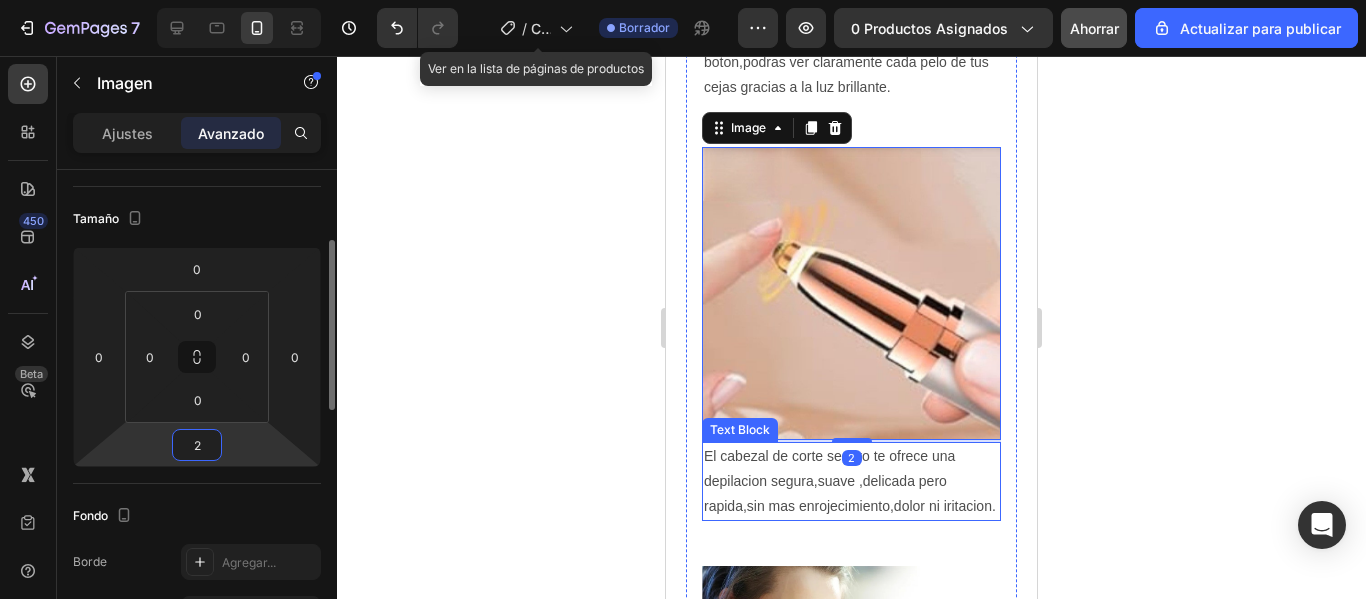 type on "20" 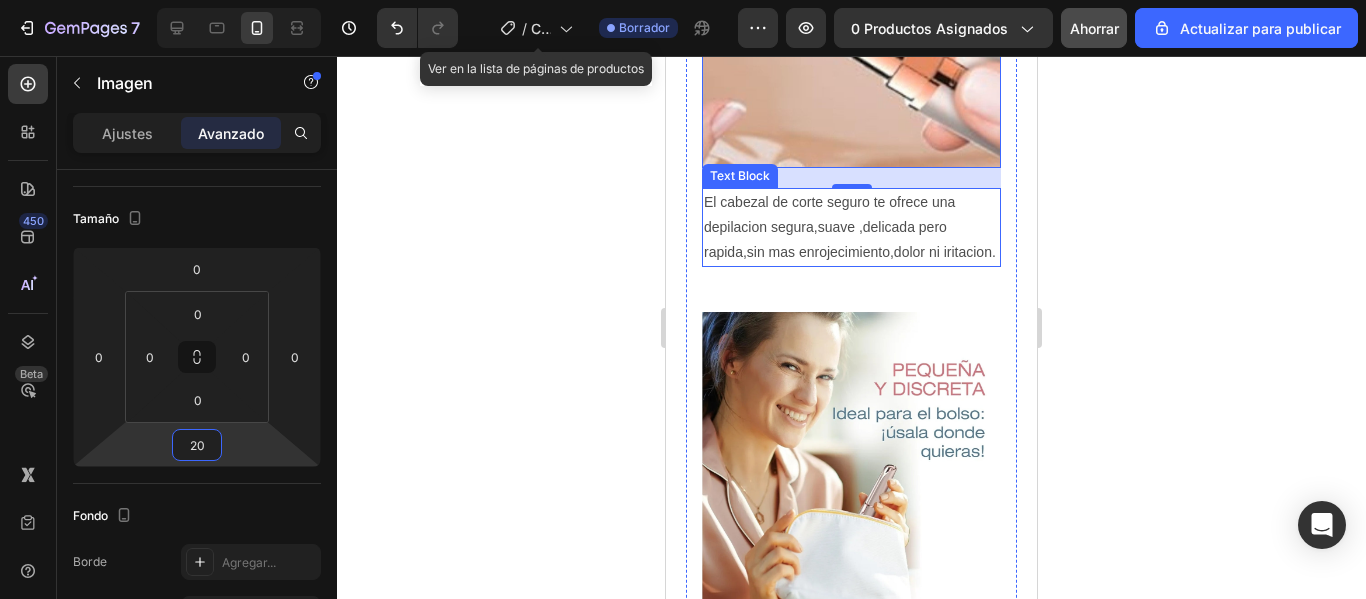 scroll, scrollTop: 3900, scrollLeft: 0, axis: vertical 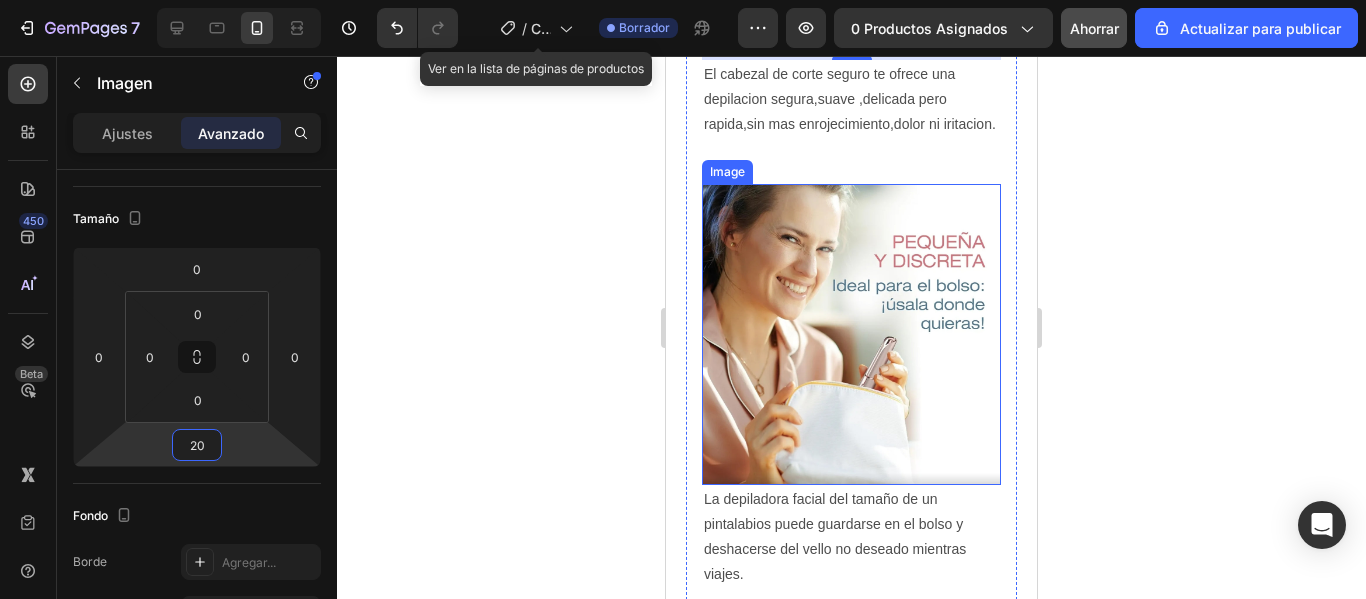 click at bounding box center (851, 334) 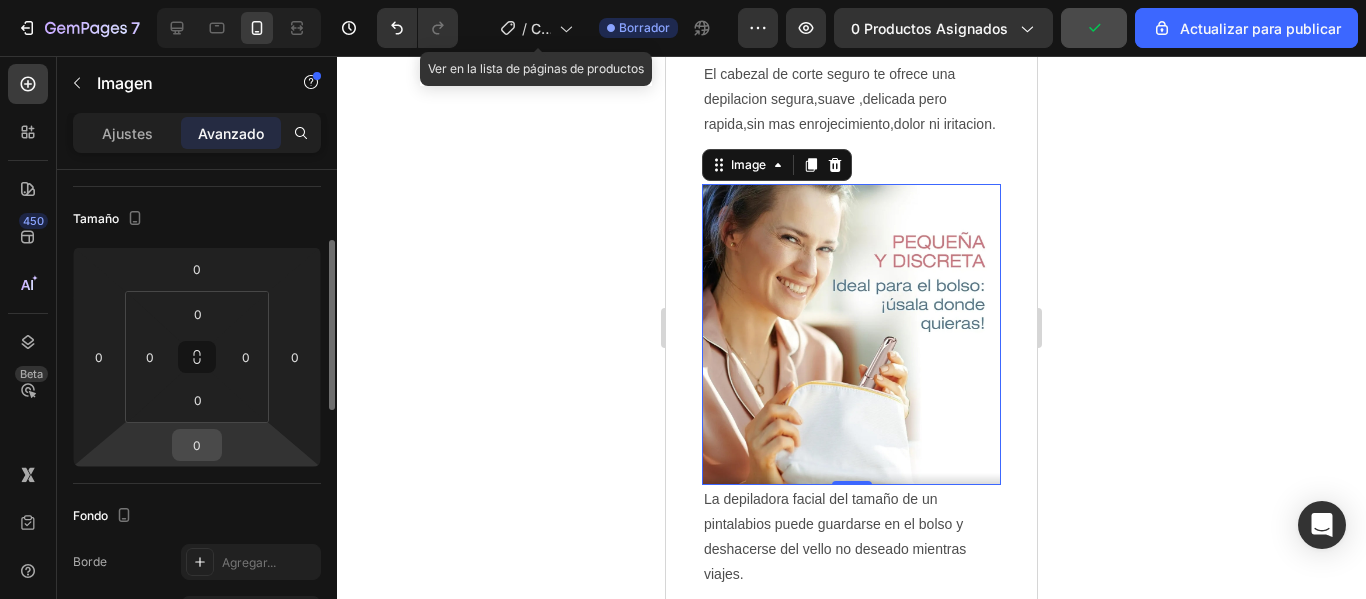 click on "0" at bounding box center (197, 445) 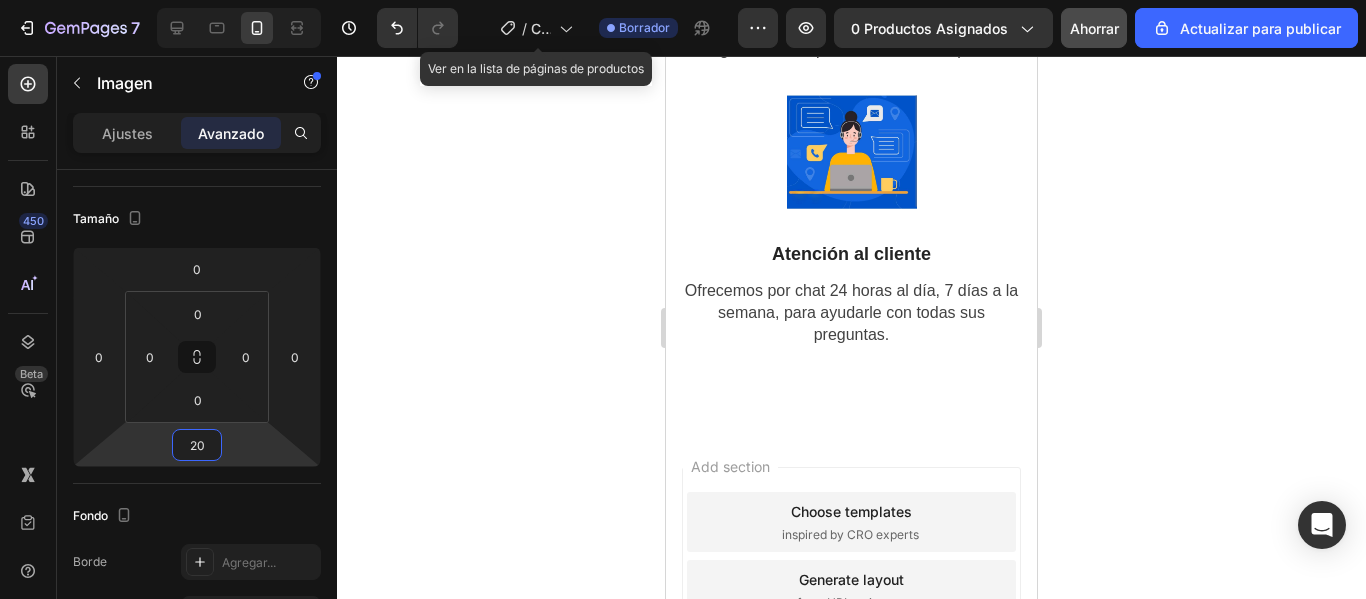 scroll, scrollTop: 5662, scrollLeft: 0, axis: vertical 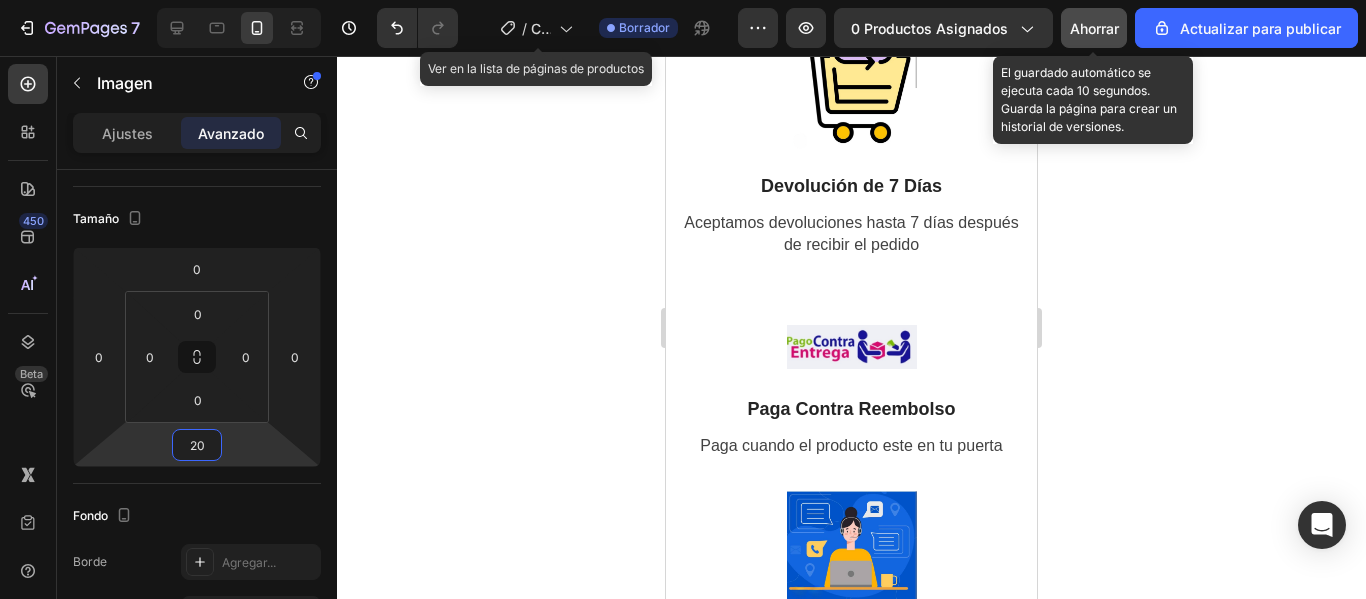 type on "20" 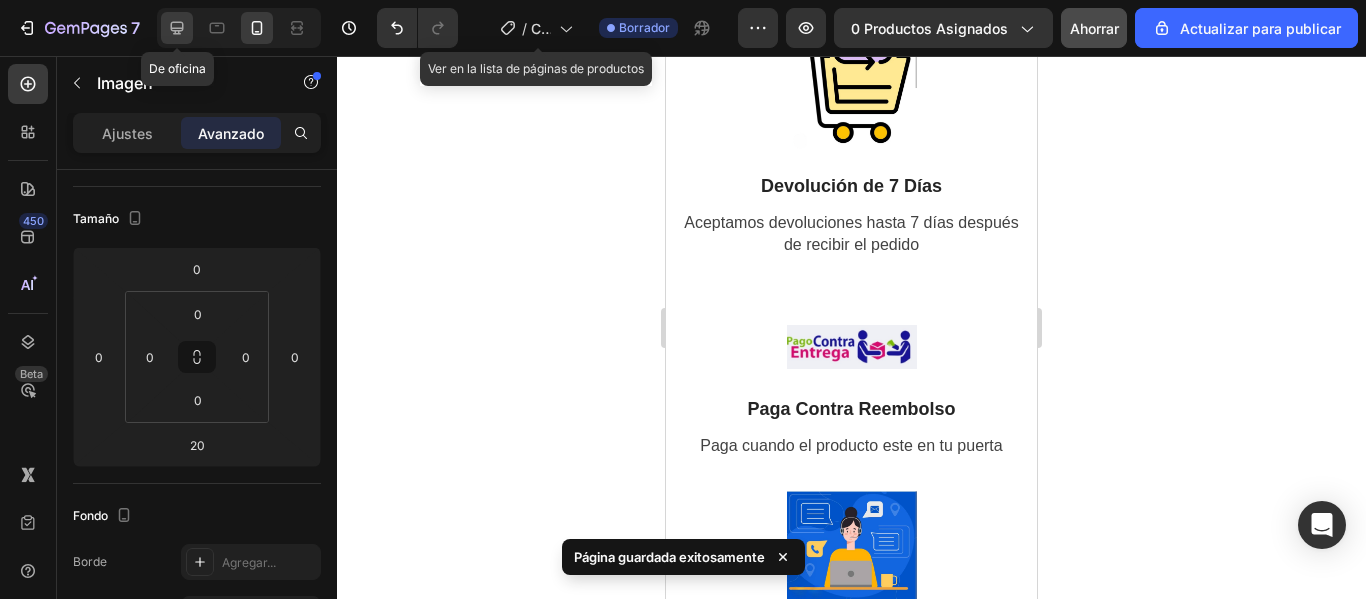 click 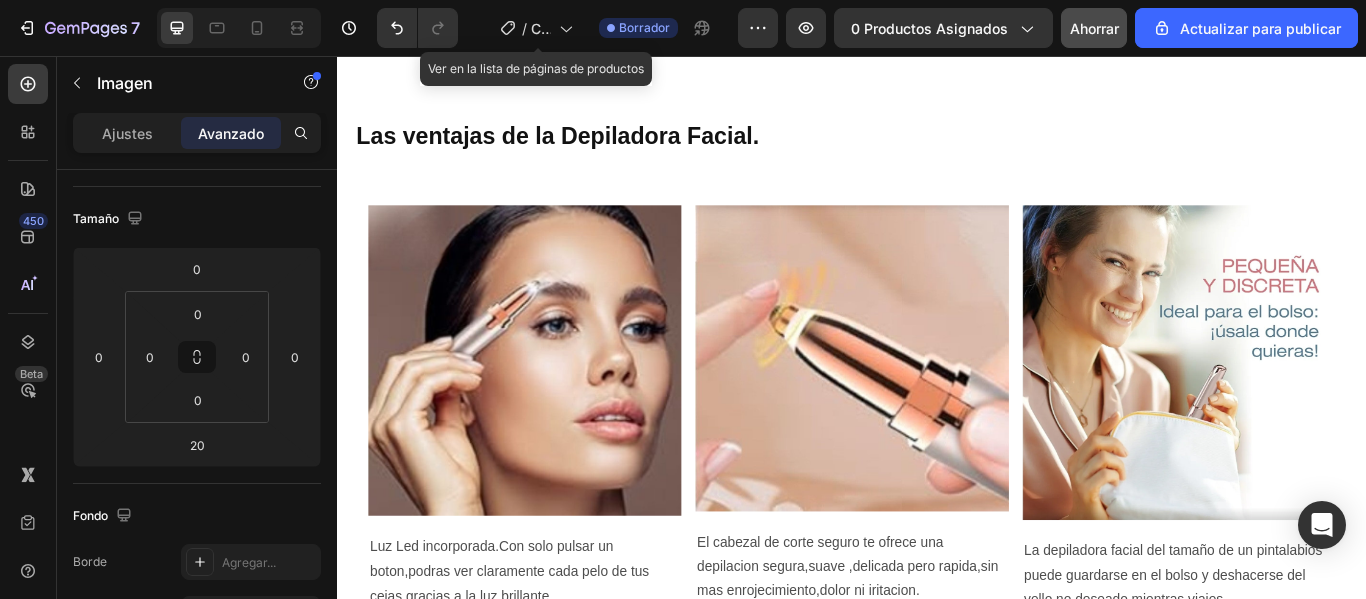 scroll, scrollTop: 2288, scrollLeft: 0, axis: vertical 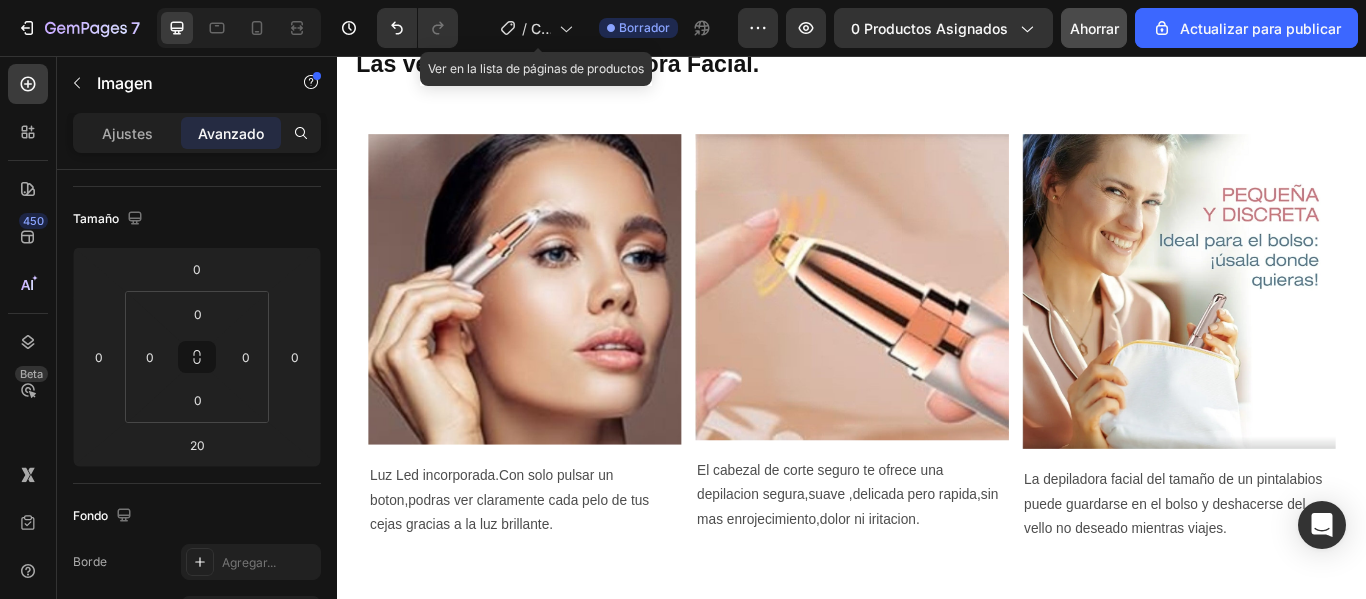 click at bounding box center [1318, 330] 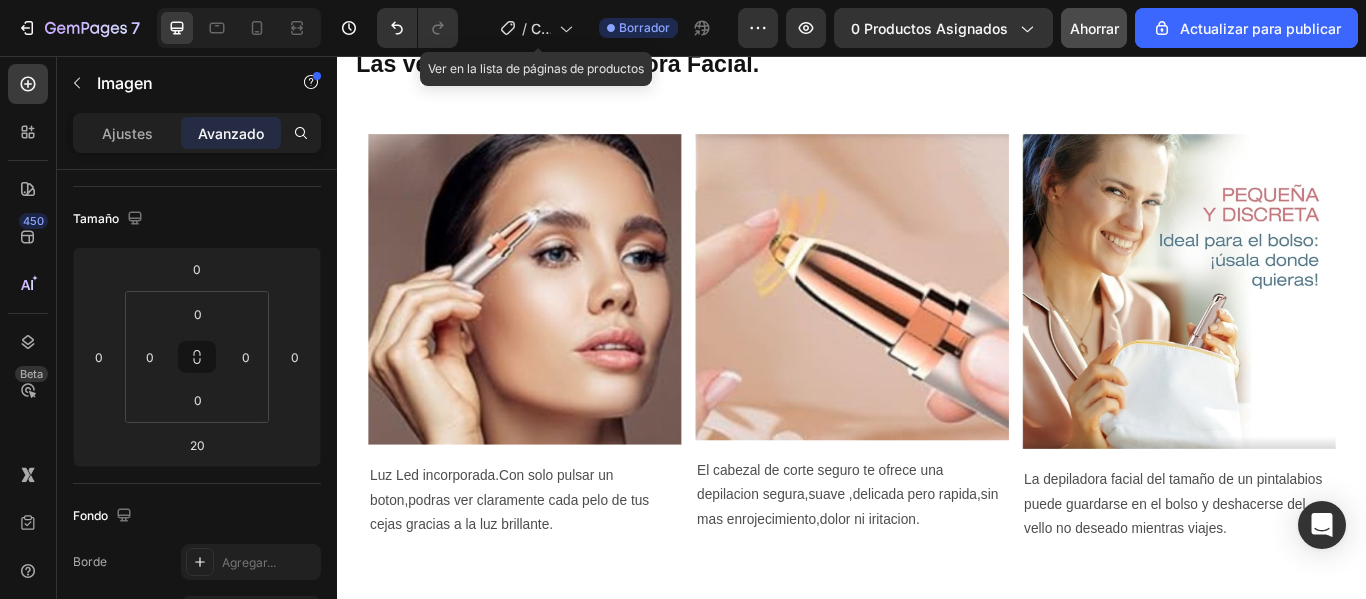 click at bounding box center [1318, 330] 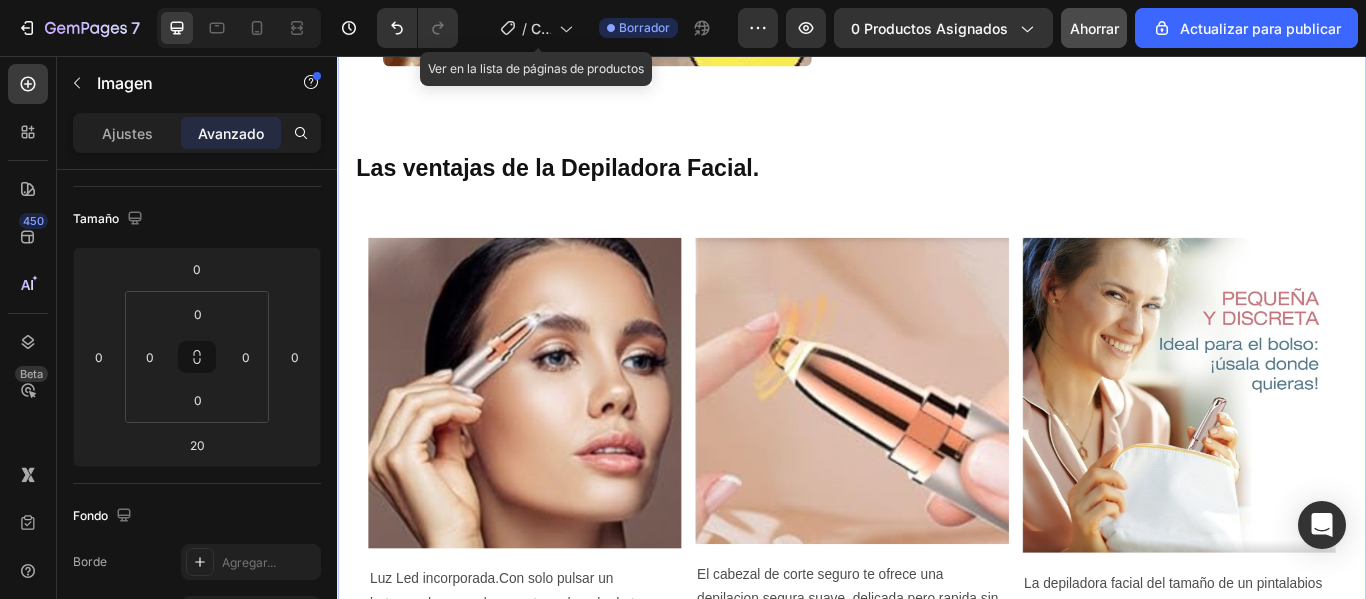scroll, scrollTop: 2188, scrollLeft: 0, axis: vertical 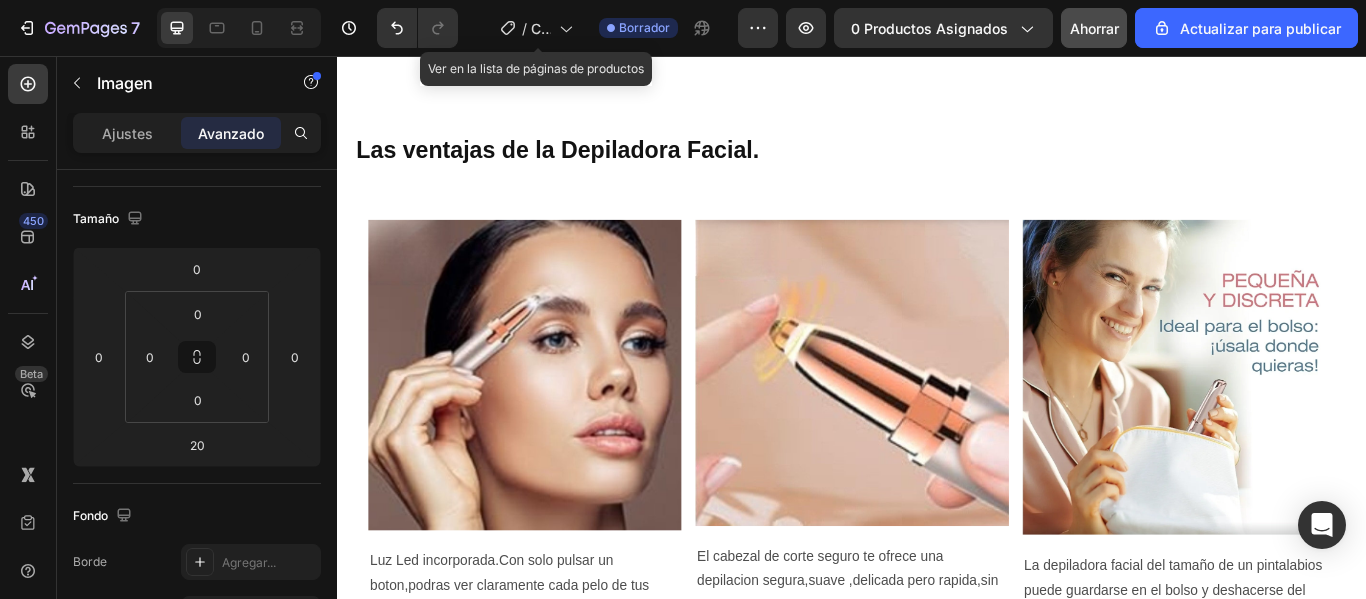 click at bounding box center (1318, 430) 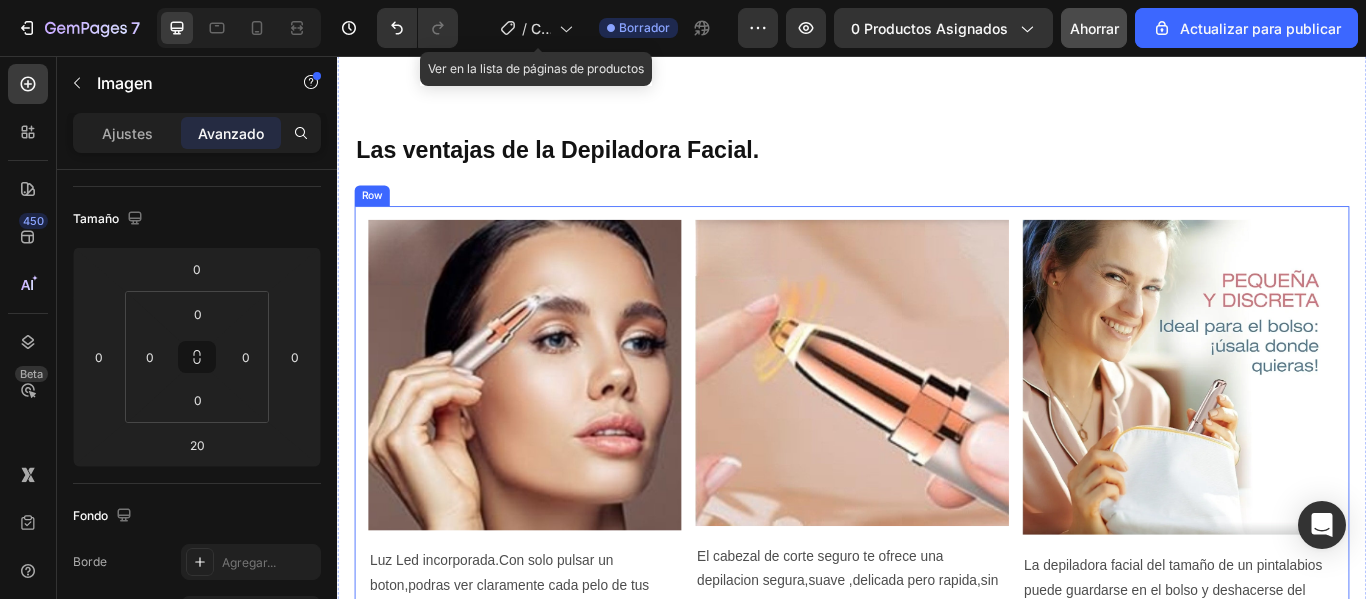 click on "Image Luz Led incorporada.Con solo pulsar un boton,podras ver claramente cada pelo de tus cejas gracias a la luz brillante. Text Block Image El cabezal de corte seguro te ofrece una depilacion segura,suave ,delicada pero rapida,sin mas enrojecimiento,dolor ni iritacion. Text Block Image La depiladora facial del tamaño de un pintalabios puede guardarse en el bolso y deshacerse del vello no deseado mientras viajes. Text Block Row" at bounding box center [937, 506] 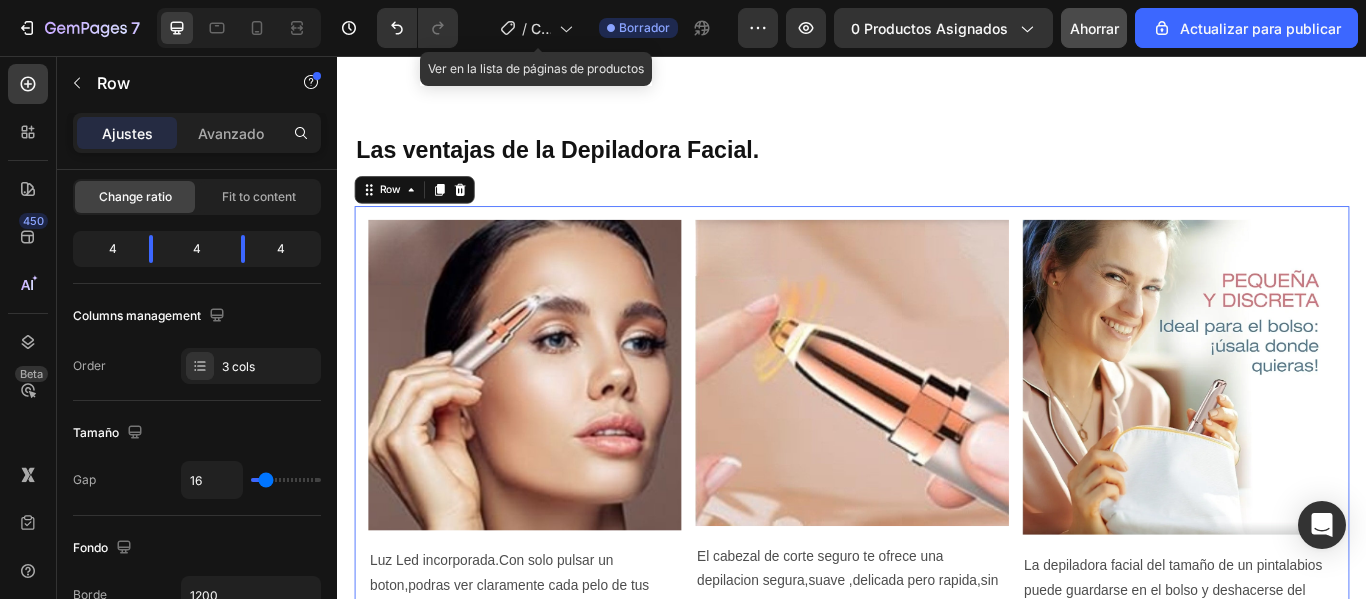 scroll, scrollTop: 0, scrollLeft: 0, axis: both 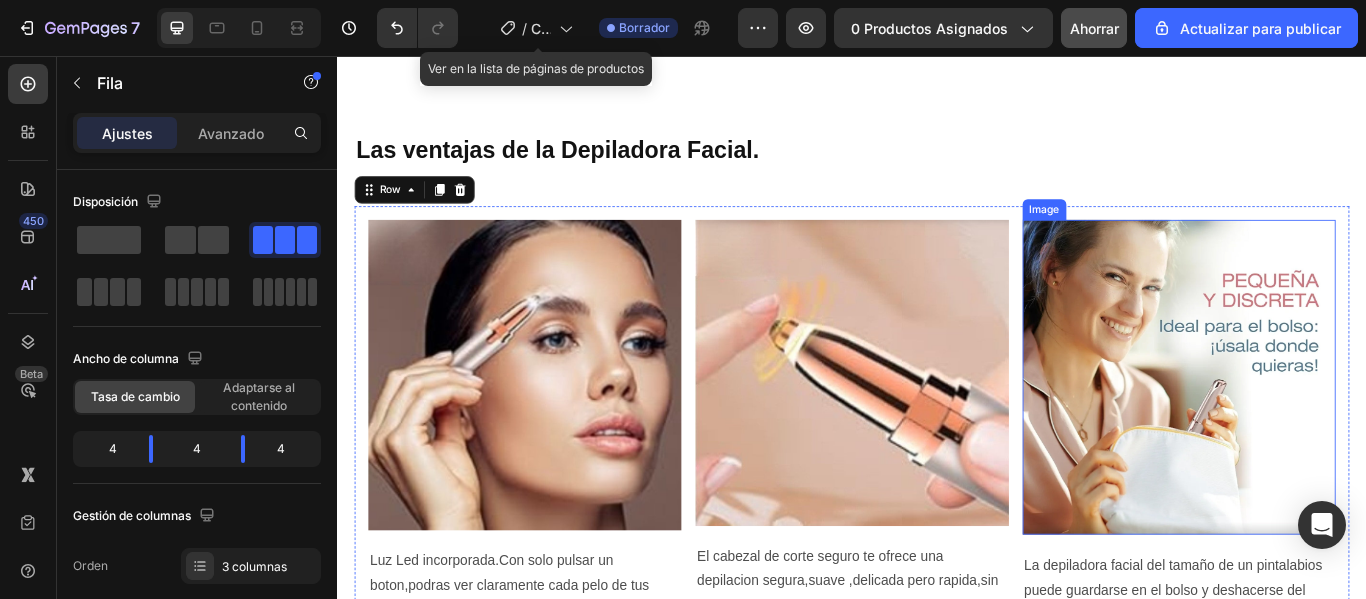 click at bounding box center (1318, 430) 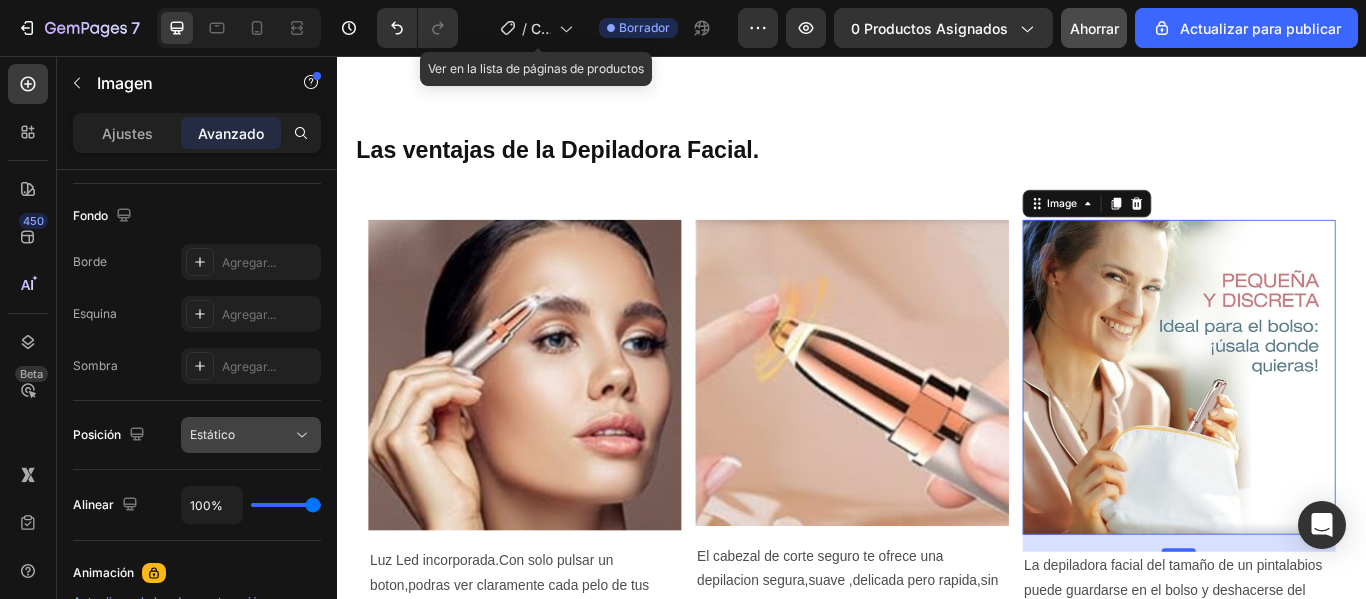 scroll, scrollTop: 902, scrollLeft: 0, axis: vertical 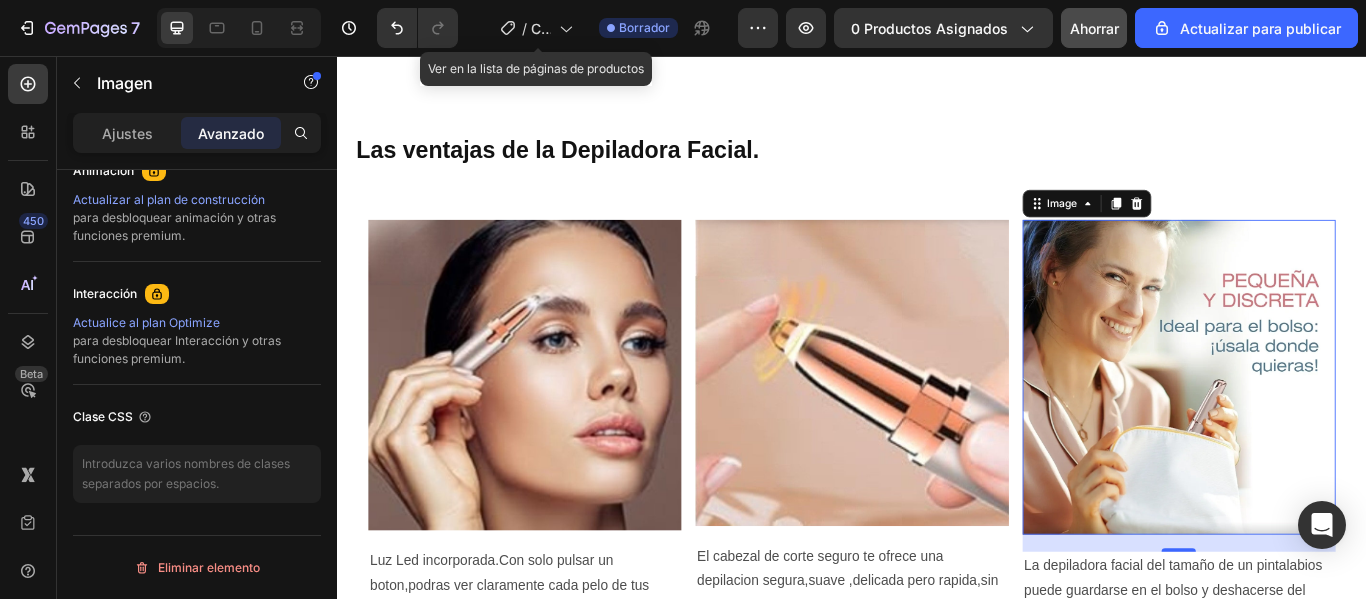 click at bounding box center (1318, 430) 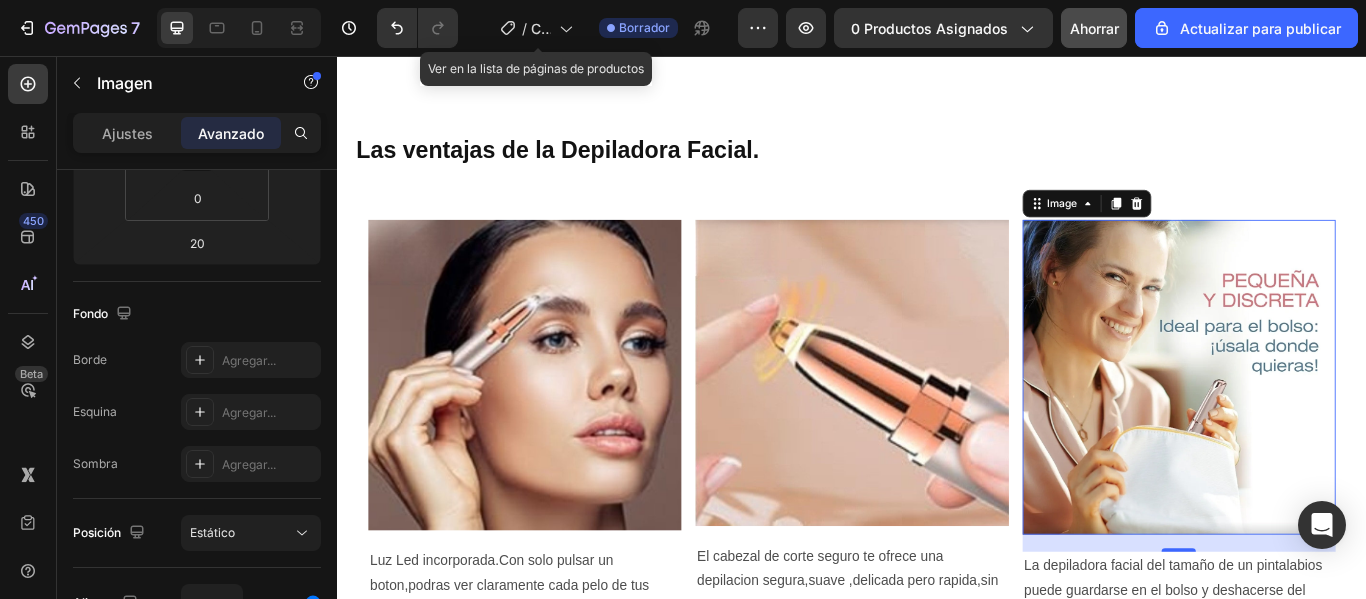 scroll, scrollTop: 0, scrollLeft: 0, axis: both 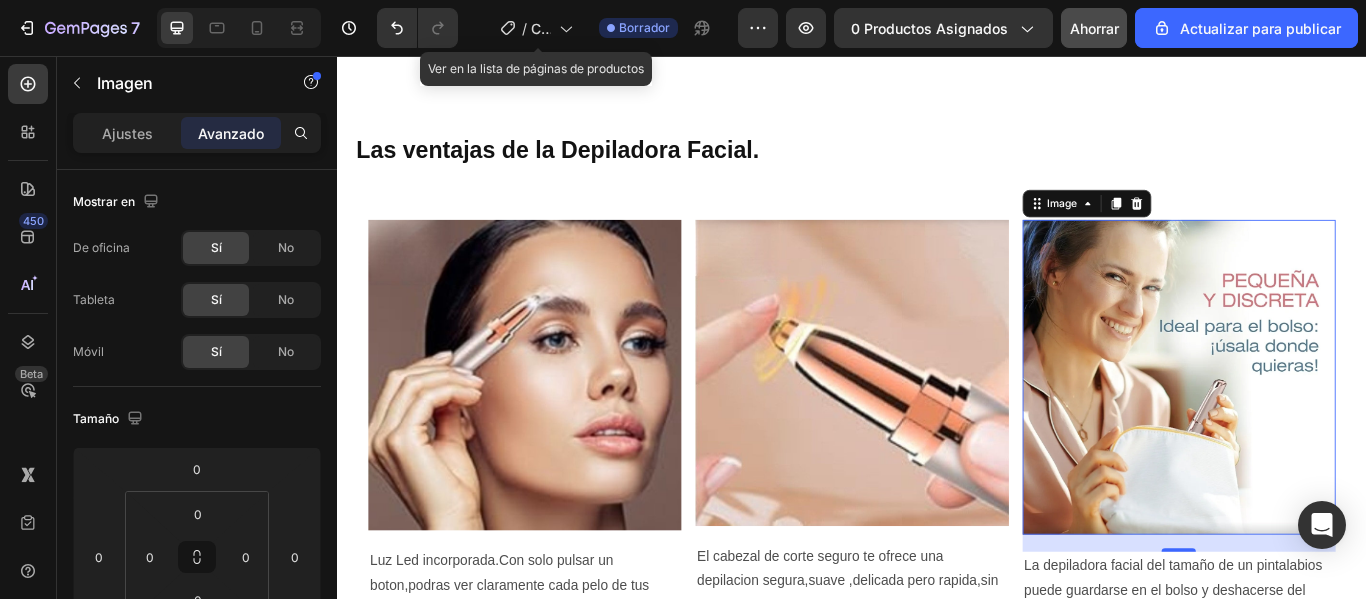 click at bounding box center (1318, 430) 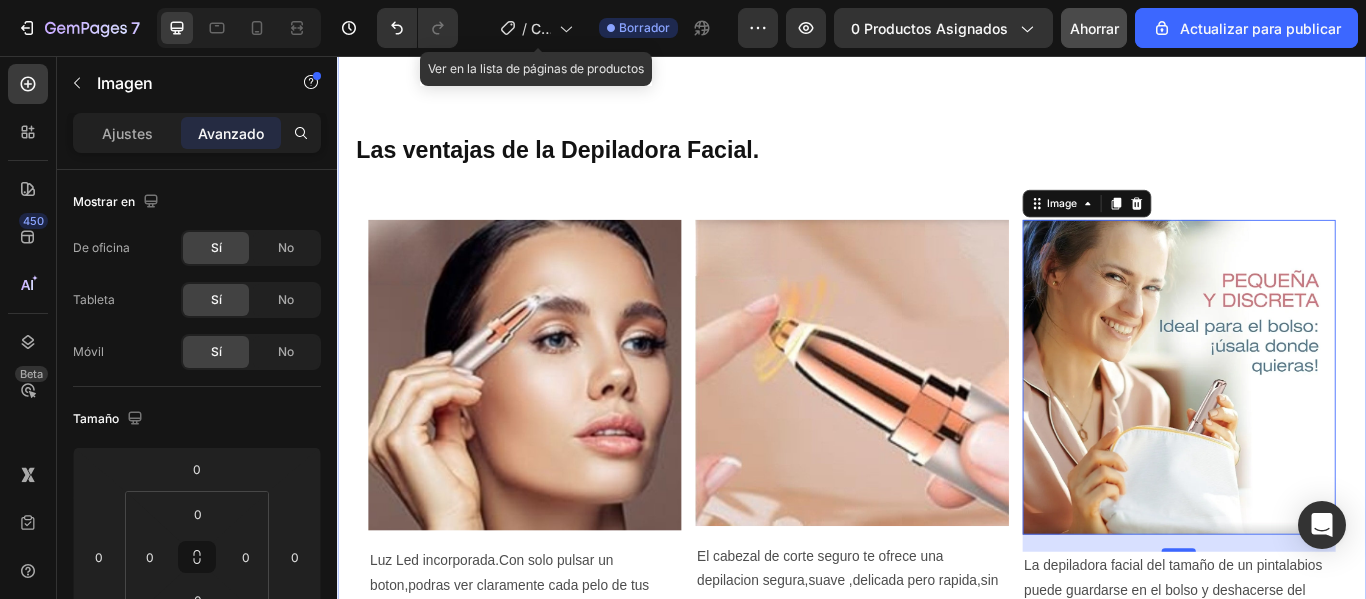 click on "DEPILACION EN UN PASO Heading   El vello no deseado en las cejas puede arruinar tu look, y los métodos convencionales son dolorosos y complicados.   Ya no tendrás que lidiar con pinzas, cera o hilos que te lastiman. ¿Por qué seguir aguantando cuando puedes tener un resultado impecable y sin dolor?   La  Depiladora para Cejas   elimina el vello no deseado al instante, de manera suave y precisa, gracias a su diseño compacto y eficaz.    ¡Haz de la depilación en casa un momento de cuidado y comodidad!     Text Block
Publish the page to see the content.
Custom Code Row Image Row LOGRA CEJAS IMPECABLES DE MANERA FACIL Y COMODA Heading     Perfecta para la piel más sensible, garantizando seguridad y confort. Lo suficientemente suave como para usarla cada día sin preocupaciones.   Con la luz led se ve con claridad hasta el más mínimo vello, para obtener una depilación perfecta y detallada.       Text Block
Row Row" at bounding box center (937, -58) 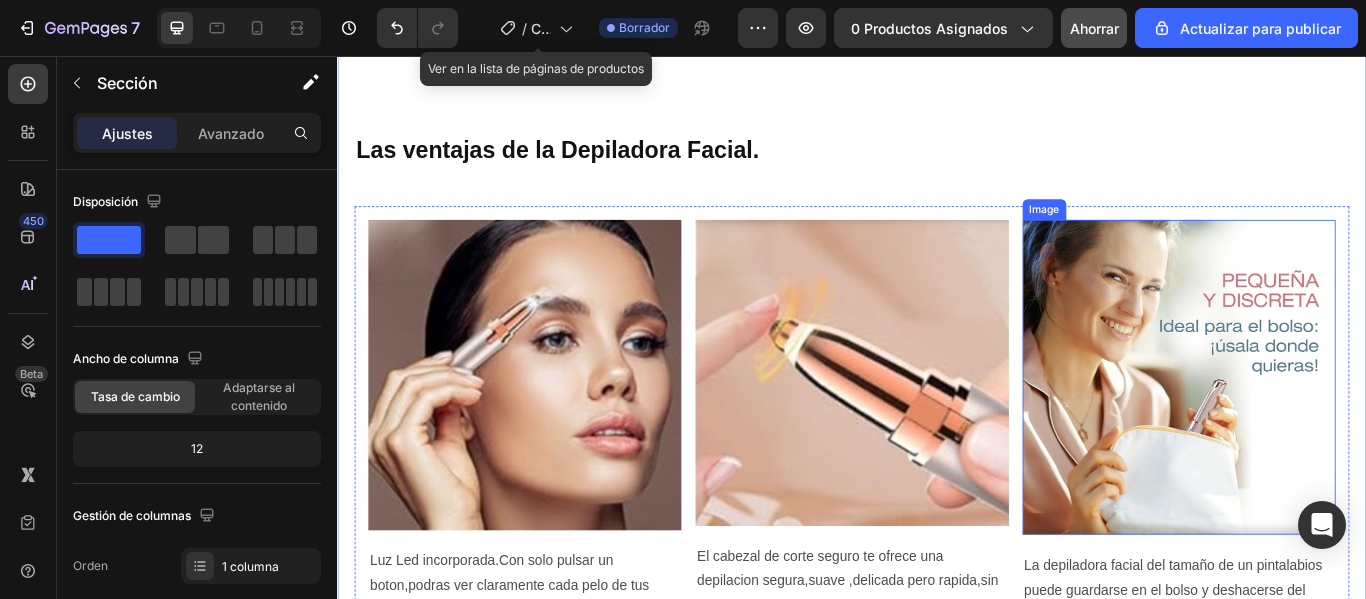 click at bounding box center (1318, 430) 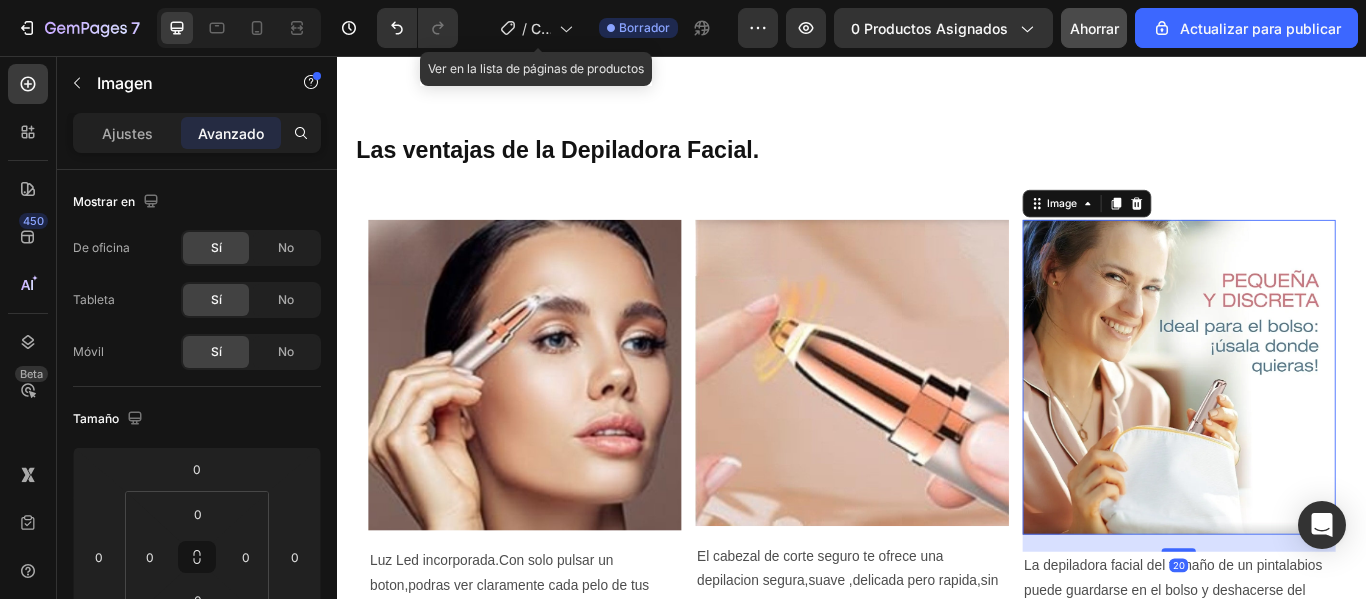 click at bounding box center (1318, 430) 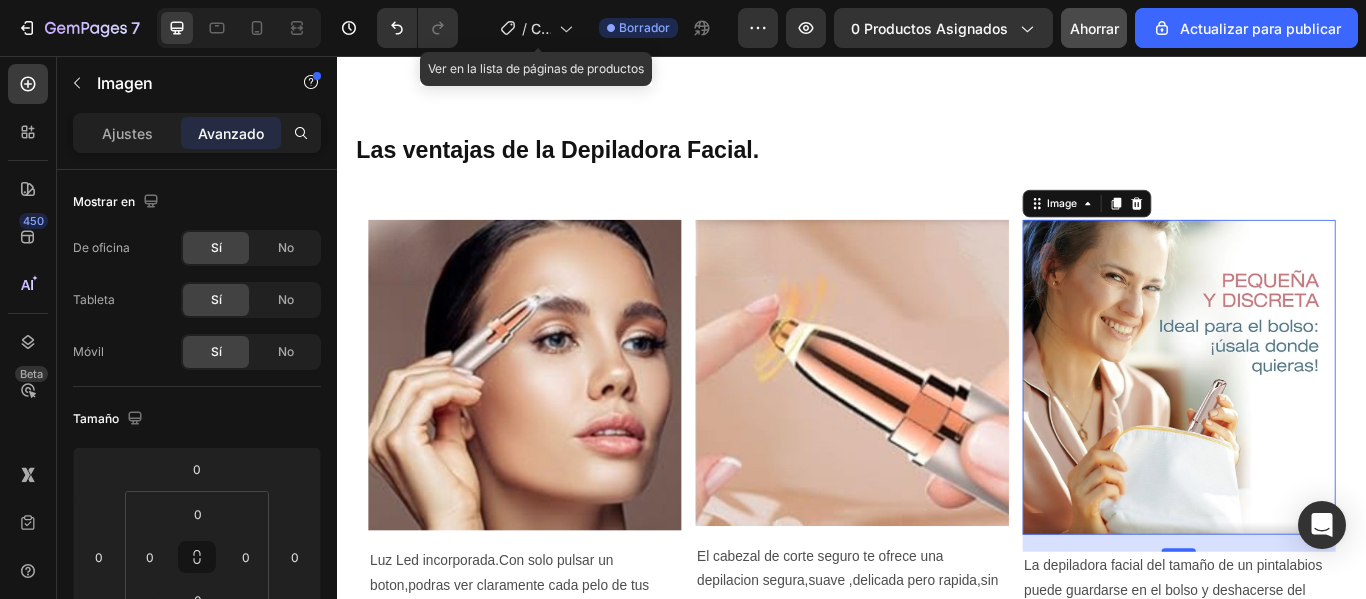 click at bounding box center [1318, 430] 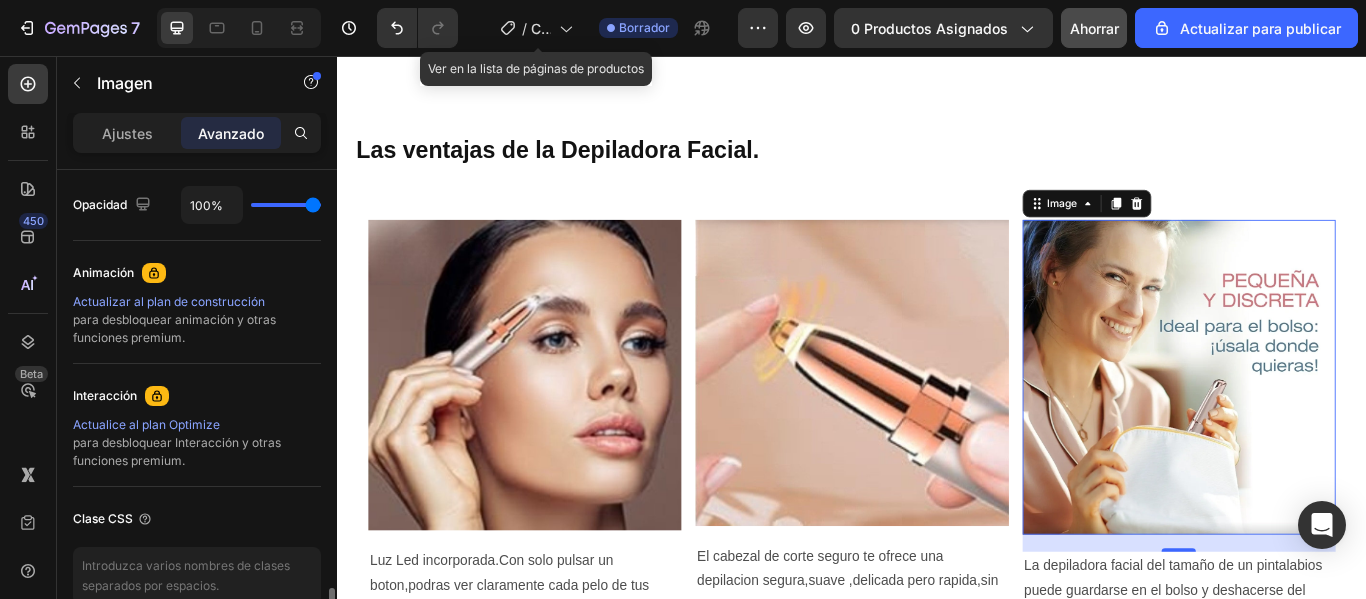 scroll, scrollTop: 902, scrollLeft: 0, axis: vertical 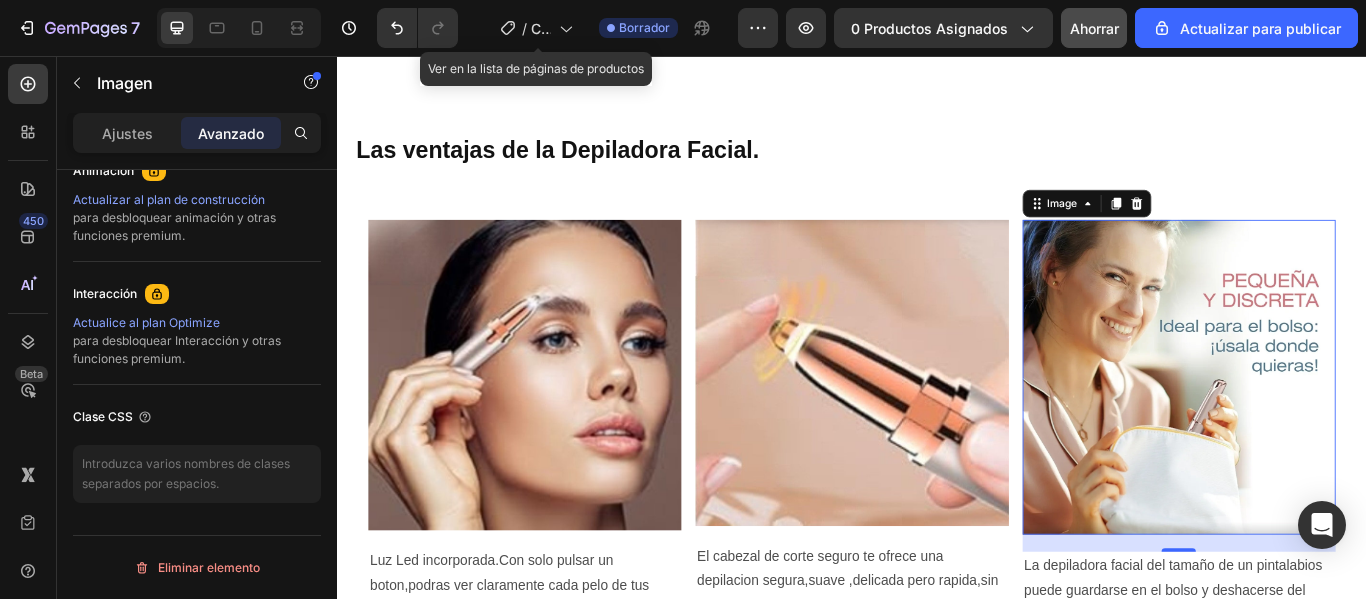 click at bounding box center (1318, 430) 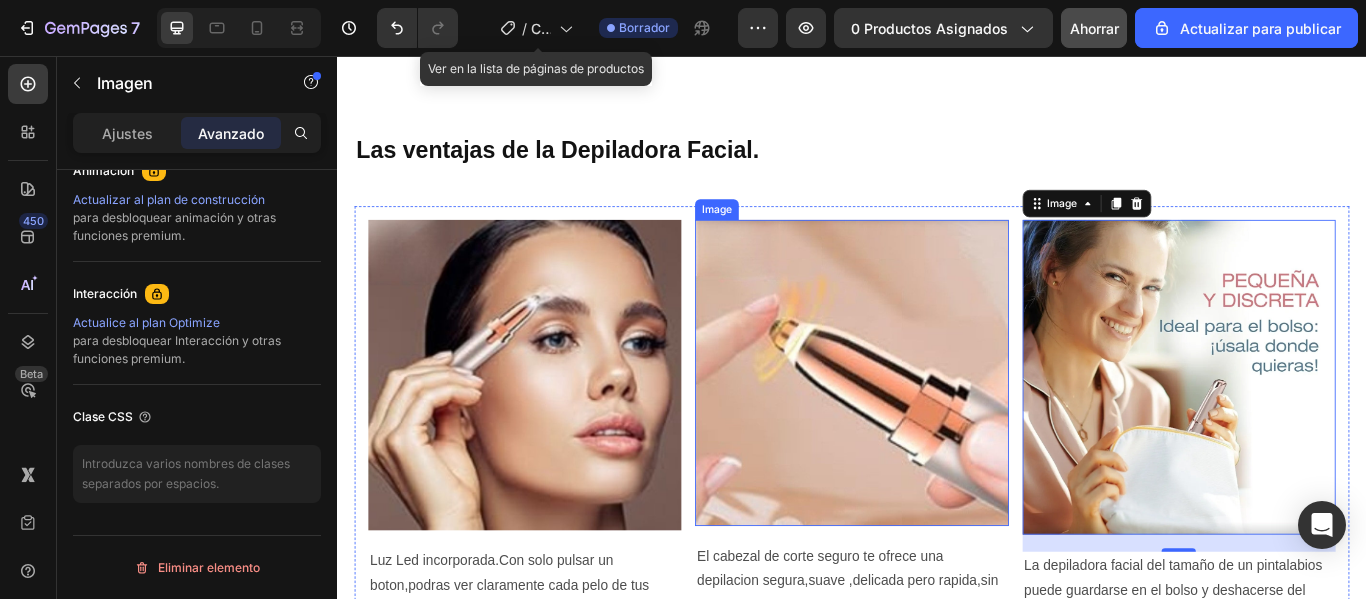 click at bounding box center [936, 425] 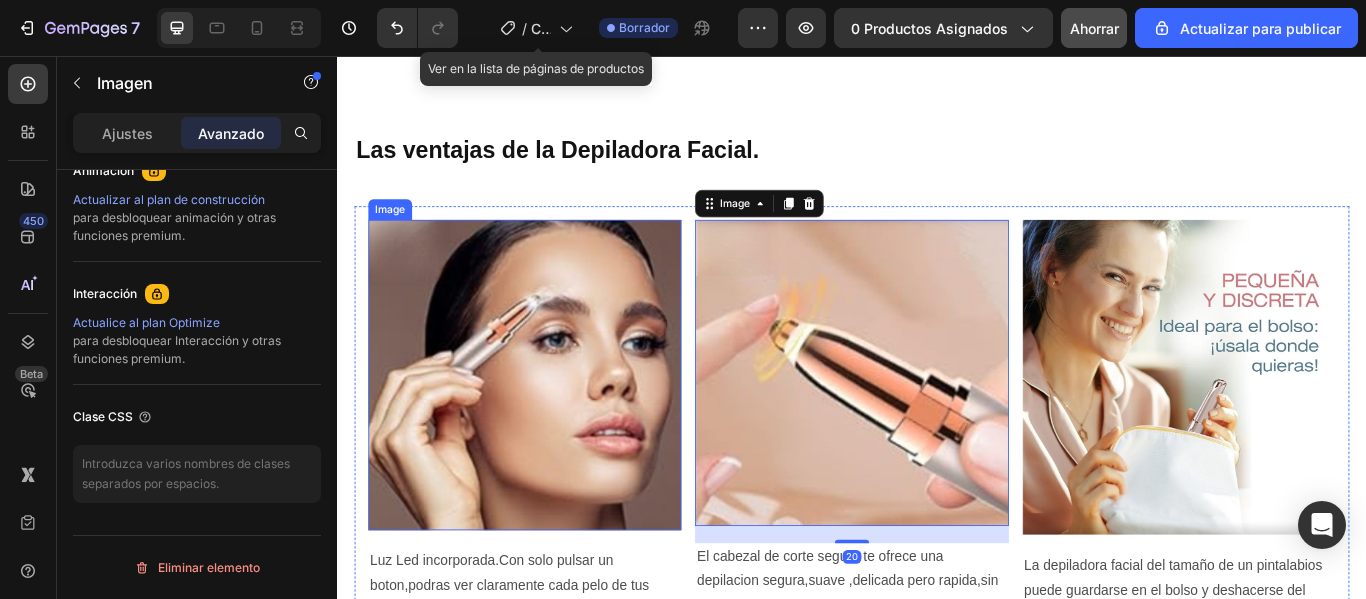 click at bounding box center (555, 428) 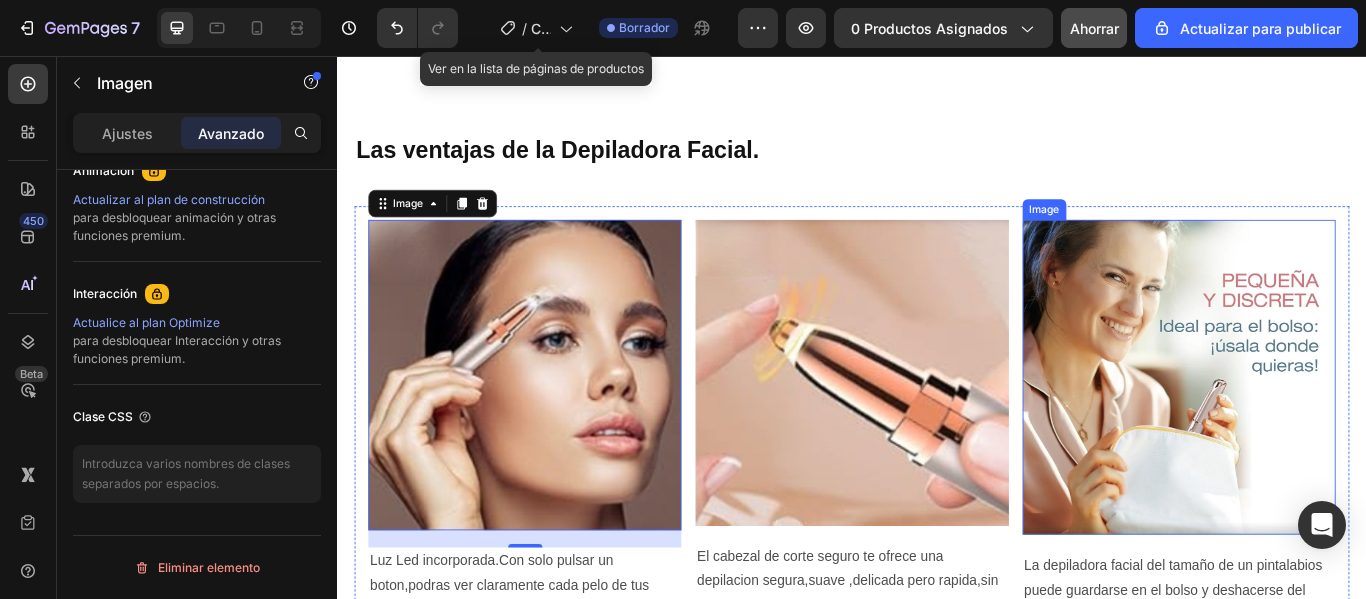 click at bounding box center [1318, 430] 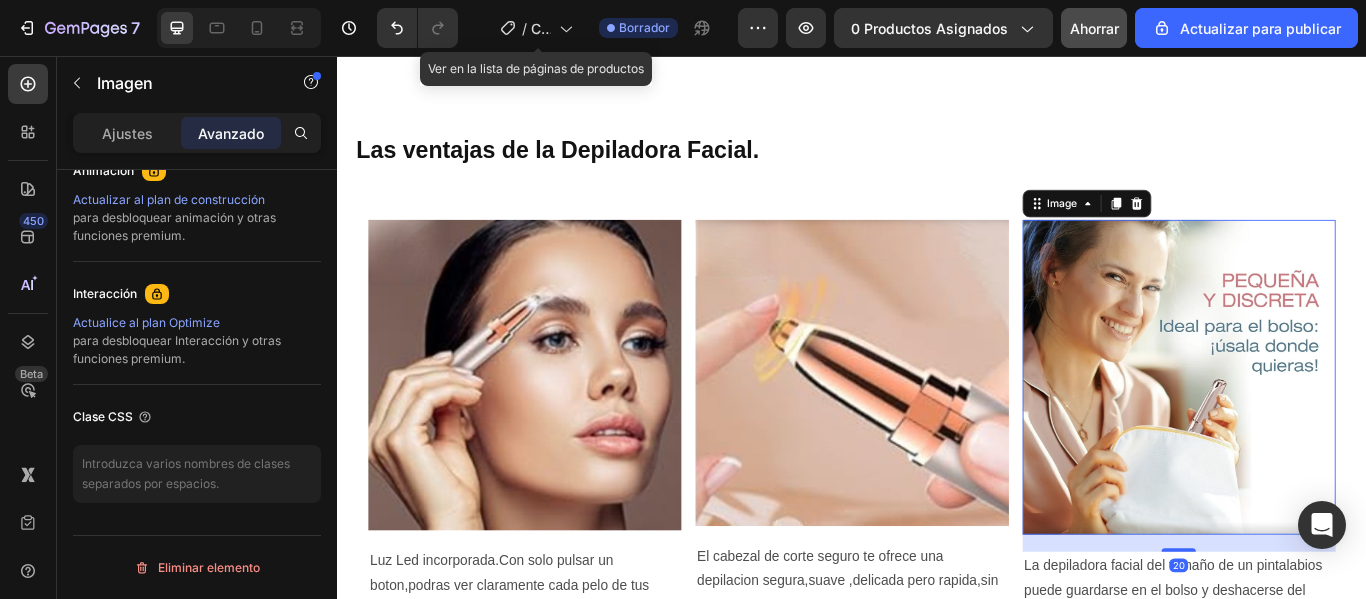 click at bounding box center [1318, 430] 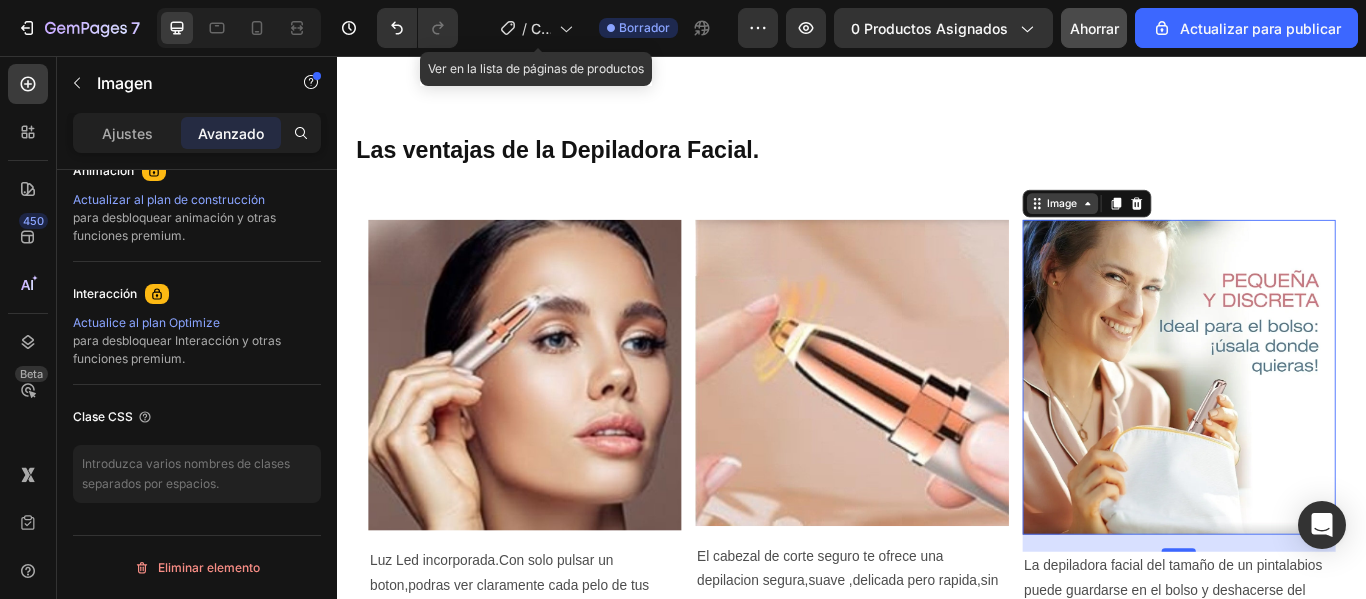 click on "Image" at bounding box center [1182, 228] 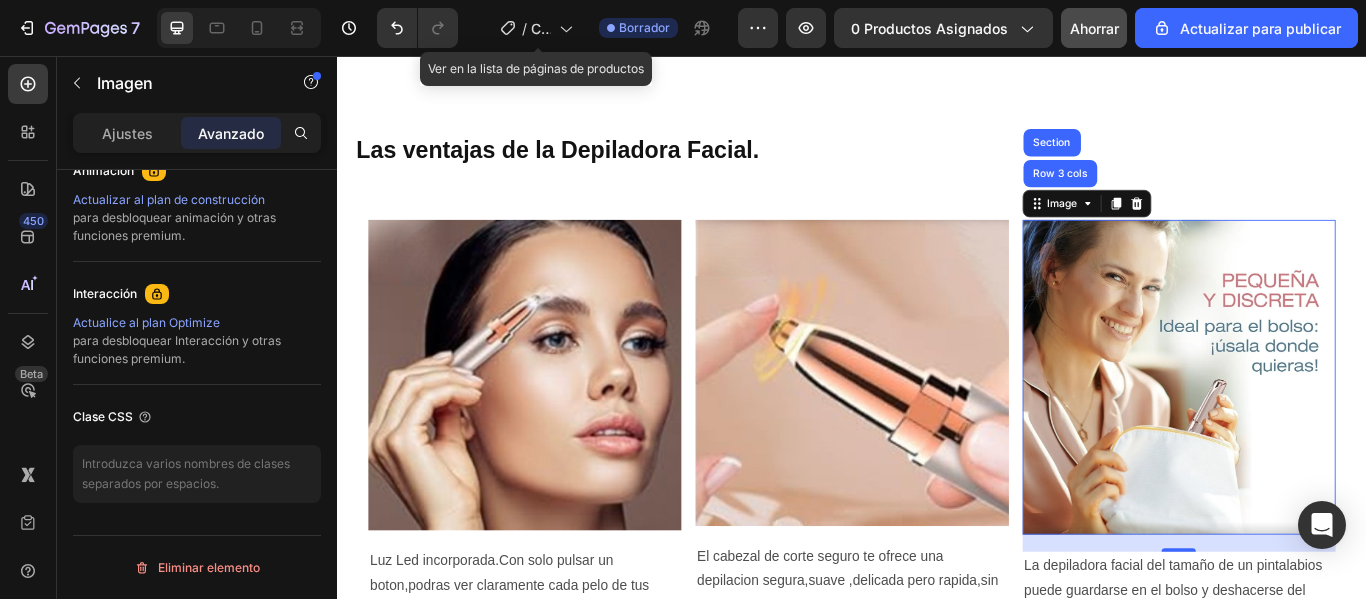 click at bounding box center [1318, 430] 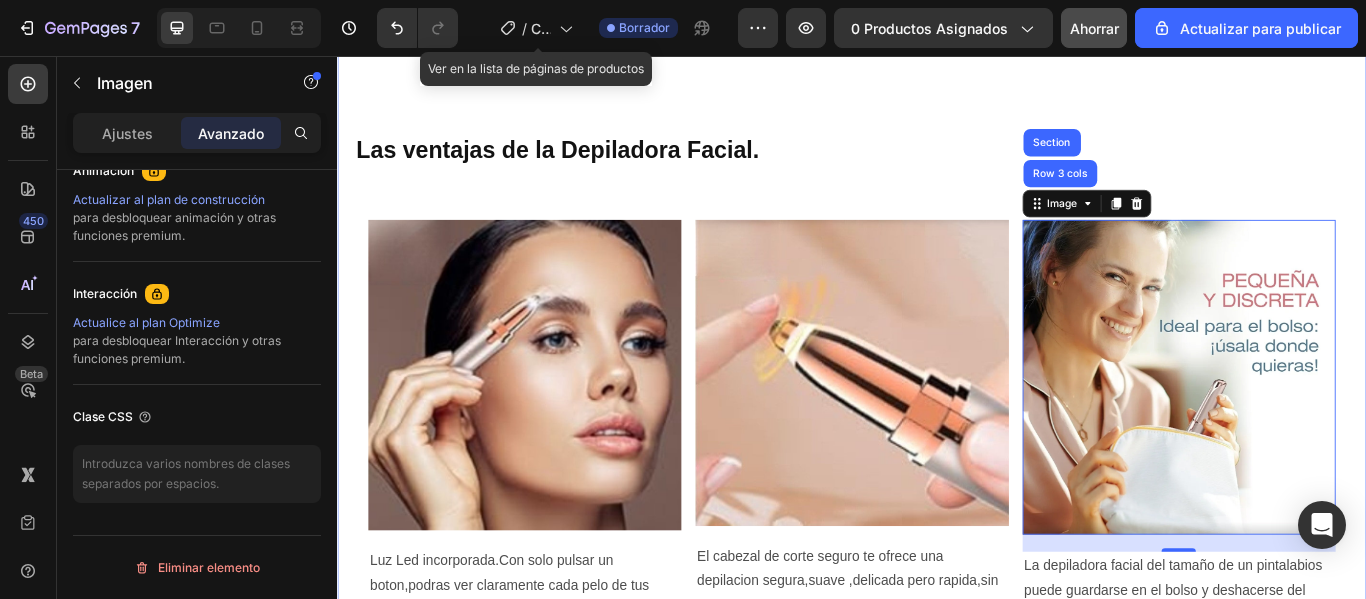 click on "Las ventajas de la Depiladora Facial." at bounding box center (937, 166) 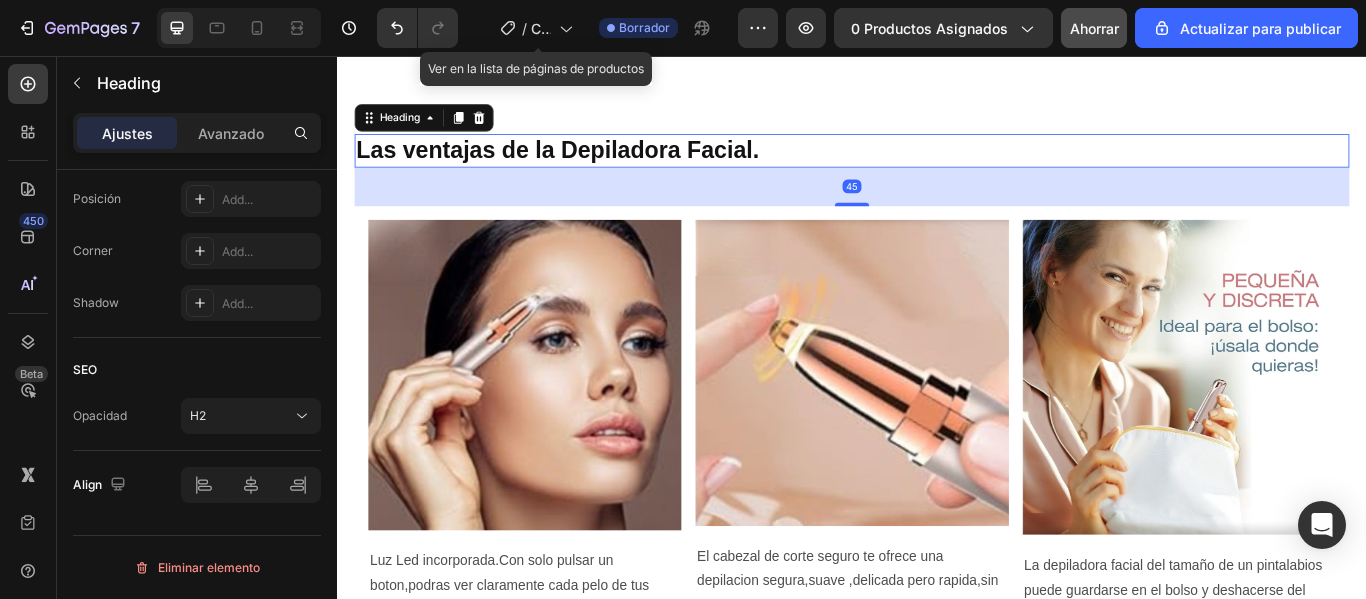 scroll, scrollTop: 0, scrollLeft: 0, axis: both 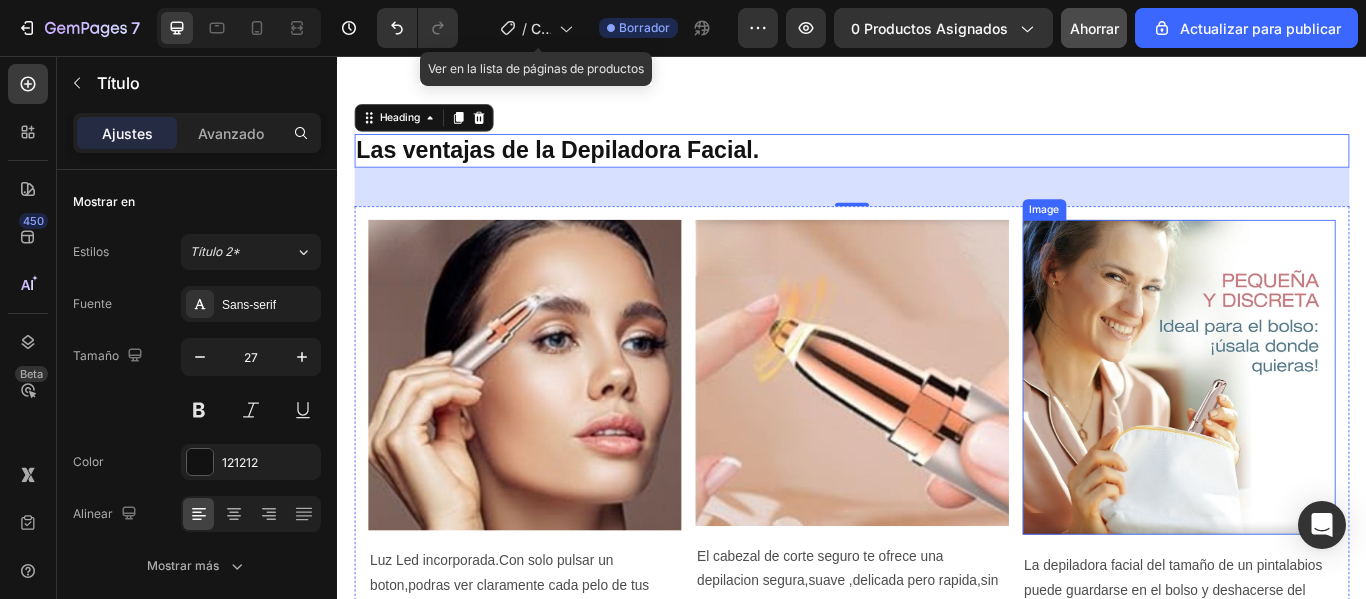 click at bounding box center [1318, 430] 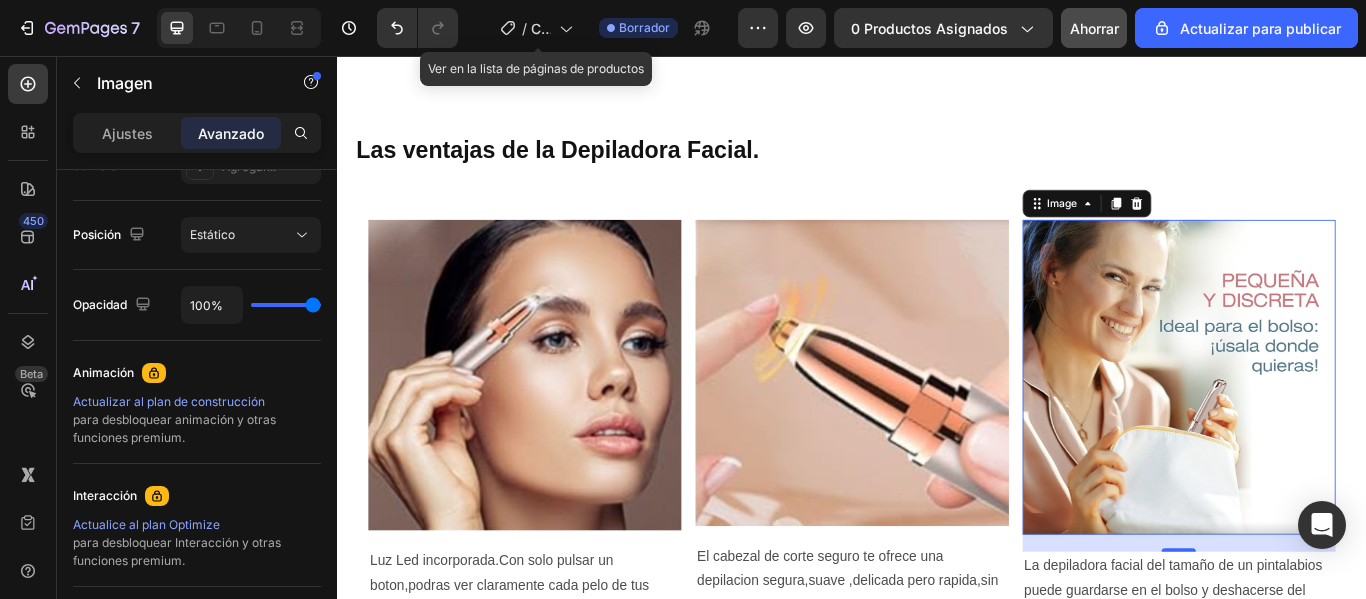 scroll, scrollTop: 902, scrollLeft: 0, axis: vertical 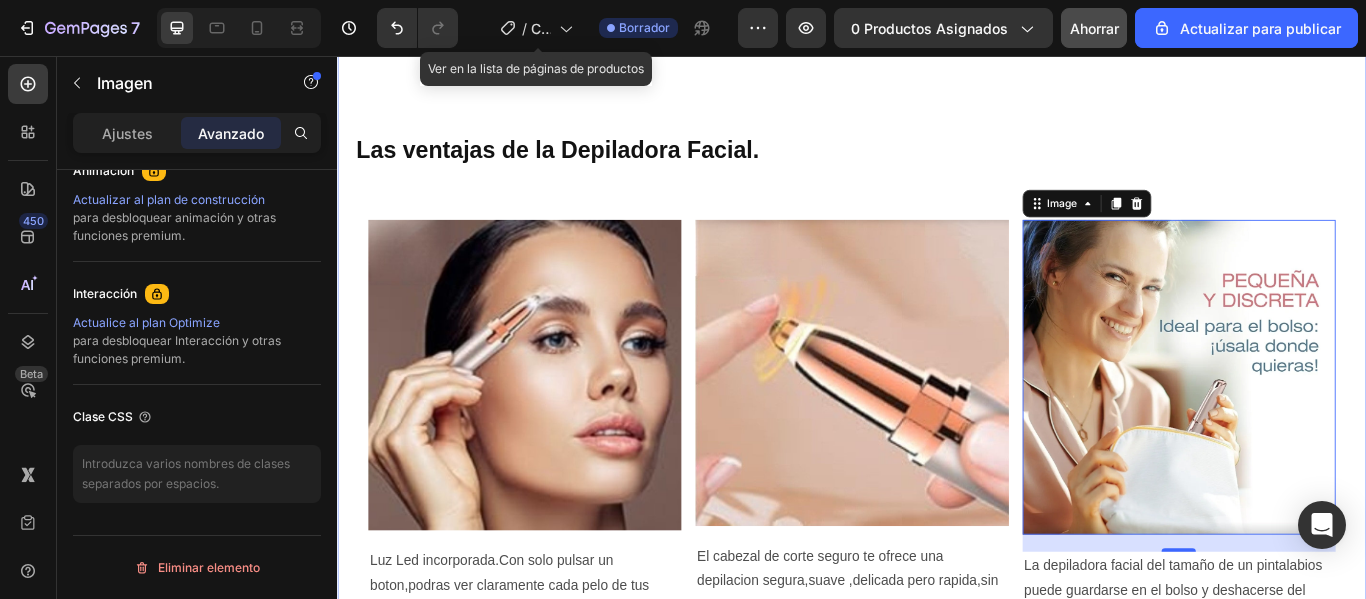 click on "DEPILACION EN UN PASO Heading   El vello no deseado en las cejas puede arruinar tu look, y los métodos convencionales son dolorosos y complicados.   Ya no tendrás que lidiar con pinzas, cera o hilos que te lastiman. ¿Por qué seguir aguantando cuando puedes tener un resultado impecable y sin dolor?   La  Depiladora para Cejas   elimina el vello no deseado al instante, de manera suave y precisa, gracias a su diseño compacto y eficaz.    ¡Haz de la depilación en casa un momento de cuidado y comodidad!     Text Block
Publish the page to see the content.
Custom Code Row Image Row LOGRA CEJAS IMPECABLES DE MANERA FACIL Y COMODA Heading     Perfecta para la piel más sensible, garantizando seguridad y confort. Lo suficientemente suave como para usarla cada día sin preocupaciones.   Con la luz led se ve con claridad hasta el más mínimo vello, para obtener una depilación perfecta y detallada.       Text Block
Row Row" at bounding box center [937, -58] 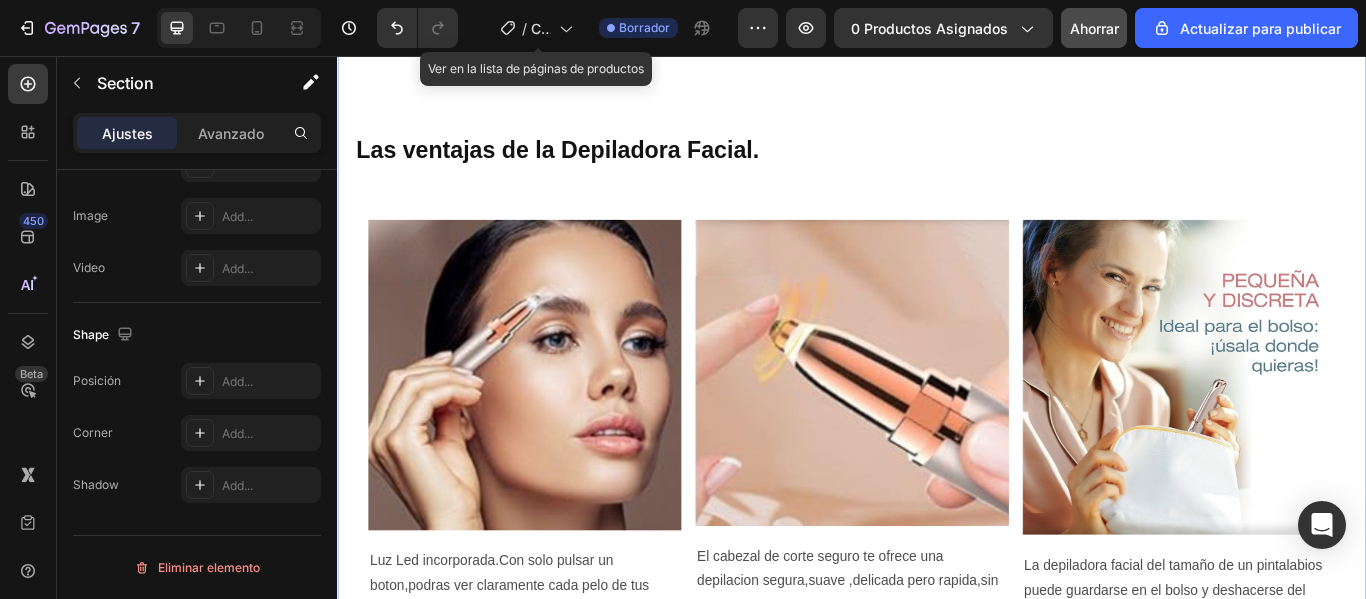 scroll, scrollTop: 0, scrollLeft: 0, axis: both 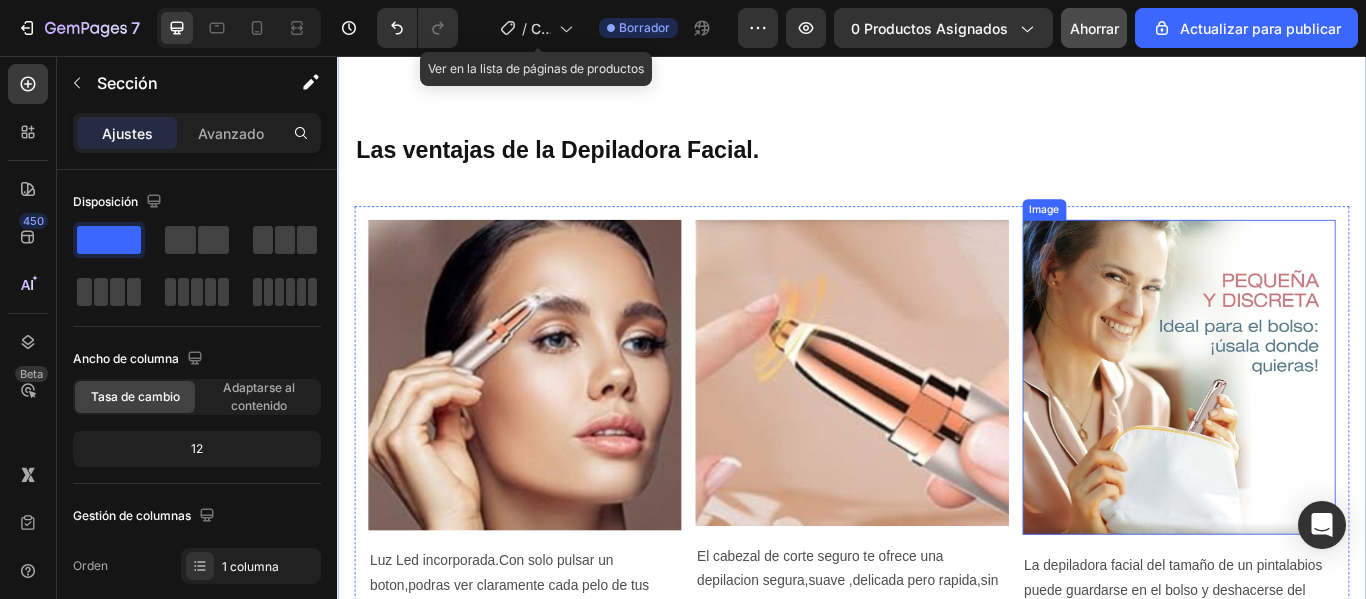 click at bounding box center [1318, 430] 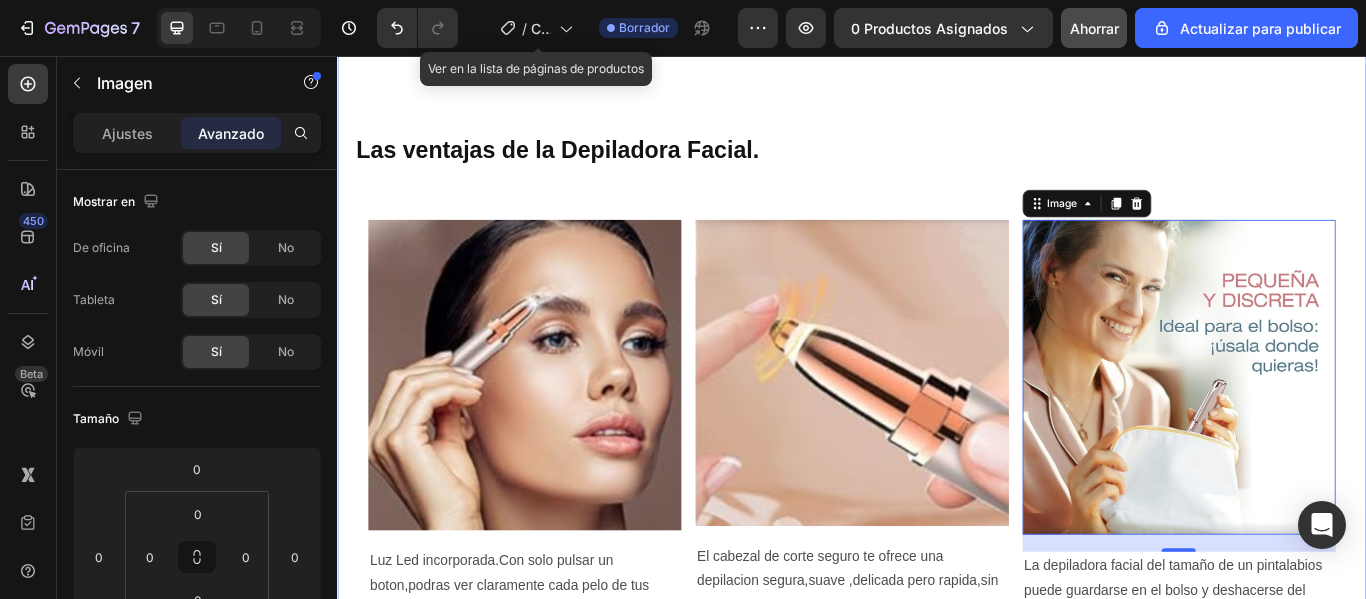 click on "DEPILACION EN UN PASO Heading   El vello no deseado en las cejas puede arruinar tu look, y los métodos convencionales son dolorosos y complicados.   Ya no tendrás que lidiar con pinzas, cera o hilos que te lastiman. ¿Por qué seguir aguantando cuando puedes tener un resultado impecable y sin dolor?   La  Depiladora para Cejas   elimina el vello no deseado al instante, de manera suave y precisa, gracias a su diseño compacto y eficaz.    ¡Haz de la depilación en casa un momento de cuidado y comodidad!     Text Block
Publish the page to see the content.
Custom Code Row Image Row LOGRA CEJAS IMPECABLES DE MANERA FACIL Y COMODA Heading     Perfecta para la piel más sensible, garantizando seguridad y confort. Lo suficientemente suave como para usarla cada día sin preocupaciones.   Con la luz led se ve con claridad hasta el más mínimo vello, para obtener una depilación perfecta y detallada.       Text Block
Row Row" at bounding box center [937, -58] 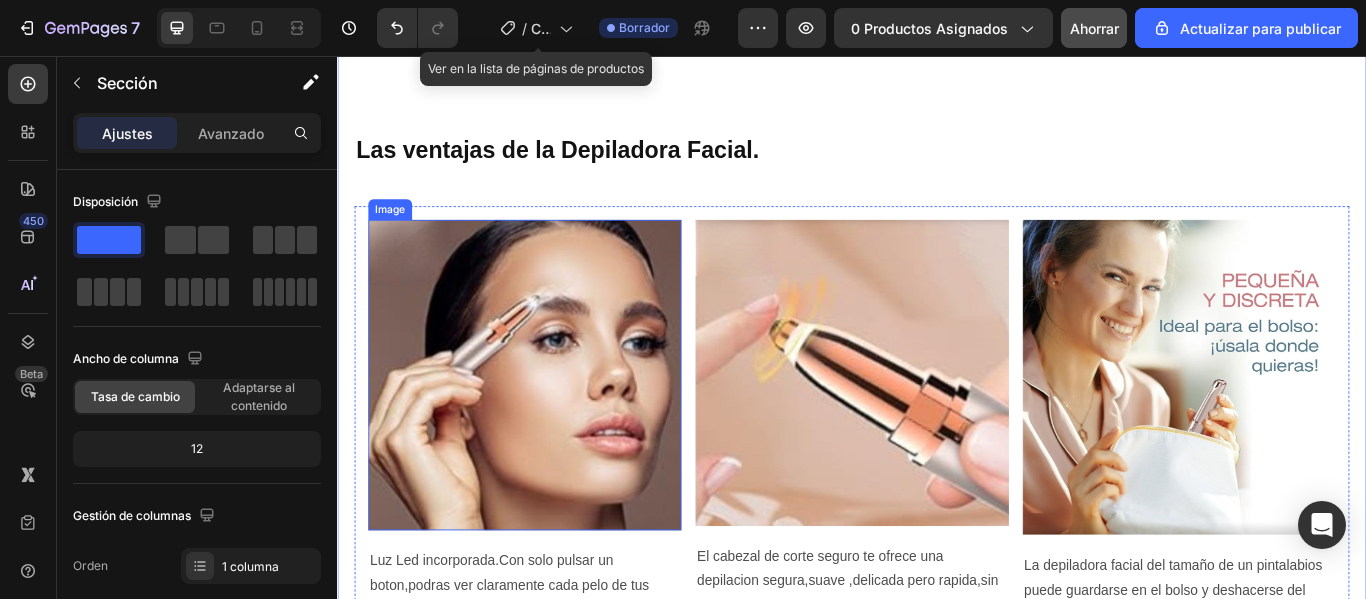 click at bounding box center [555, 428] 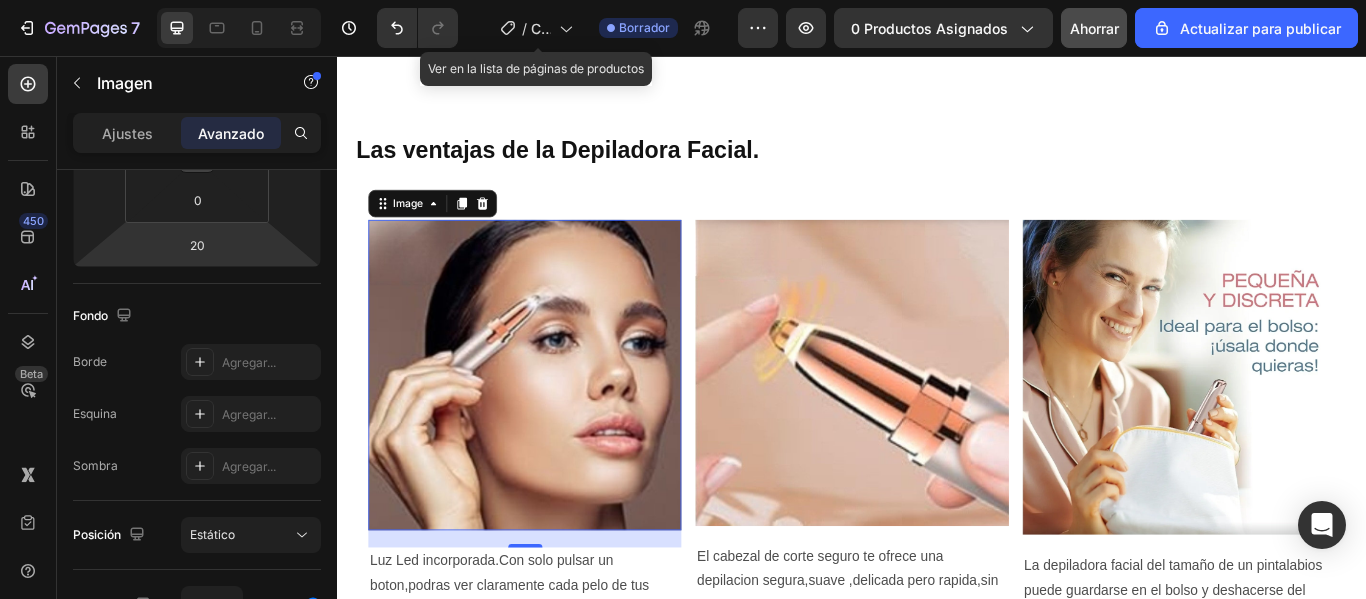 scroll, scrollTop: 902, scrollLeft: 0, axis: vertical 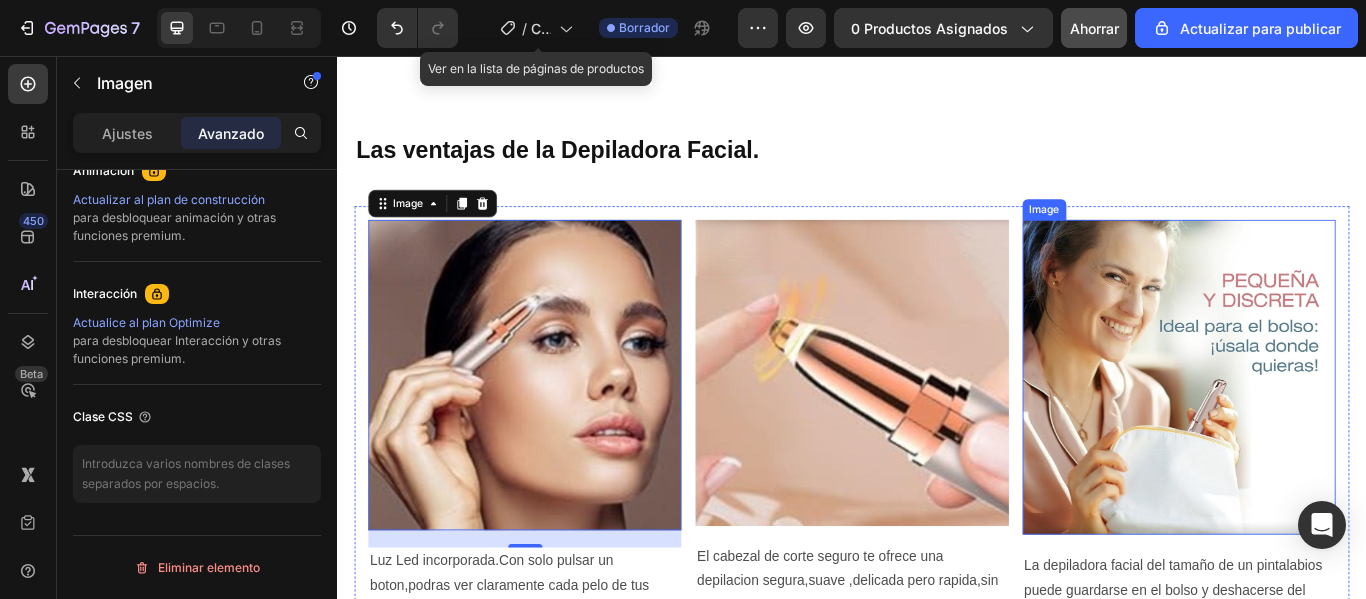 click at bounding box center (1318, 430) 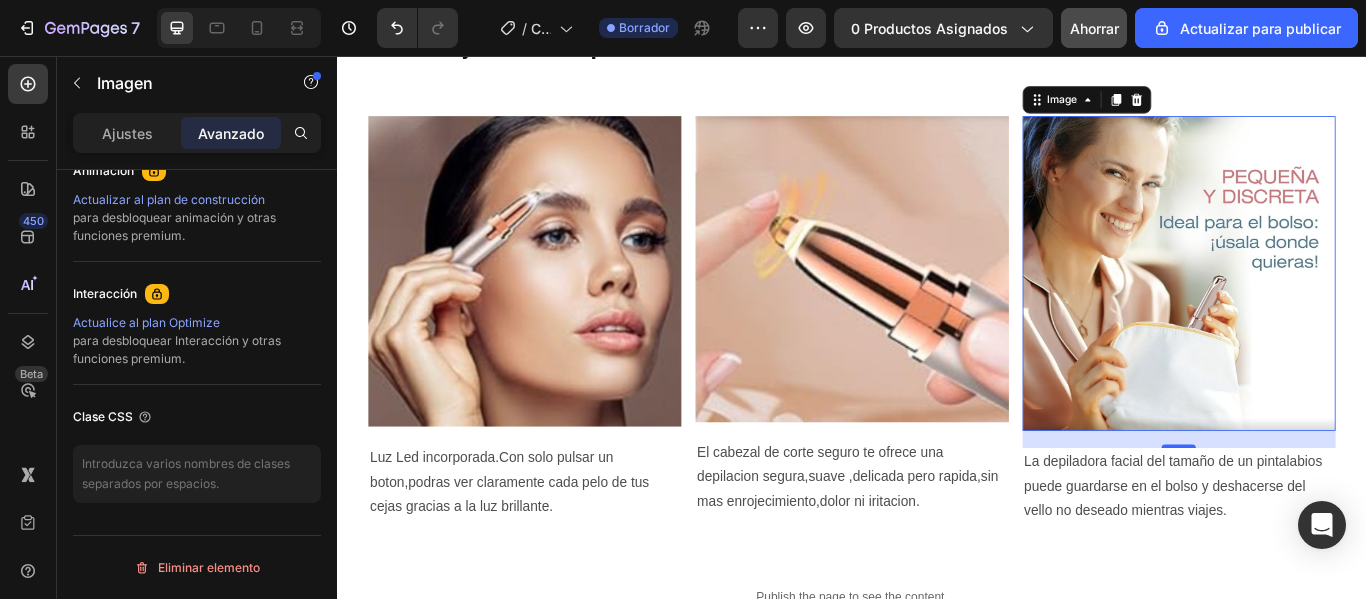 scroll, scrollTop: 2588, scrollLeft: 0, axis: vertical 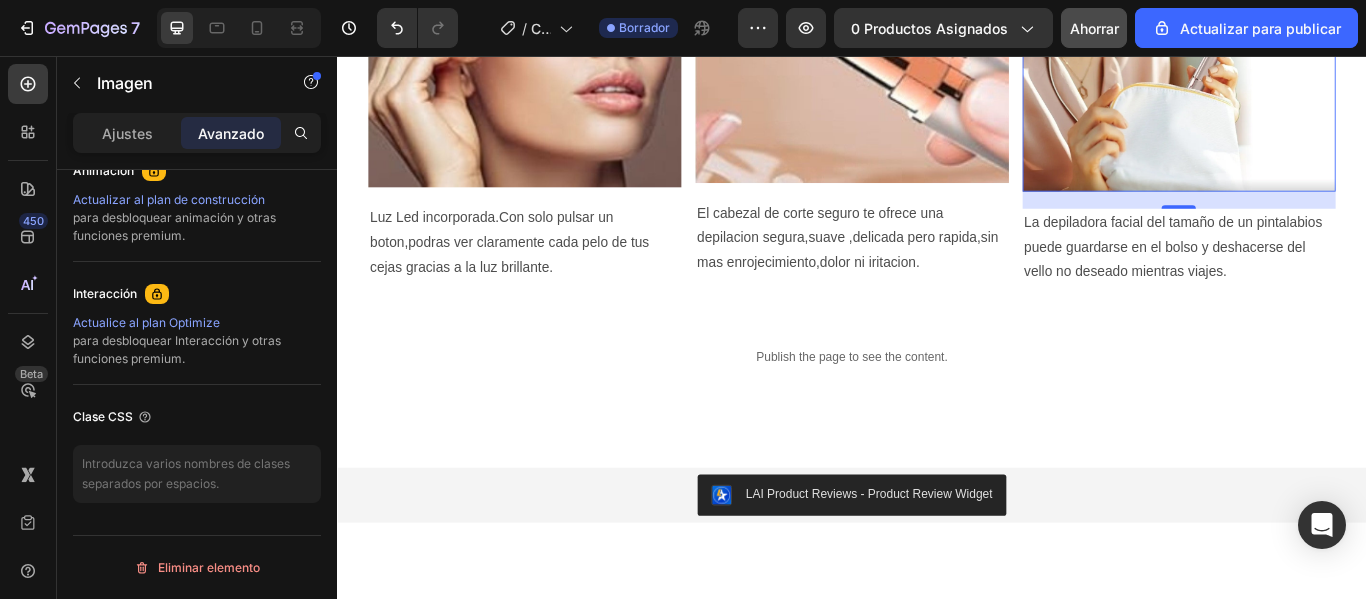 click on "Avanzado" at bounding box center (231, 133) 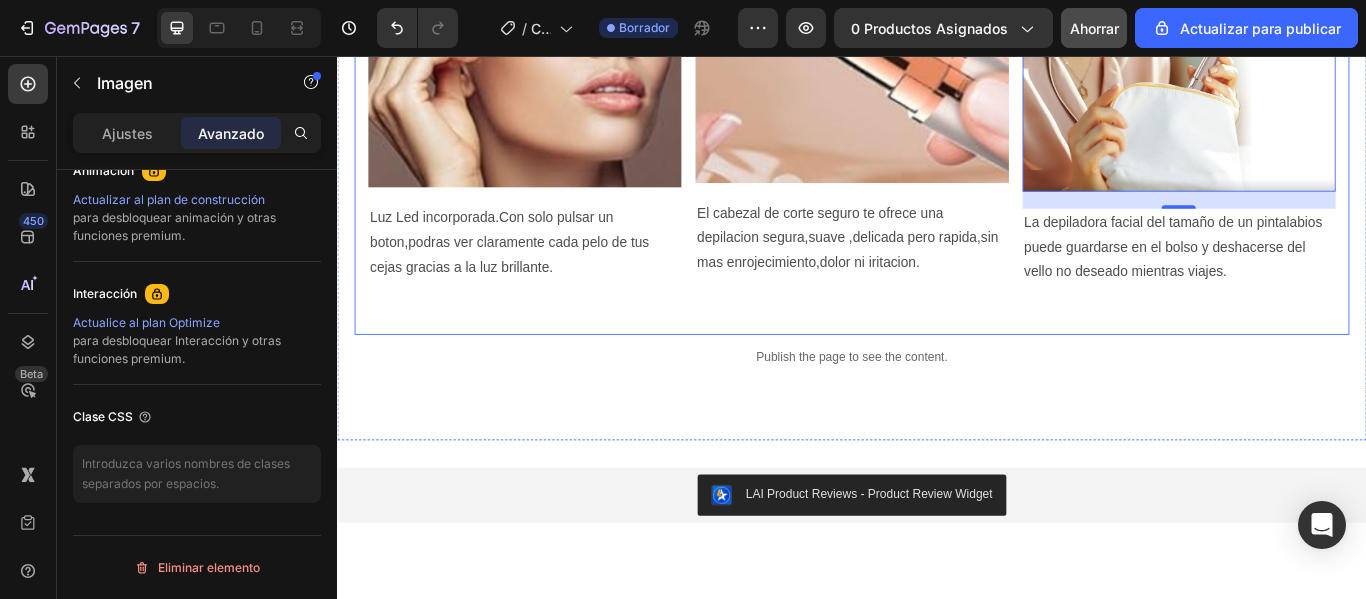 click on "Image El cabezal de corte seguro te ofrece una depilacion segura,suave ,delicada pero rapida,sin mas enrojecimiento,dolor ni iritacion. Text Block Image La depiladora facial del tamaño de un pintalabios puede guardarse en el bolso y deshacerse del vello no deseado mientras viajes. Text Block Row" at bounding box center [936, 106] 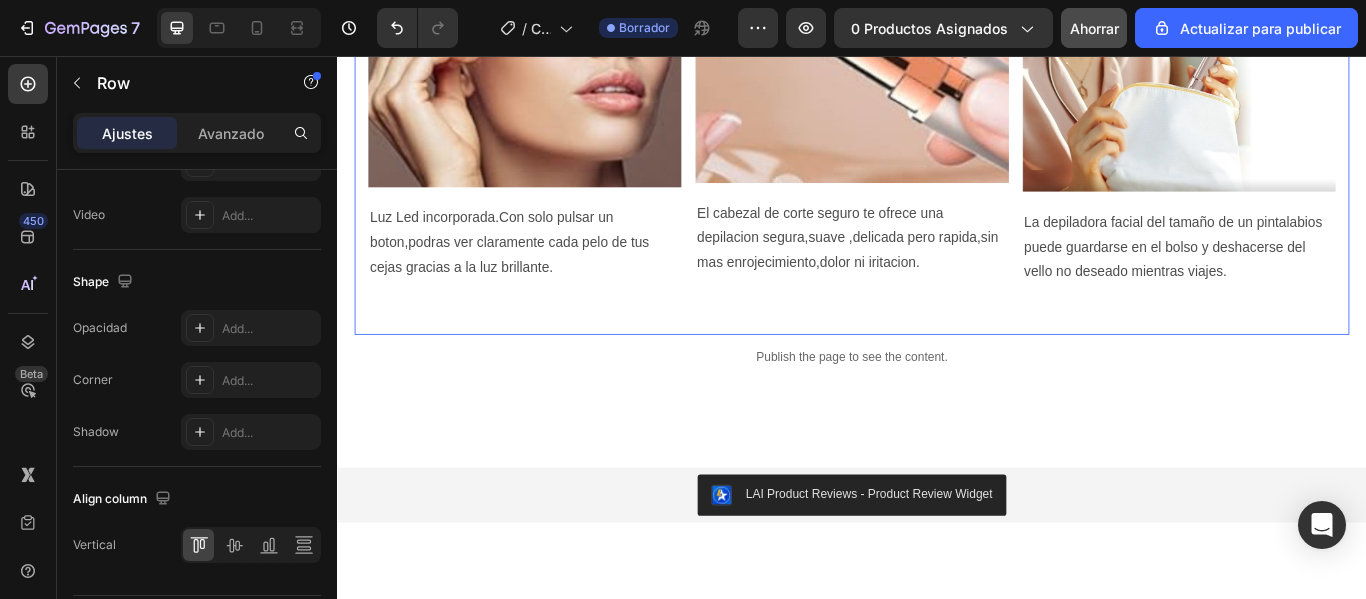 scroll, scrollTop: 0, scrollLeft: 0, axis: both 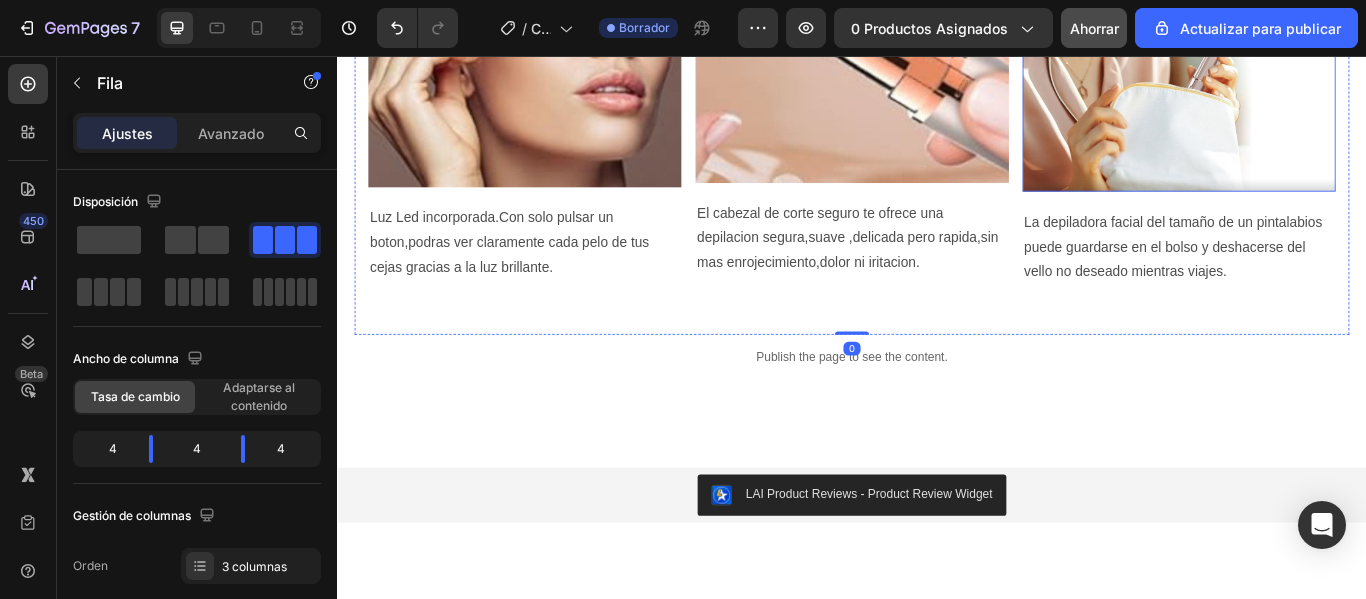 click at bounding box center (1318, 30) 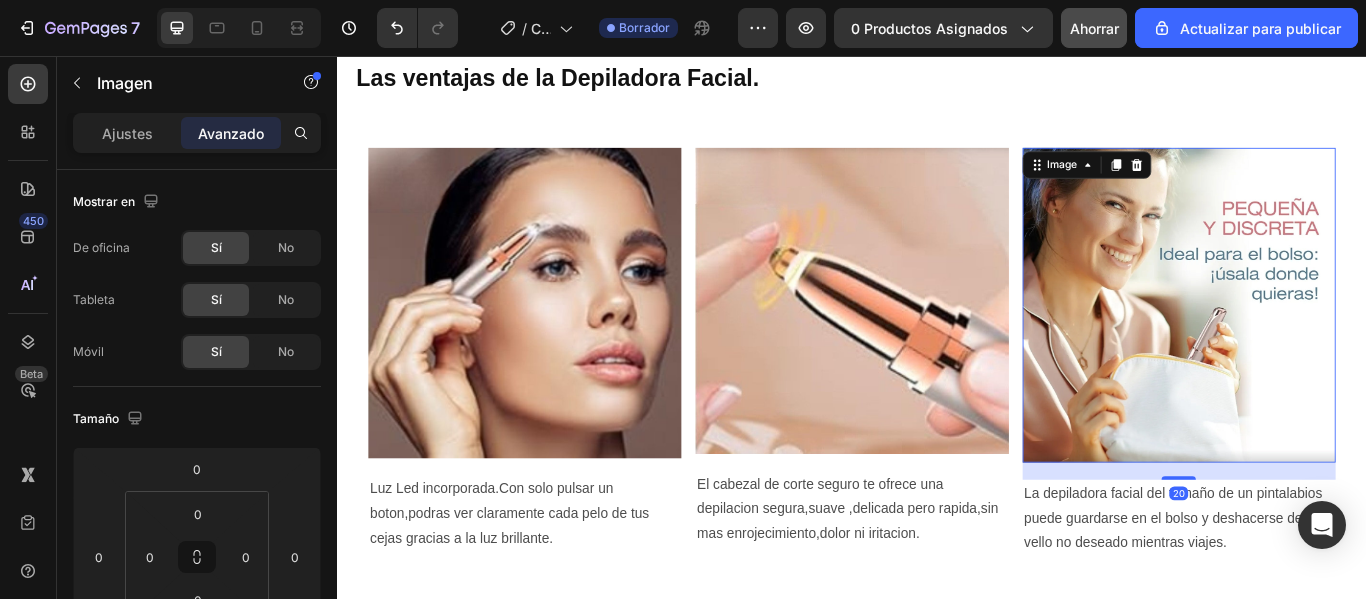 scroll, scrollTop: 2188, scrollLeft: 0, axis: vertical 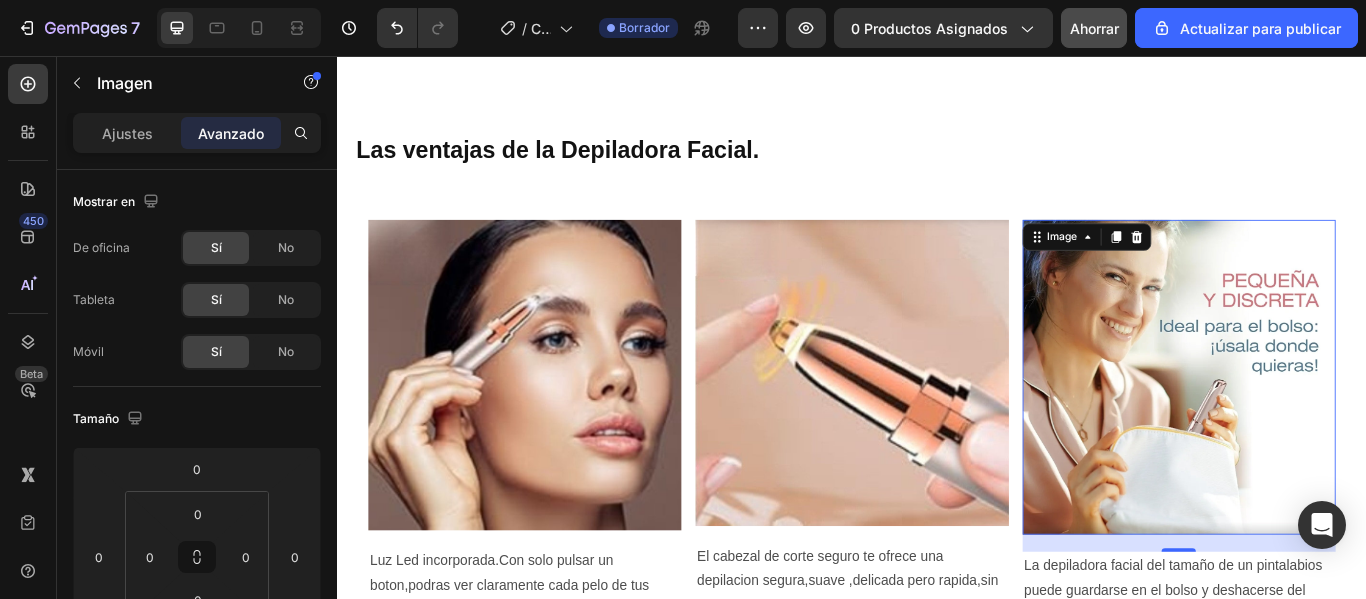 click at bounding box center (1318, 430) 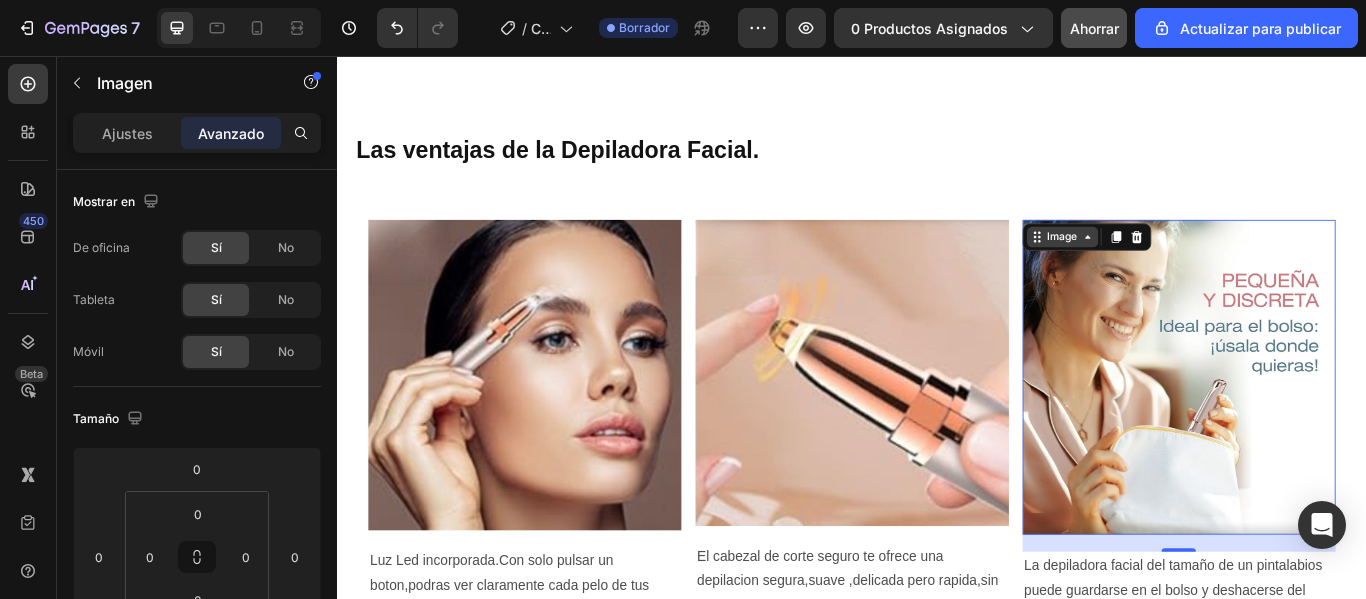 click on "Image" at bounding box center (1182, 267) 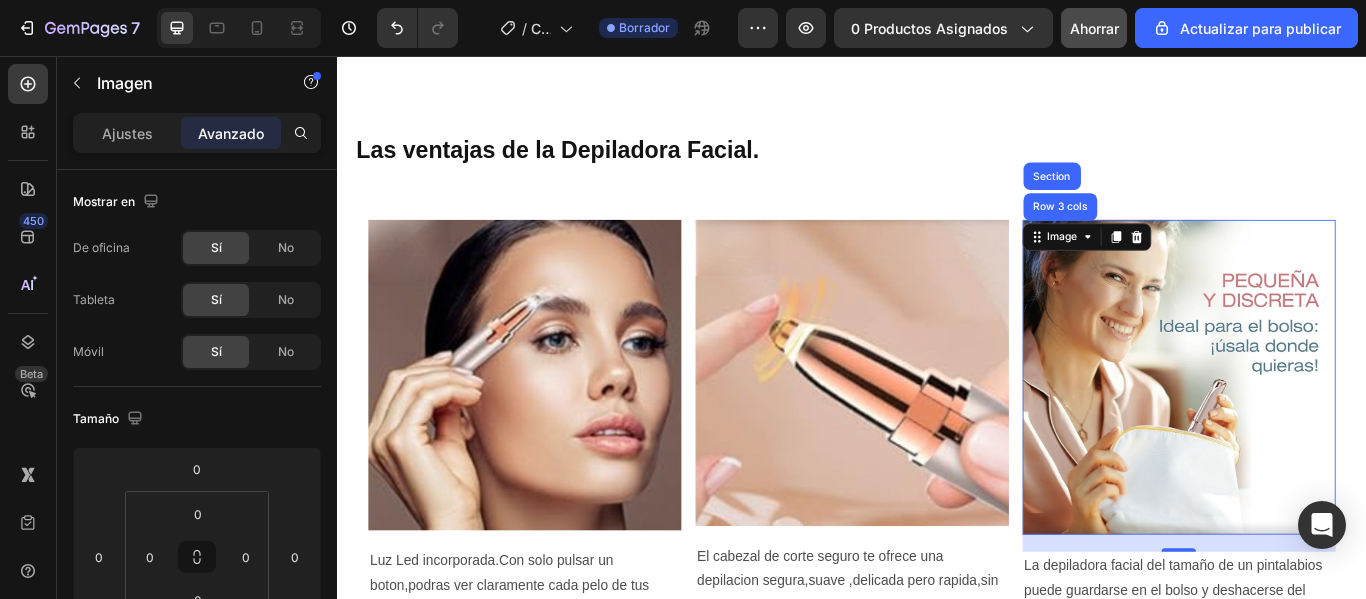 click at bounding box center [1318, 430] 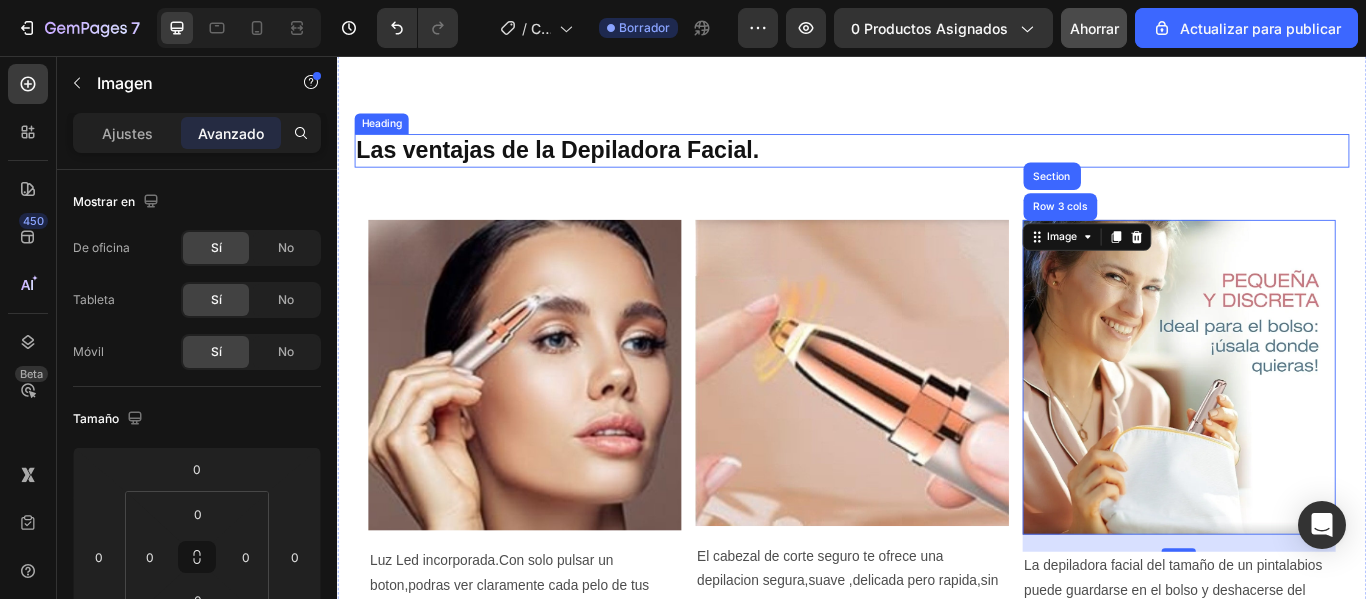 click on "Las ventajas de la Depiladora Facial." at bounding box center (937, 166) 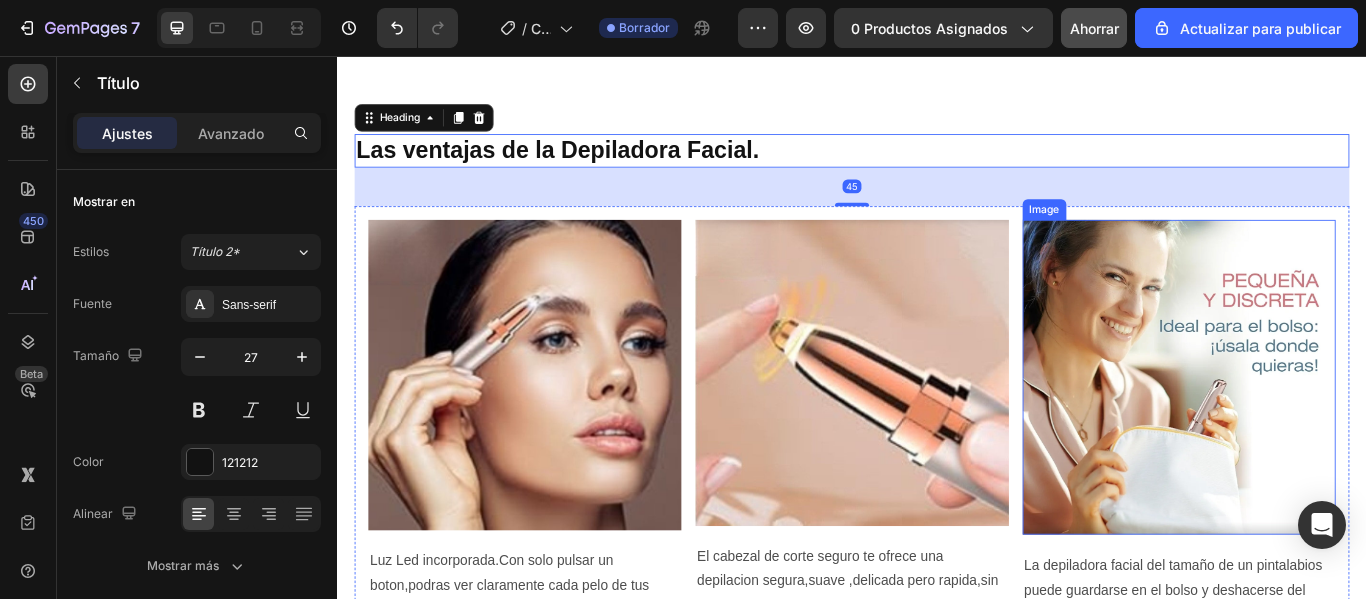 click at bounding box center (1318, 430) 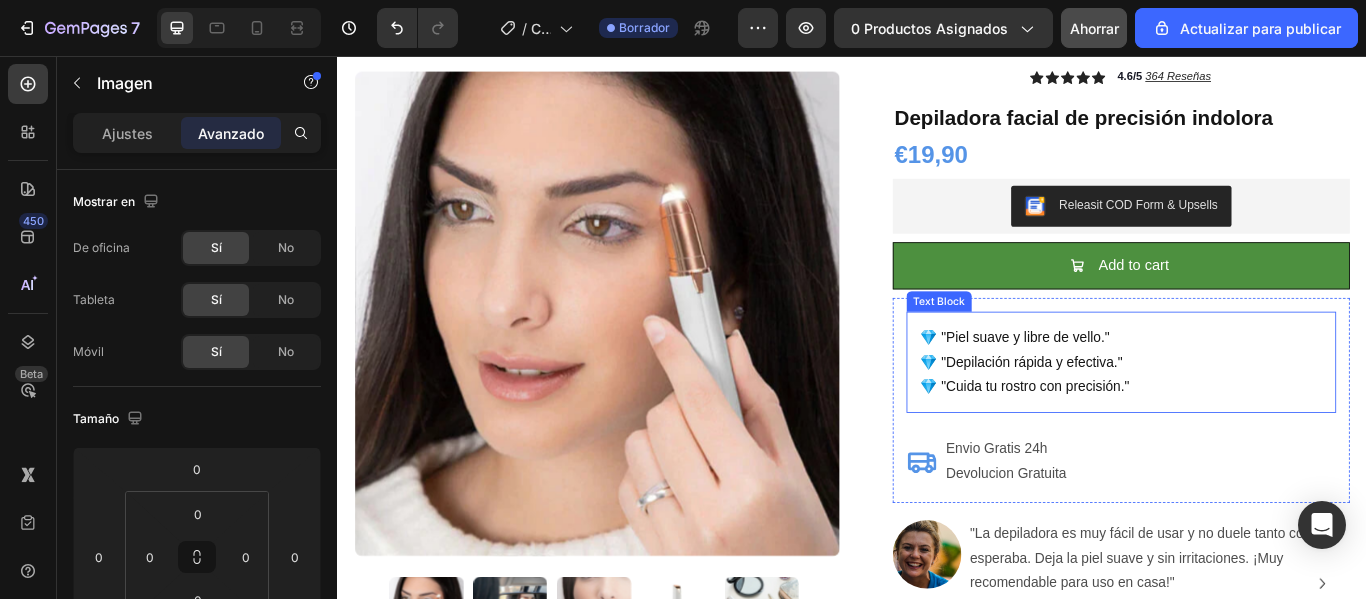 scroll, scrollTop: 0, scrollLeft: 0, axis: both 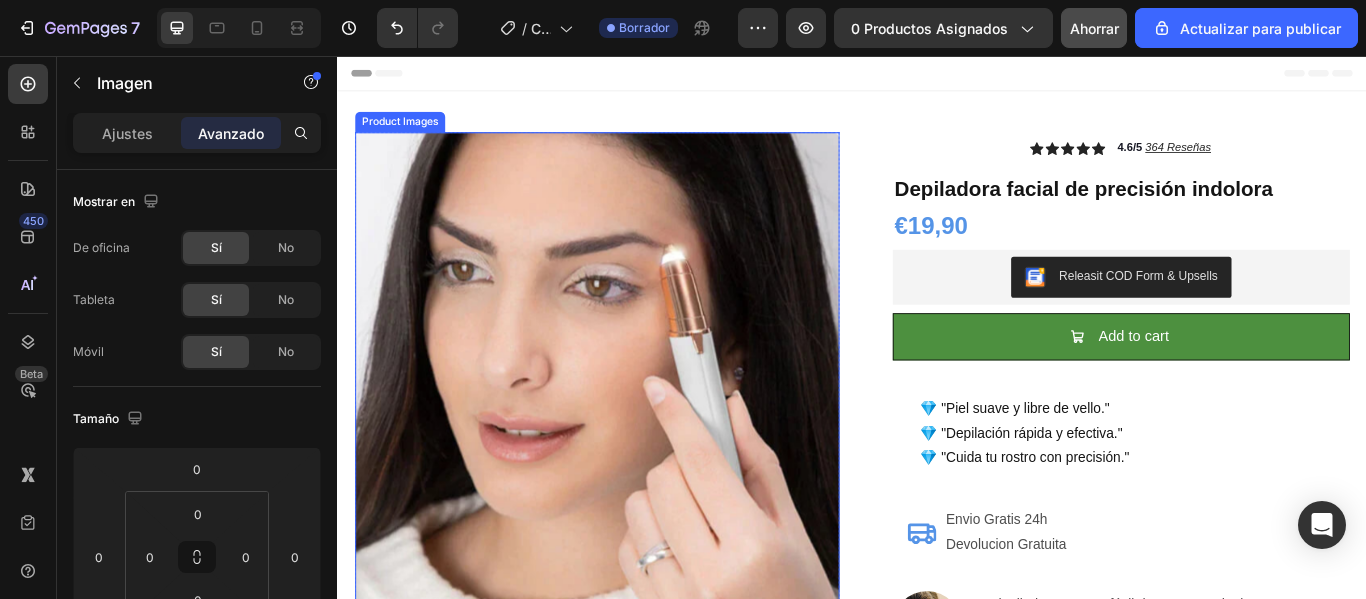 click at bounding box center (639, 427) 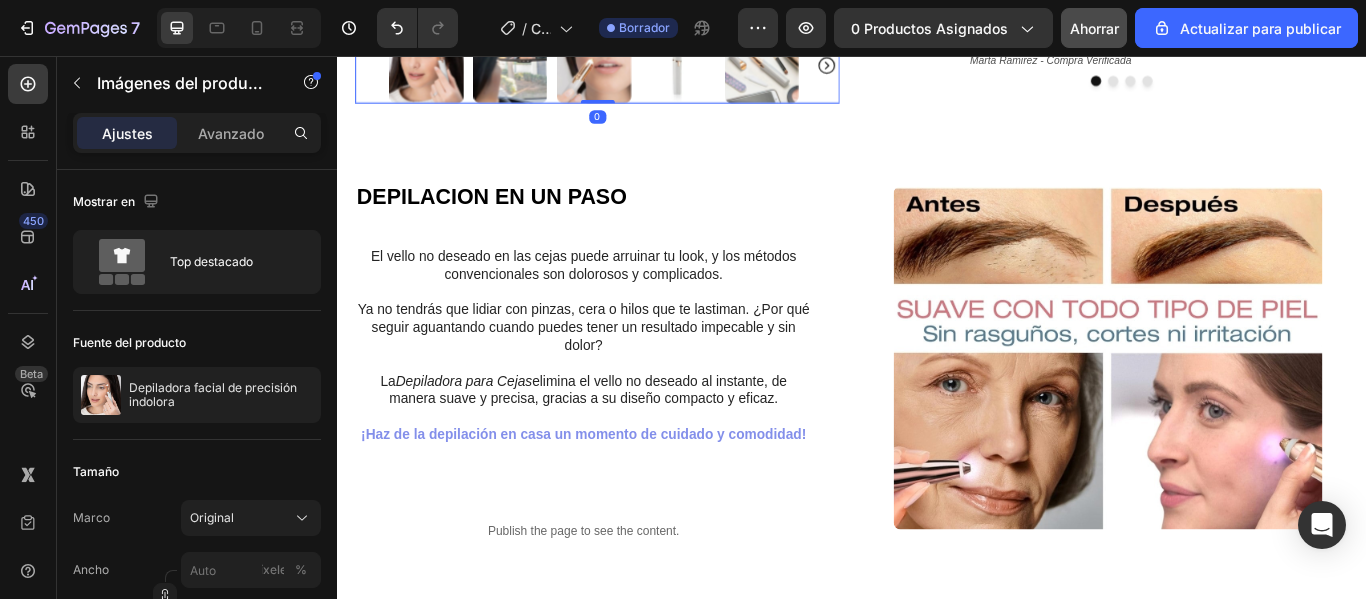 scroll, scrollTop: 900, scrollLeft: 0, axis: vertical 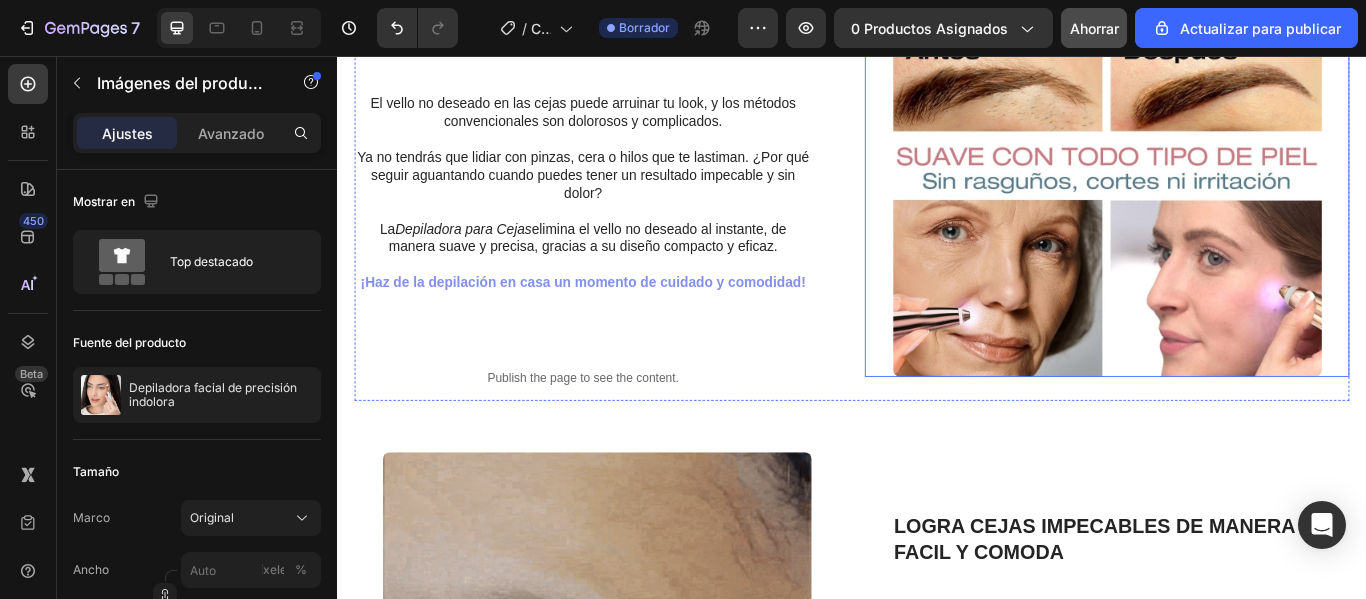 click at bounding box center (1235, 230) 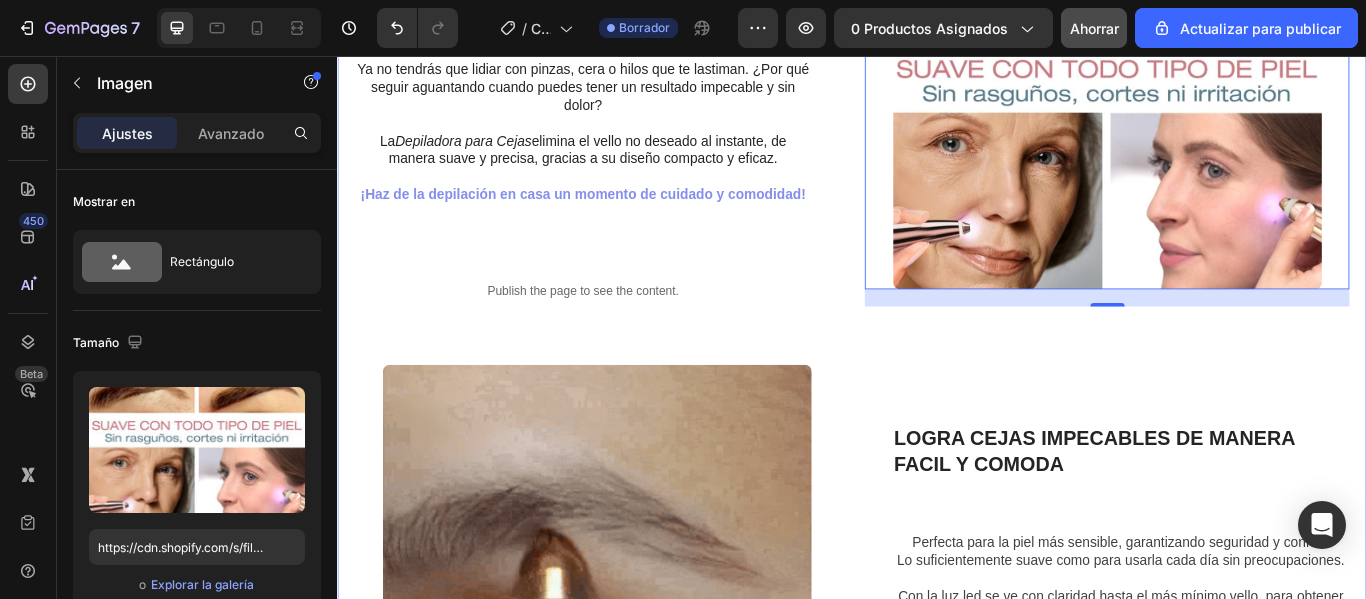 scroll, scrollTop: 1400, scrollLeft: 0, axis: vertical 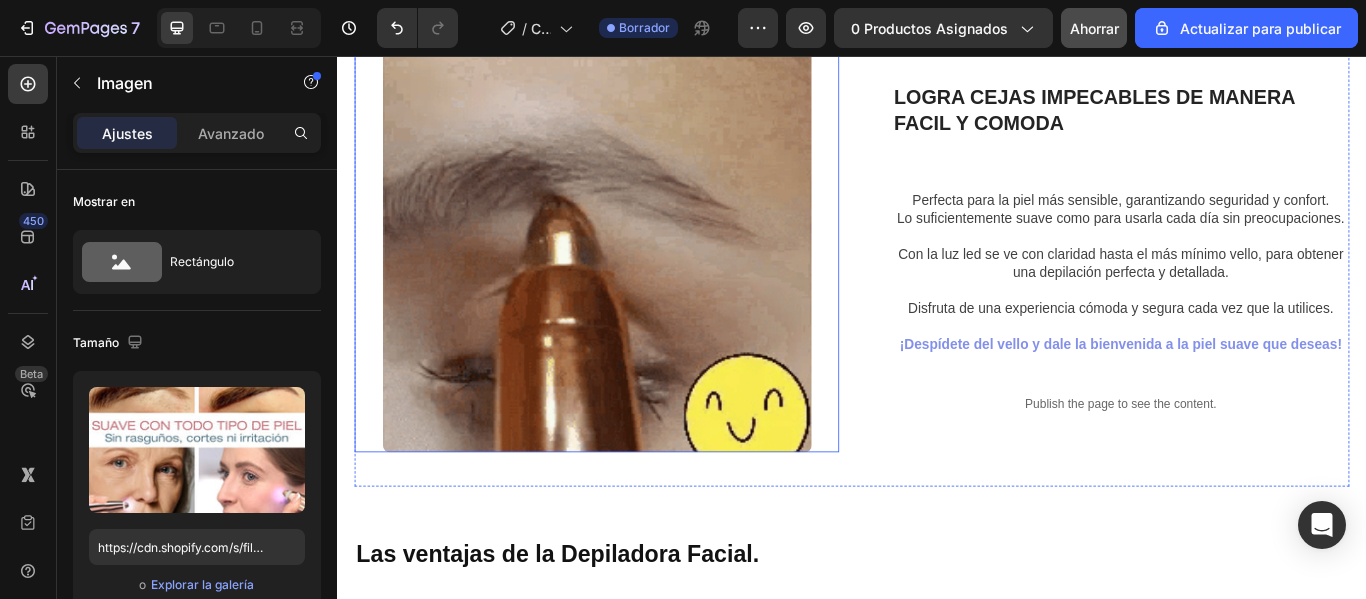 click at bounding box center (640, 268) 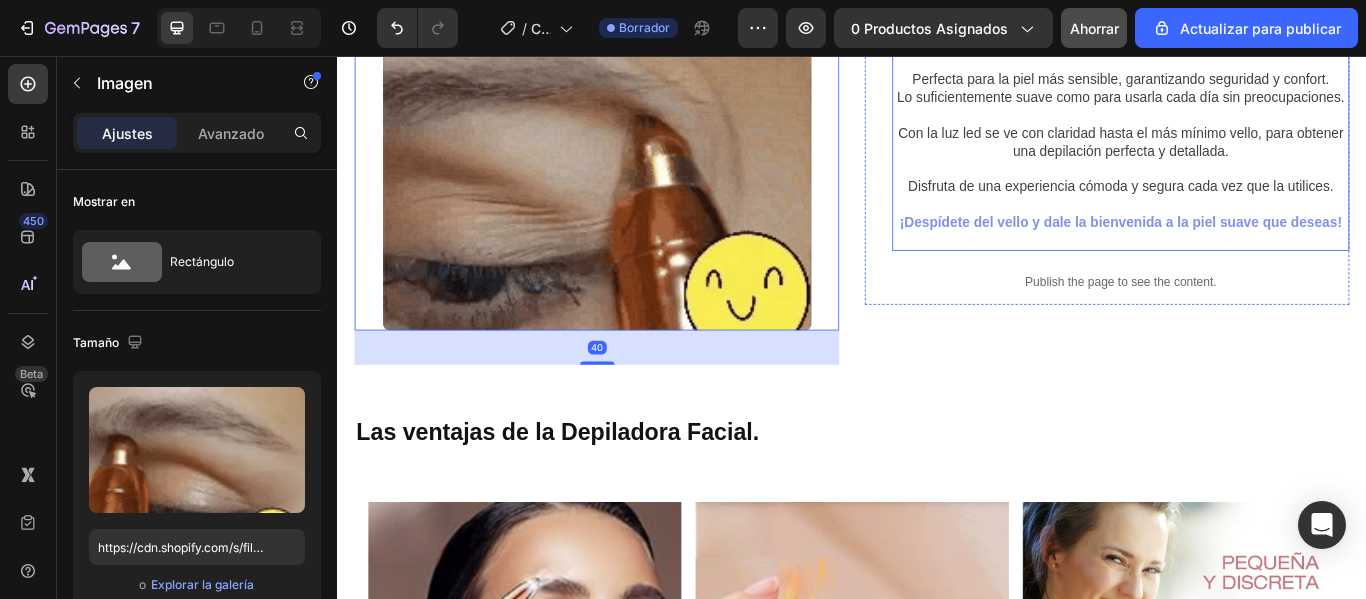 scroll, scrollTop: 1800, scrollLeft: 0, axis: vertical 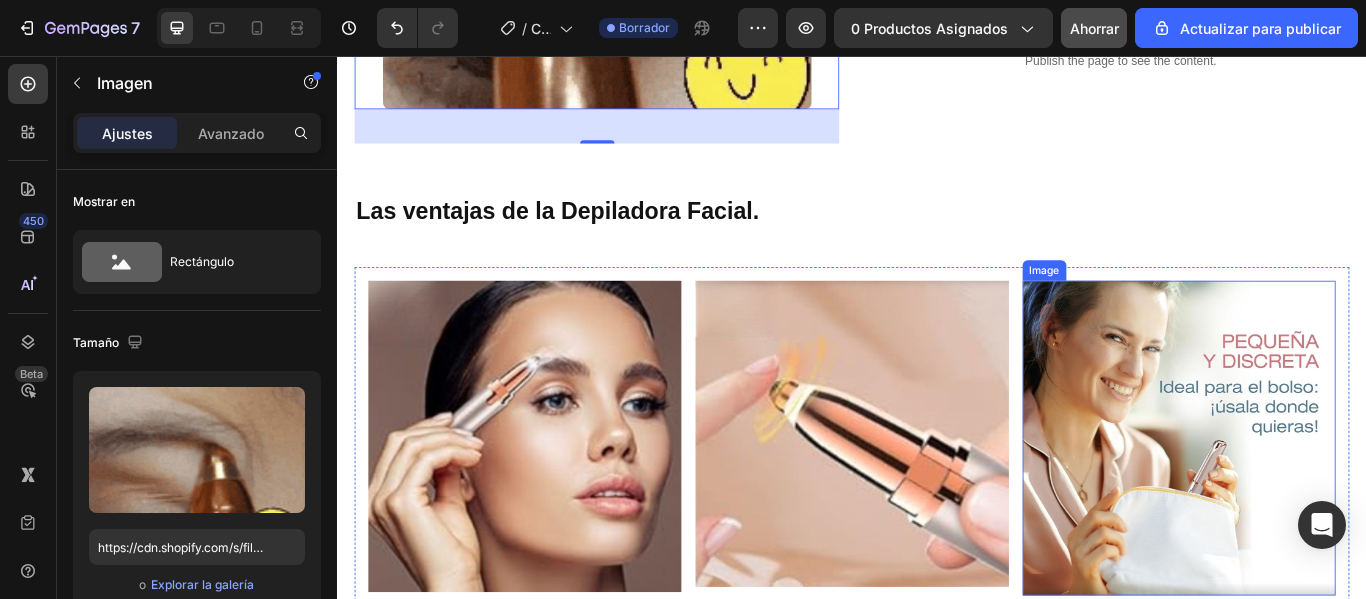 click at bounding box center [1318, 501] 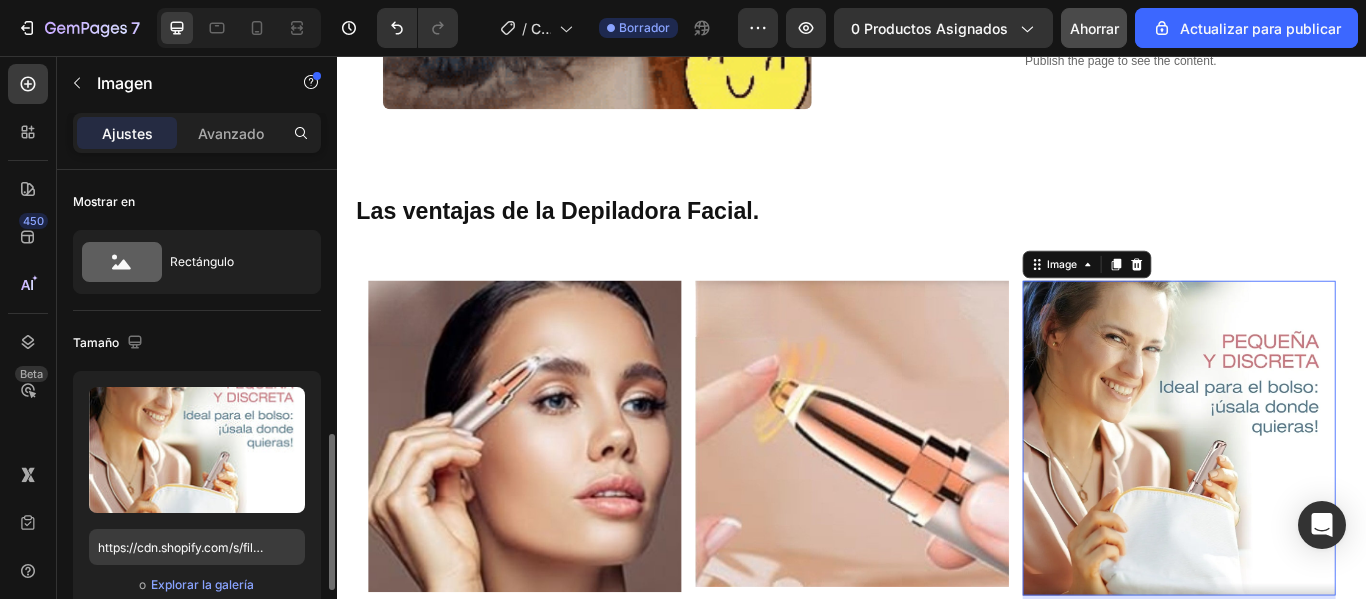 scroll, scrollTop: 200, scrollLeft: 0, axis: vertical 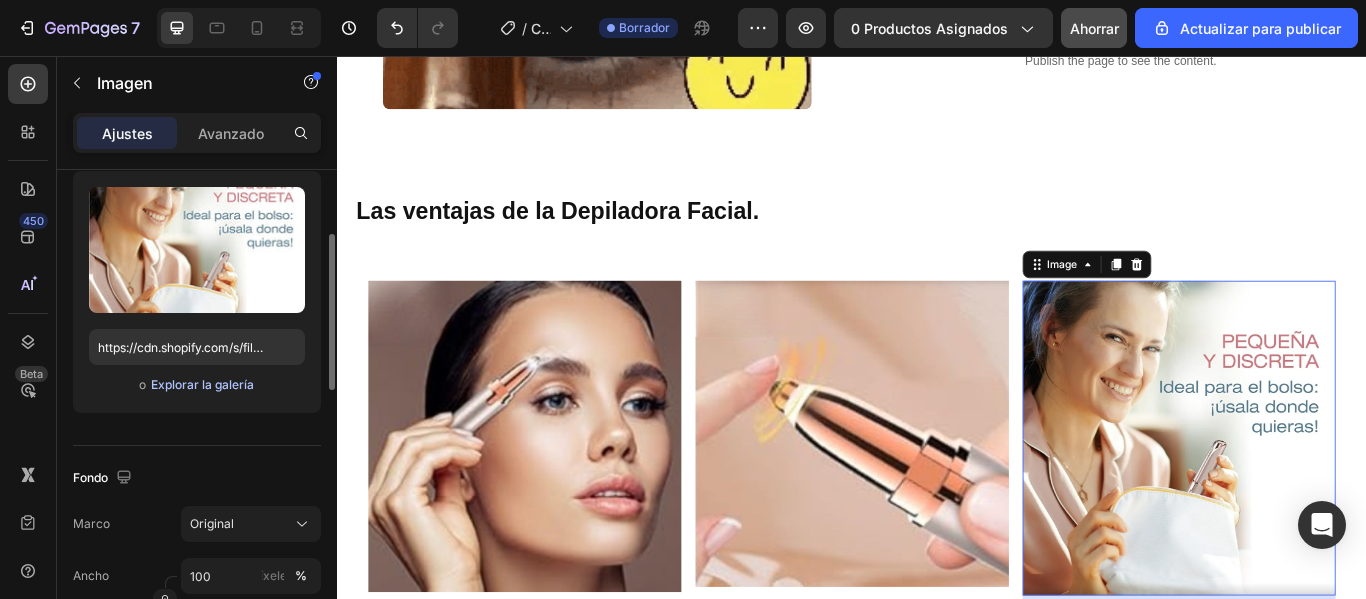 click on "Explorar la galería" at bounding box center [202, 384] 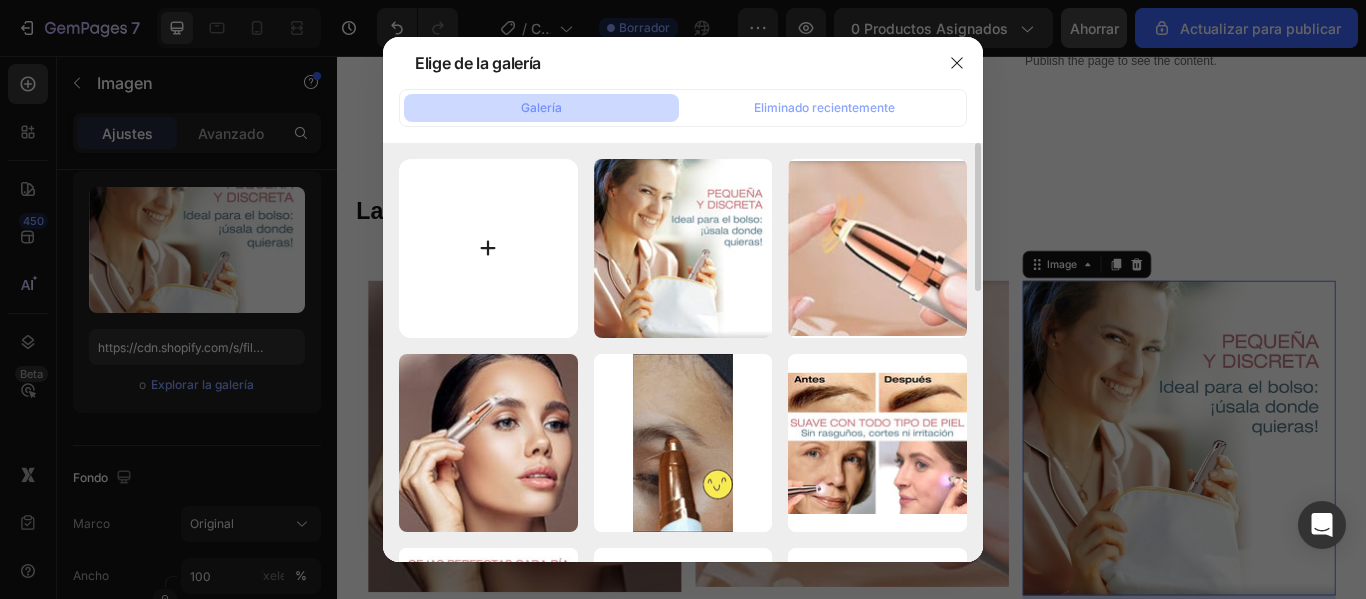 click at bounding box center [488, 248] 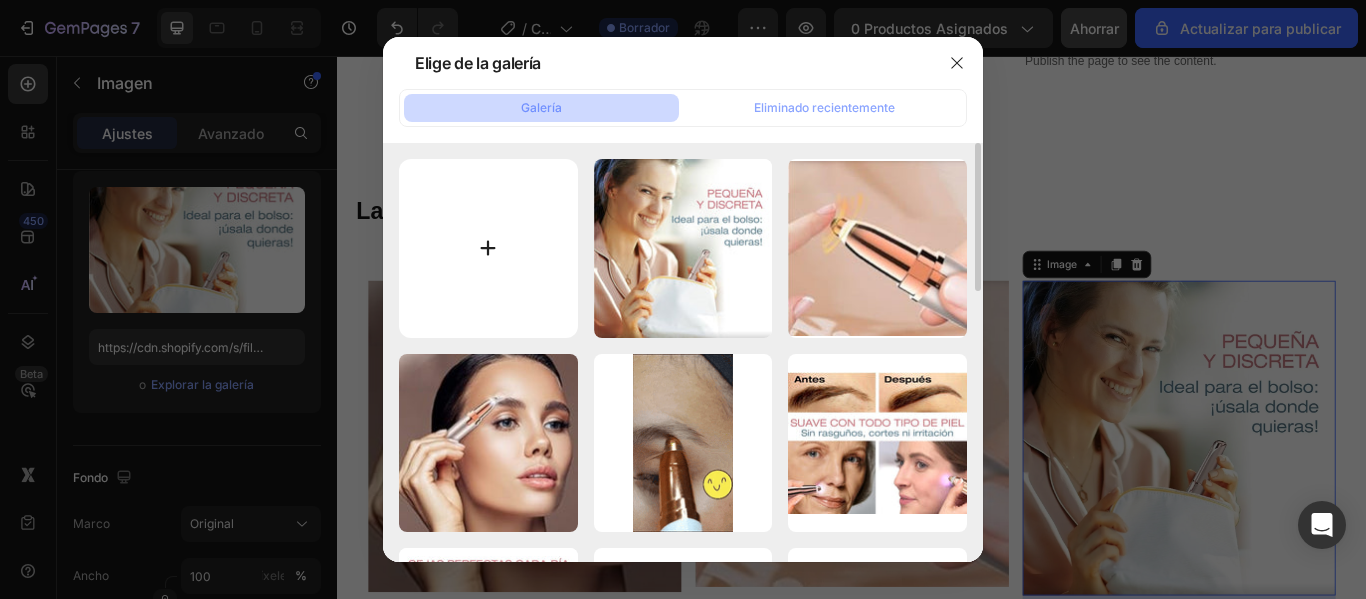 type on "C:\fakepath\depil.2.jpg" 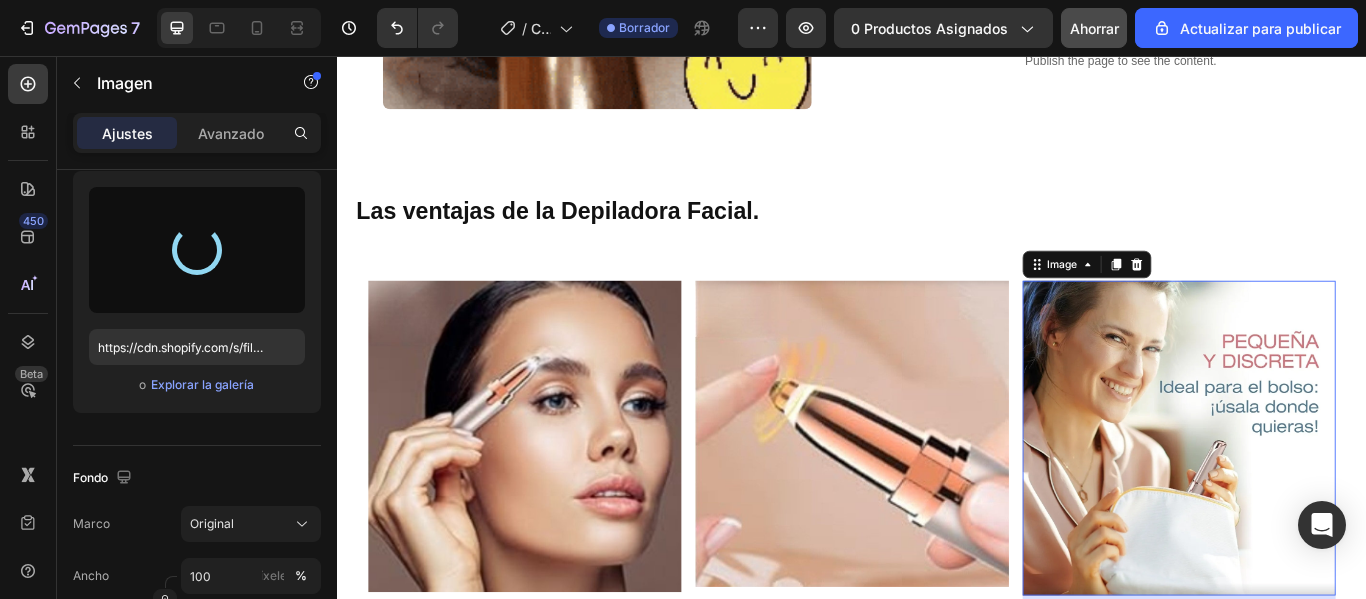 type on "https://cdn.shopify.com/s/files/1/0910/7377/3942/files/gempages_559574259316294776-8bf2d506-c700-4e9c-ba52-72e56ee36c4c.jpg" 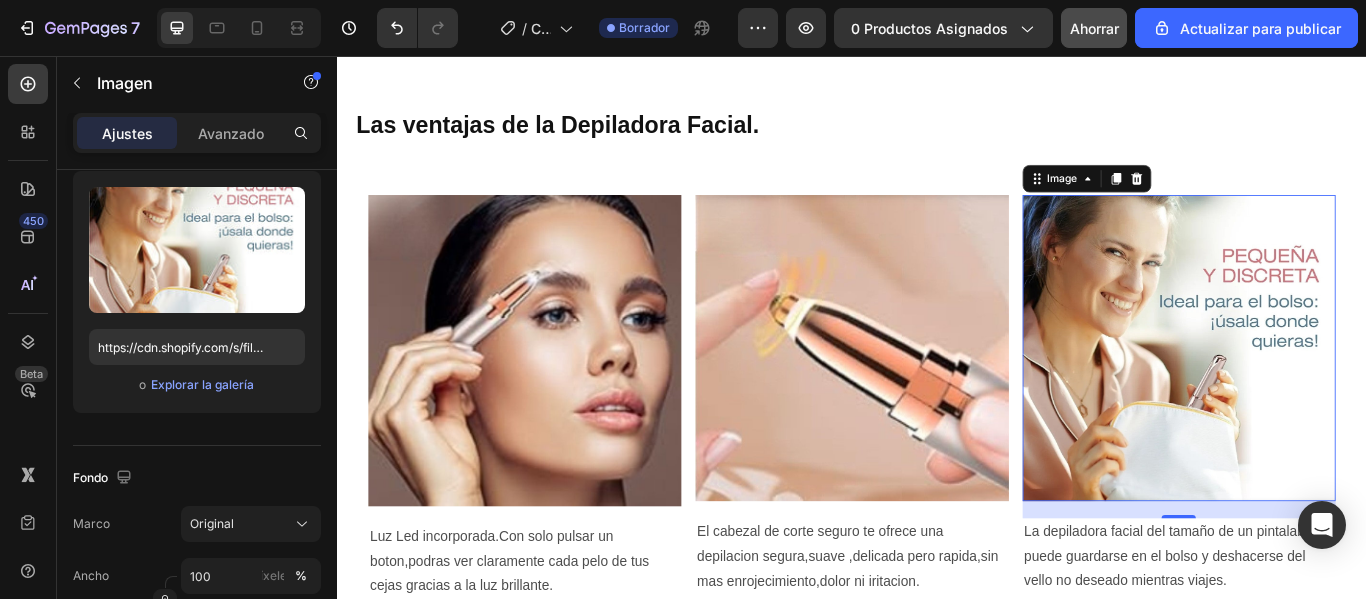 scroll, scrollTop: 2000, scrollLeft: 0, axis: vertical 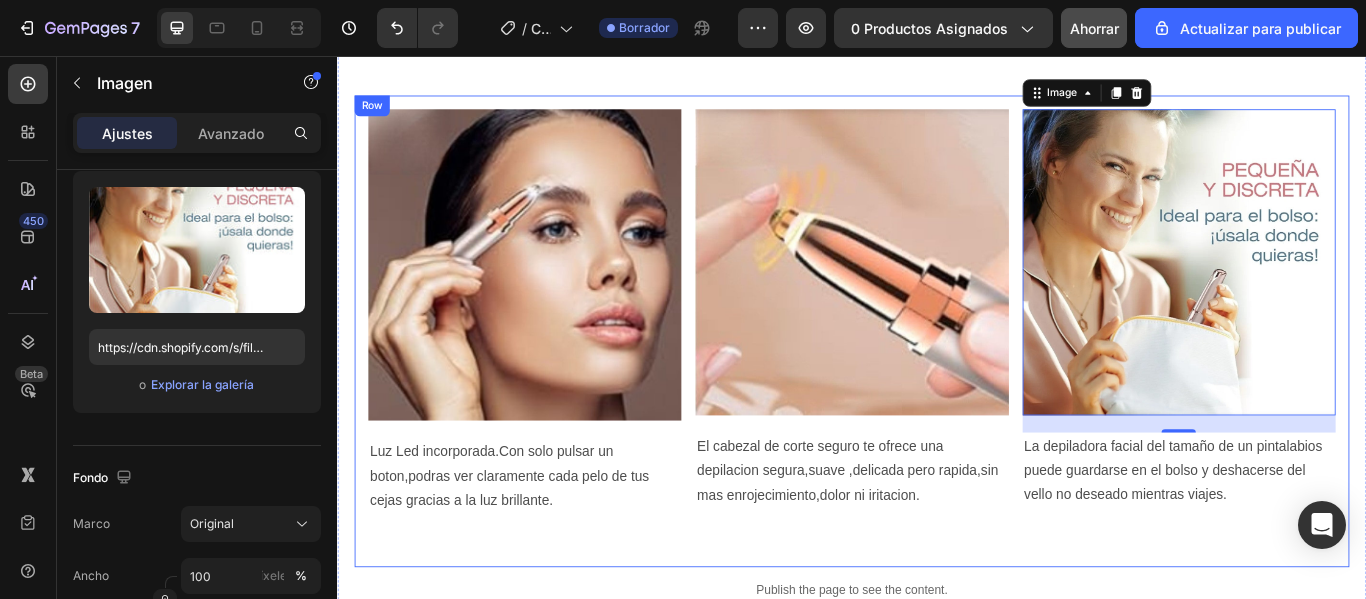 click on "Image   20 La depiladora facial del tamaño de un pintalabios puede guardarse en el bolso y deshacerse del vello no deseado mientras viajes. Text Block" at bounding box center [1318, 377] 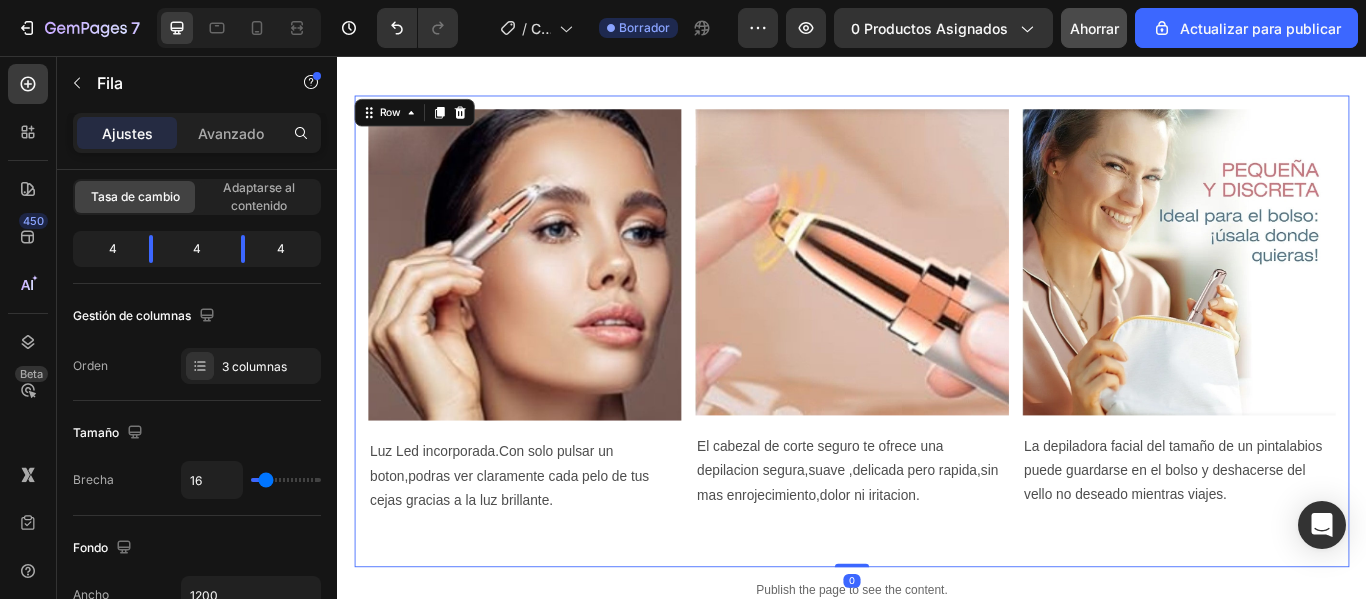 scroll, scrollTop: 0, scrollLeft: 0, axis: both 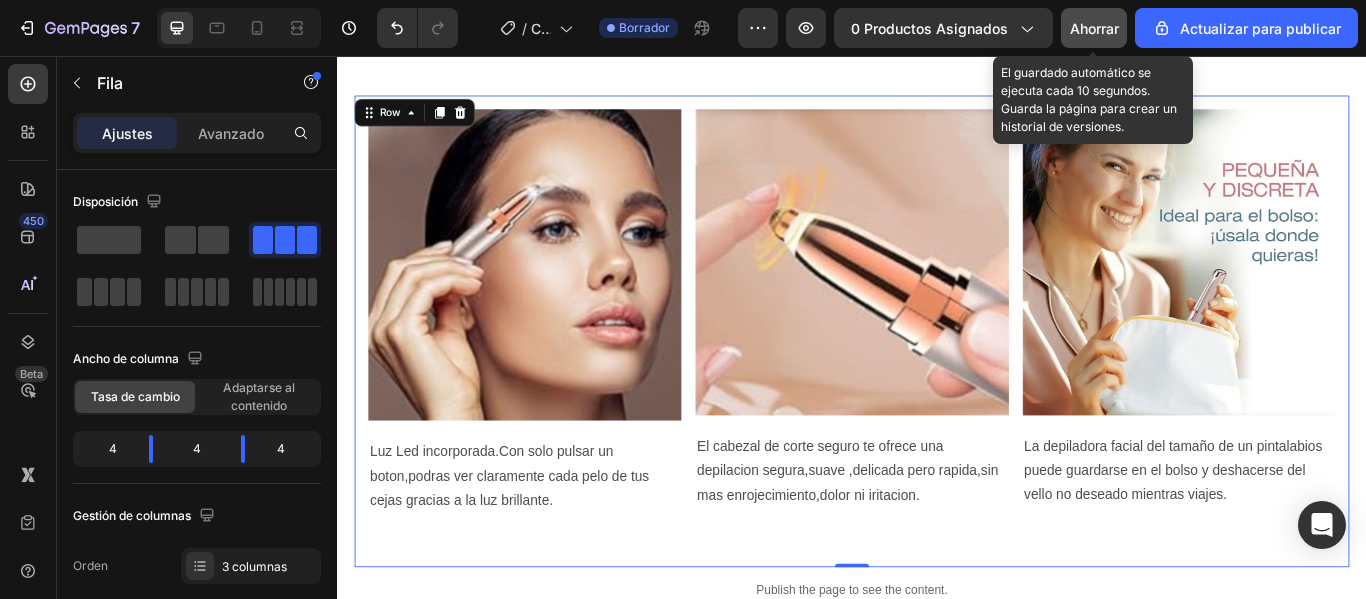 click on "Ahorrar" at bounding box center [1094, 28] 